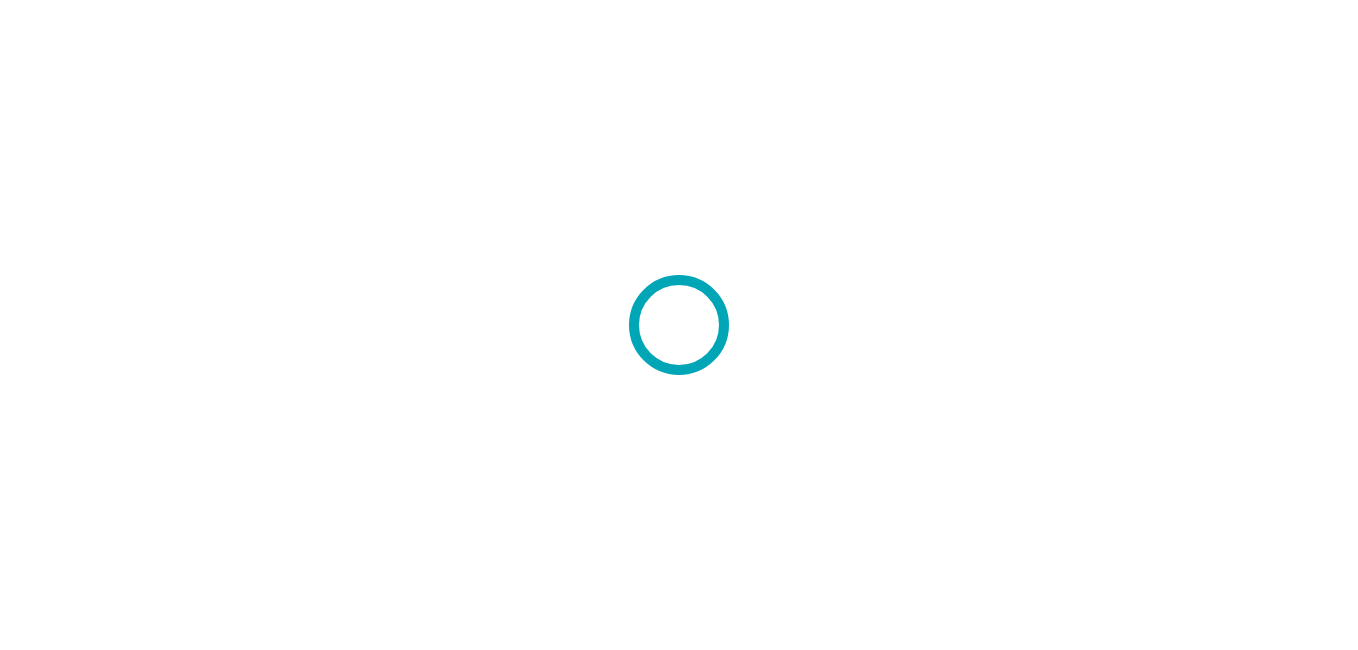 scroll, scrollTop: 0, scrollLeft: 0, axis: both 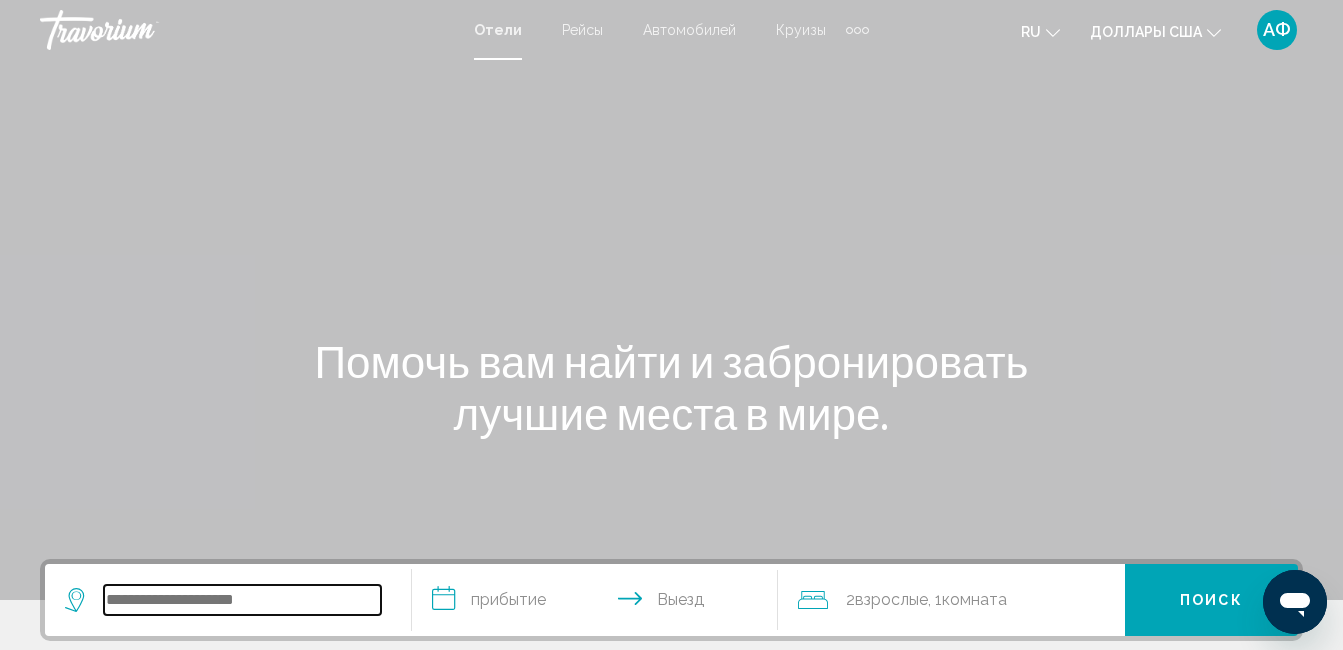 click at bounding box center [242, 600] 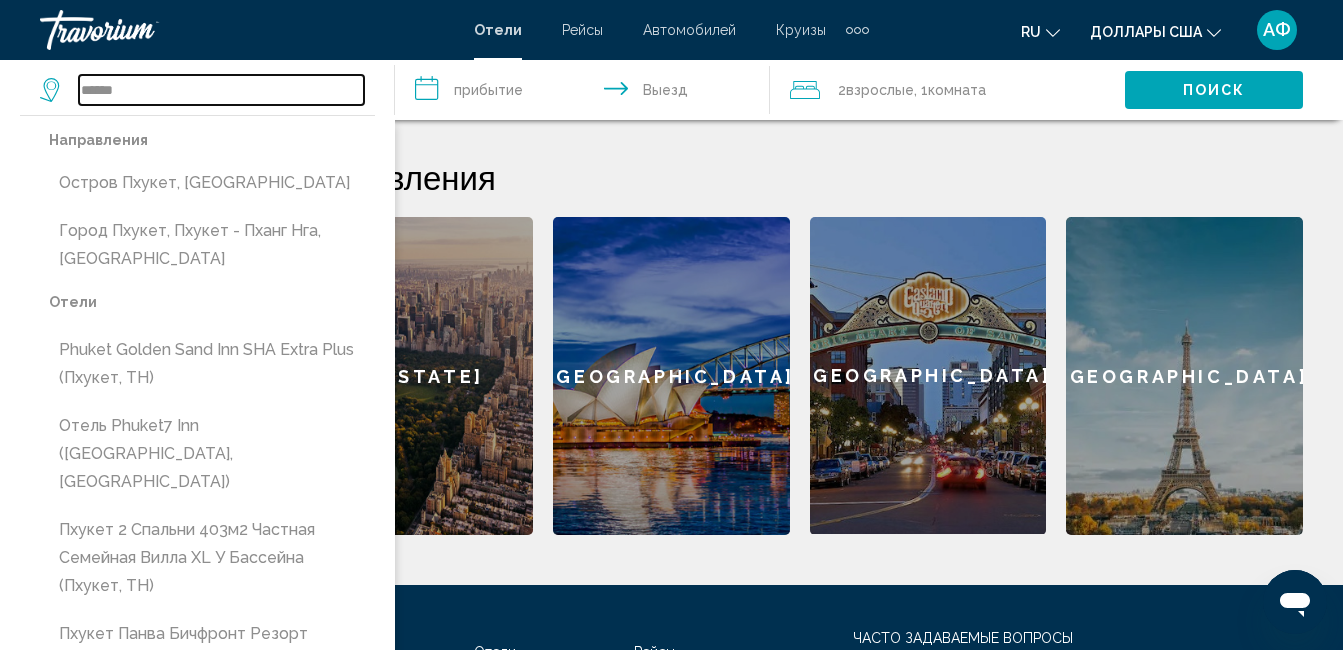 scroll, scrollTop: 794, scrollLeft: 0, axis: vertical 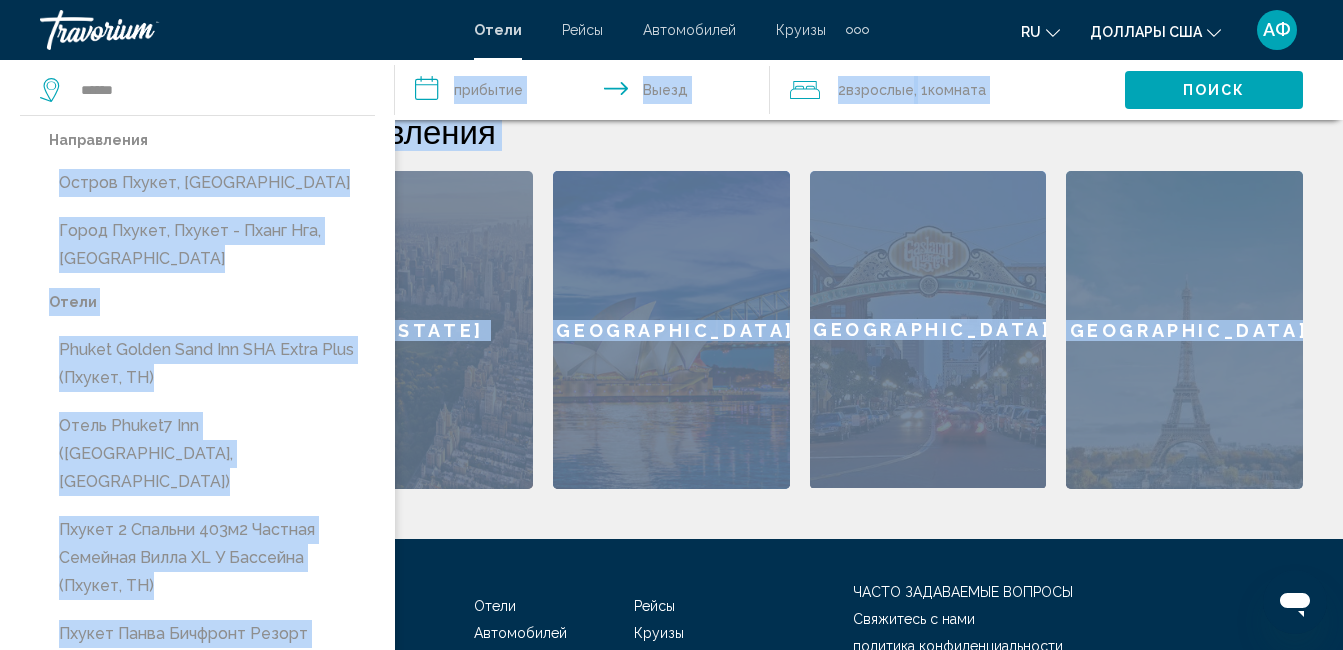 drag, startPoint x: 359, startPoint y: 145, endPoint x: 378, endPoint y: 693, distance: 548.3293 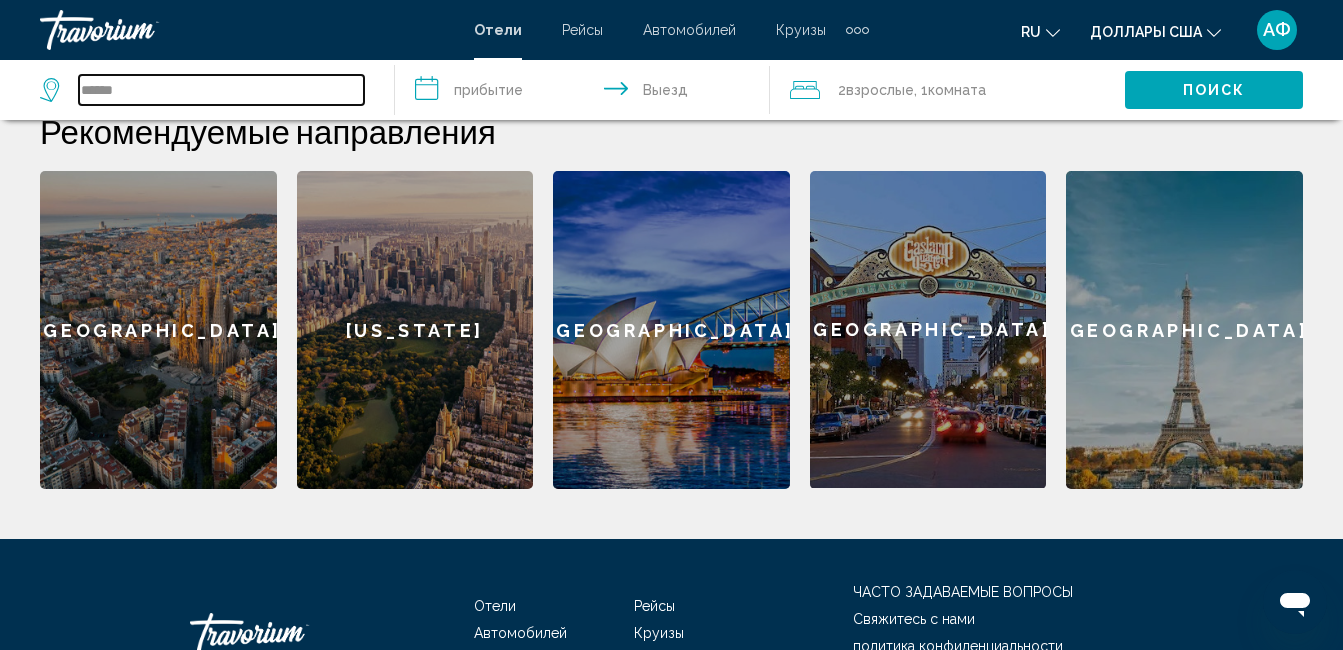 click on "******" at bounding box center (221, 90) 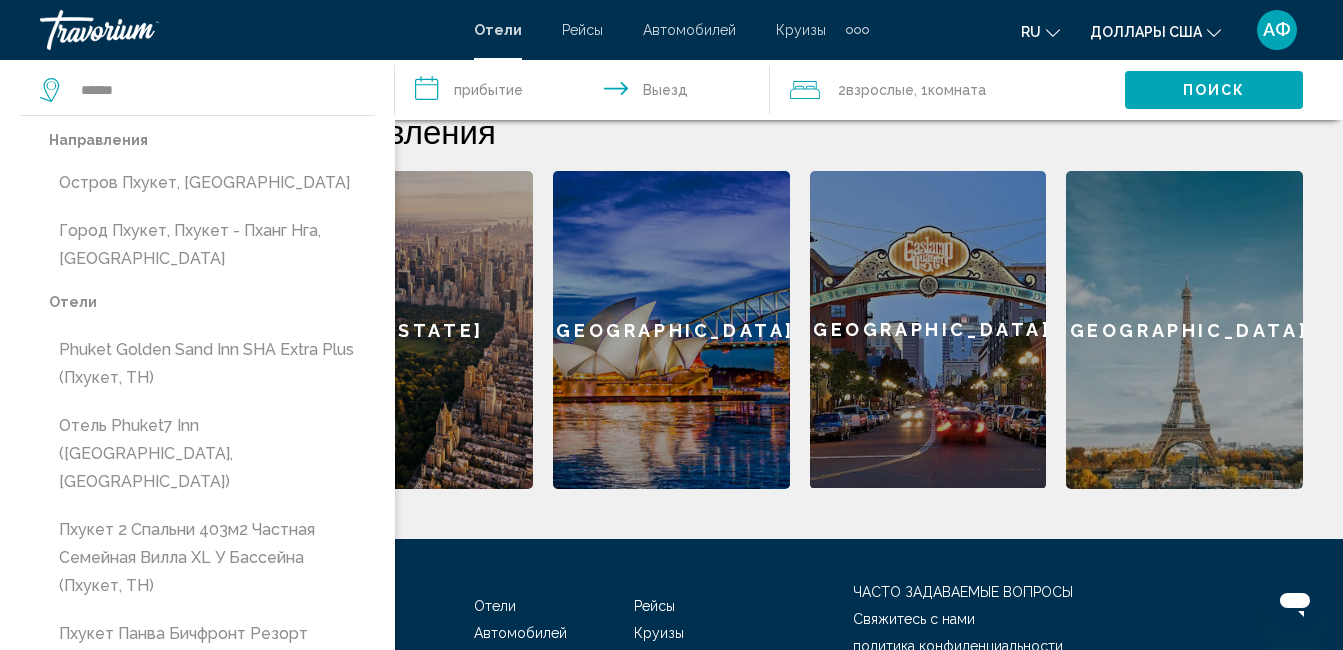 click on "Пхукет Ноннита Бутик Резорт (Уичит, Таиланд)" at bounding box center [212, 738] 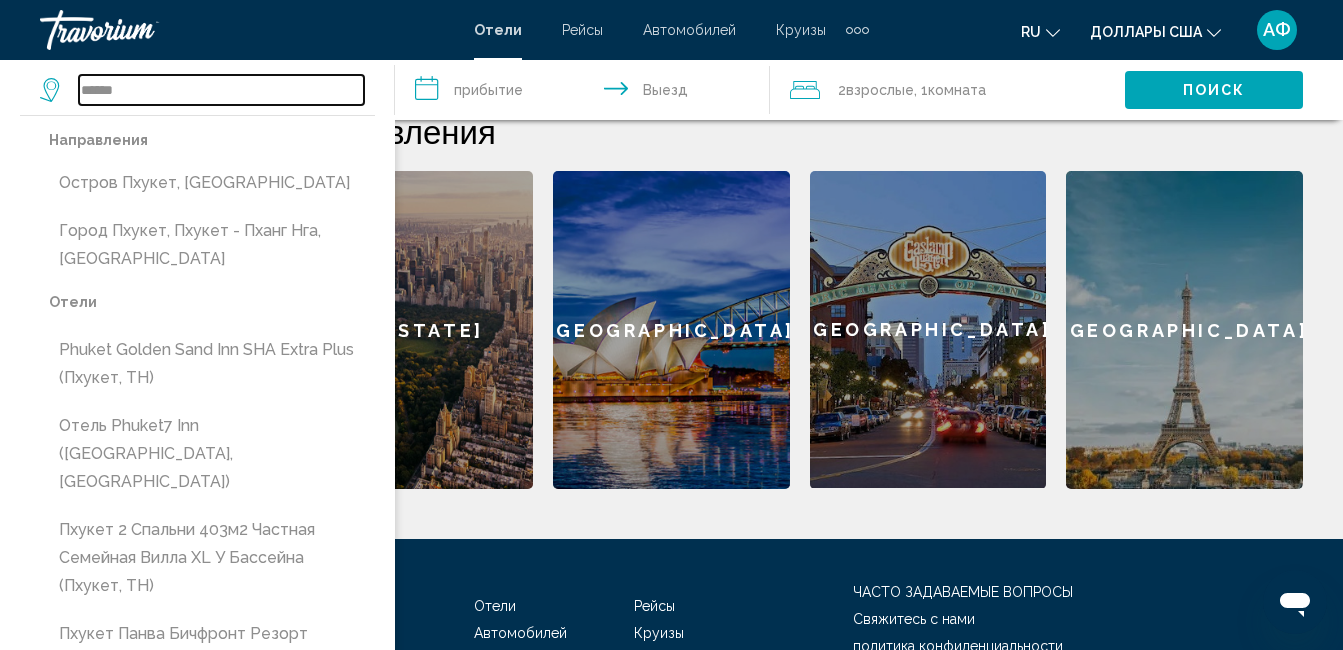type on "**********" 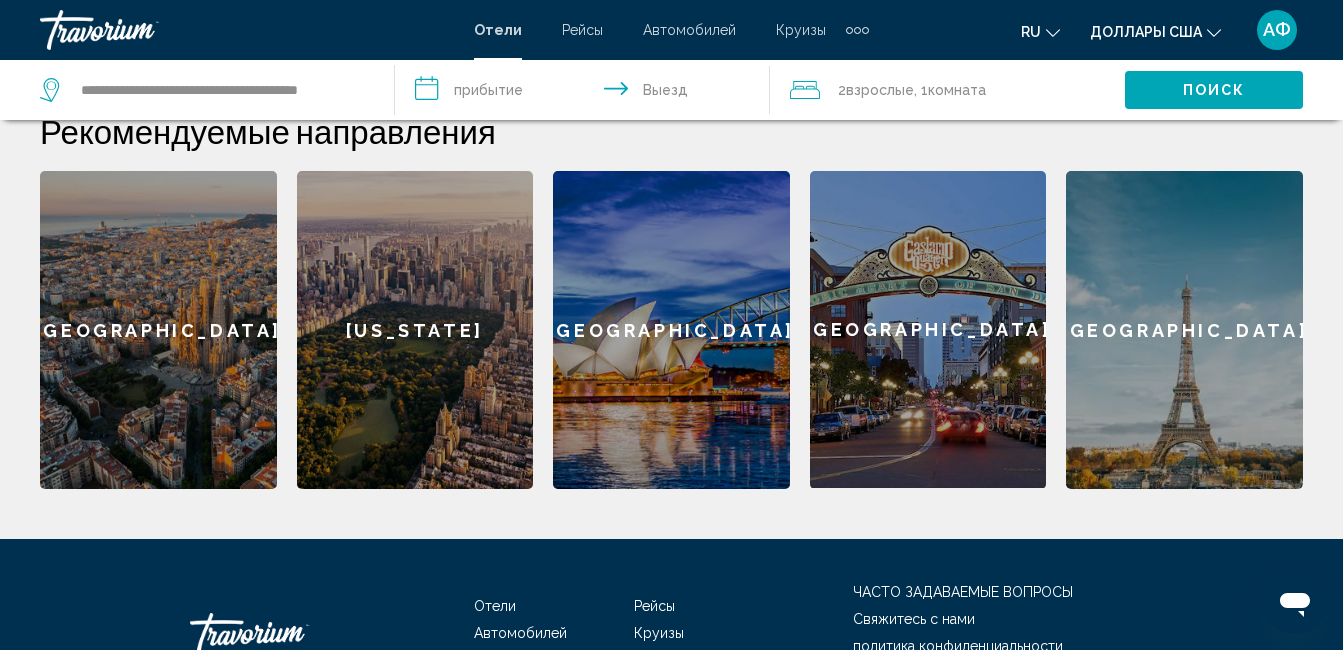 click on "**********" at bounding box center (586, 93) 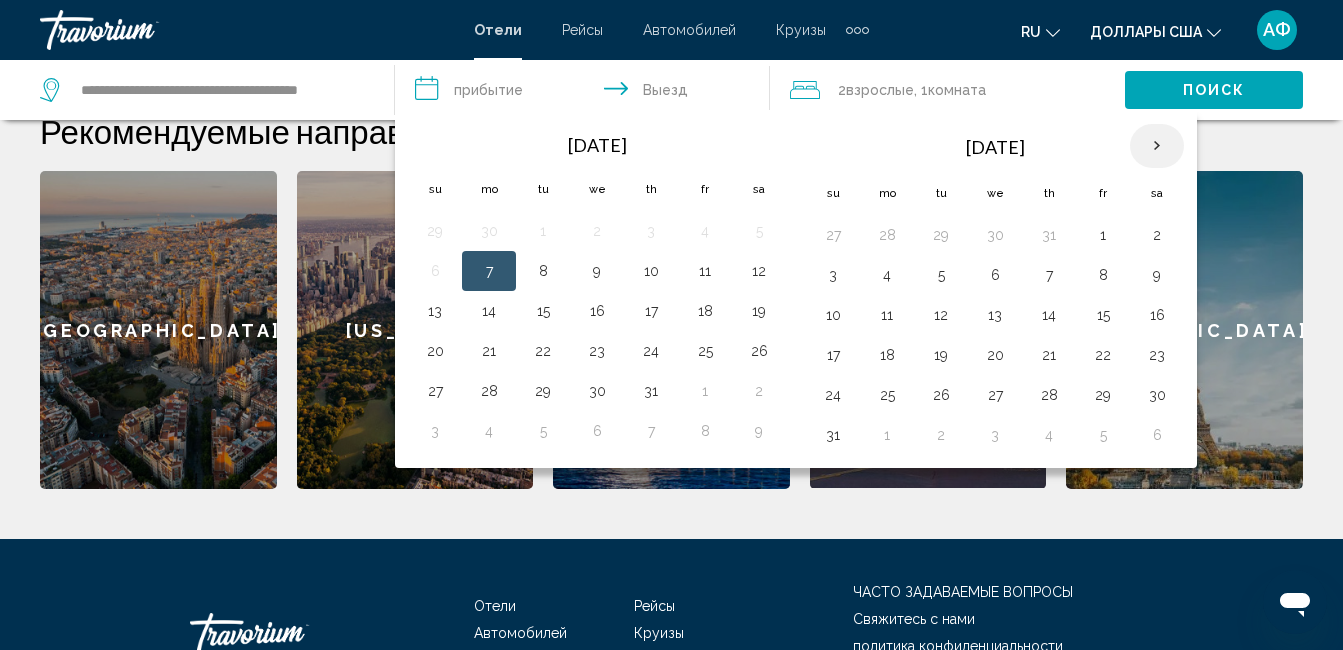 click at bounding box center (1157, 146) 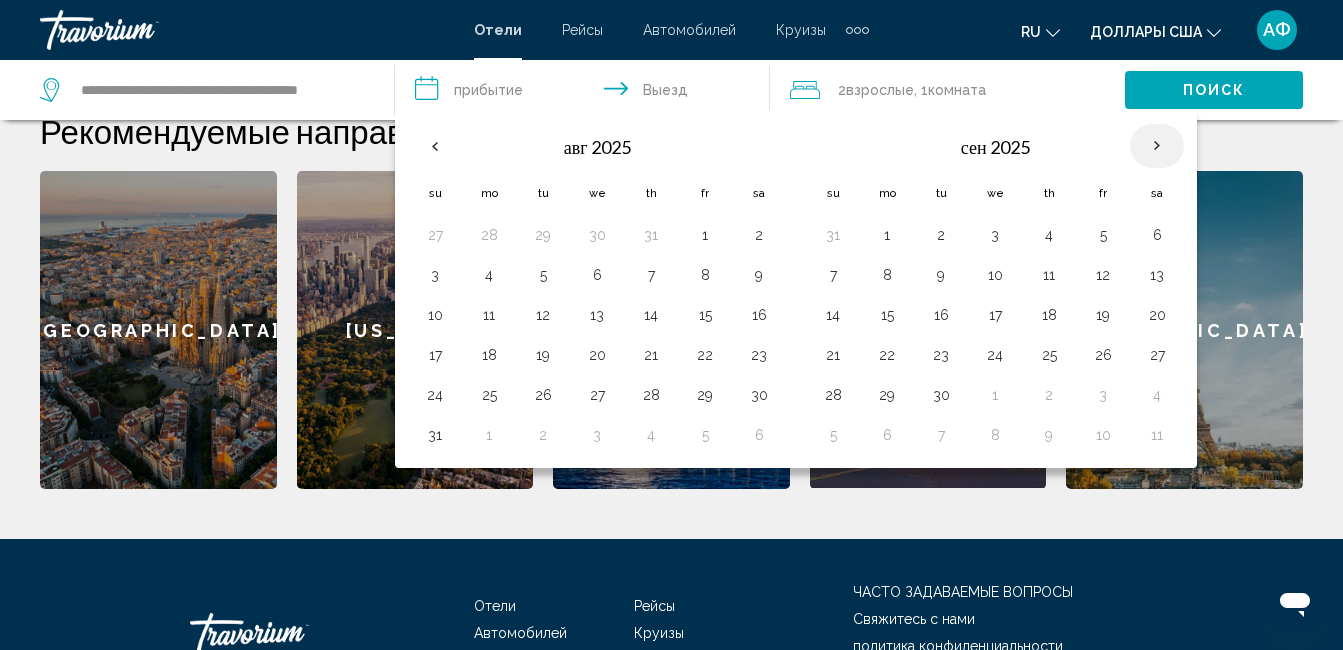 click at bounding box center [1157, 146] 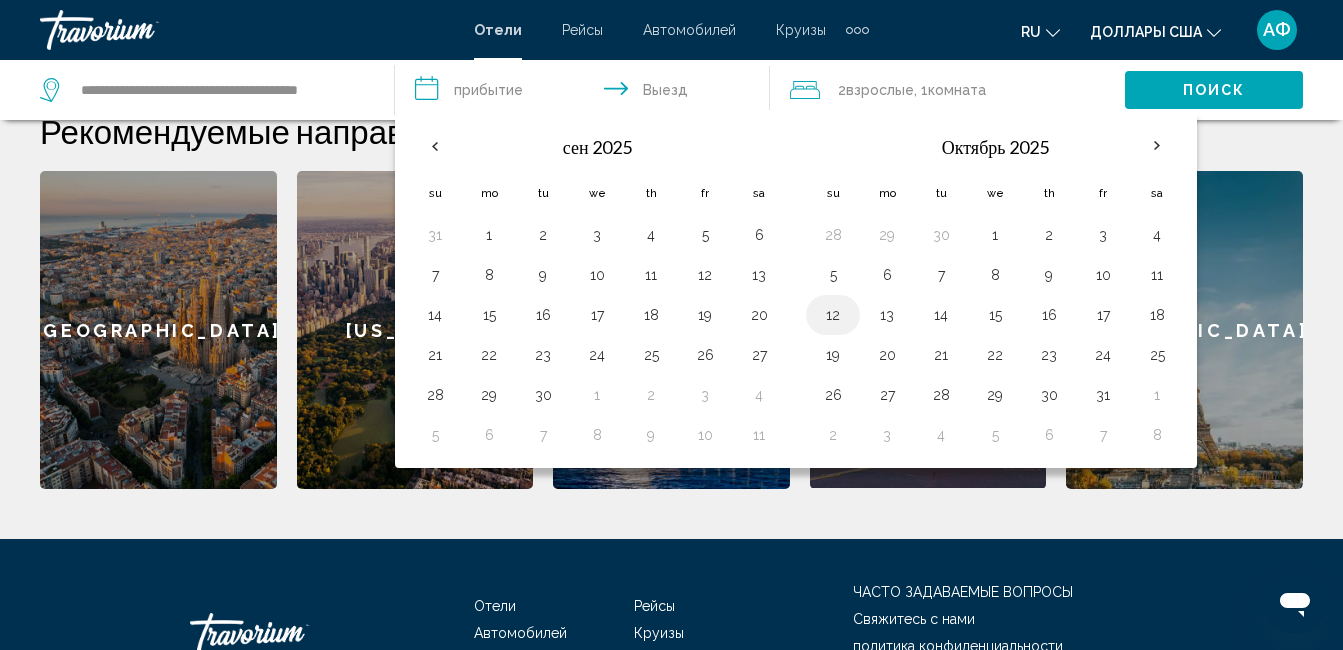 click on "12" at bounding box center [833, 315] 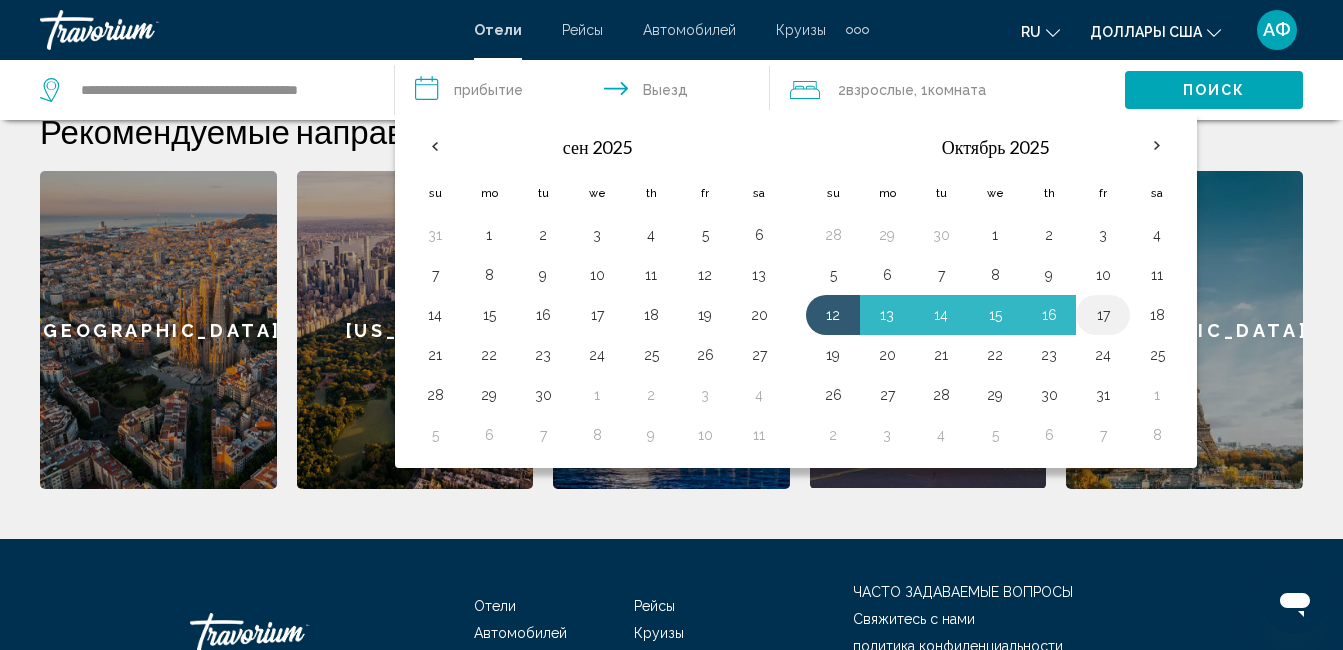 click on "17" at bounding box center [1103, 315] 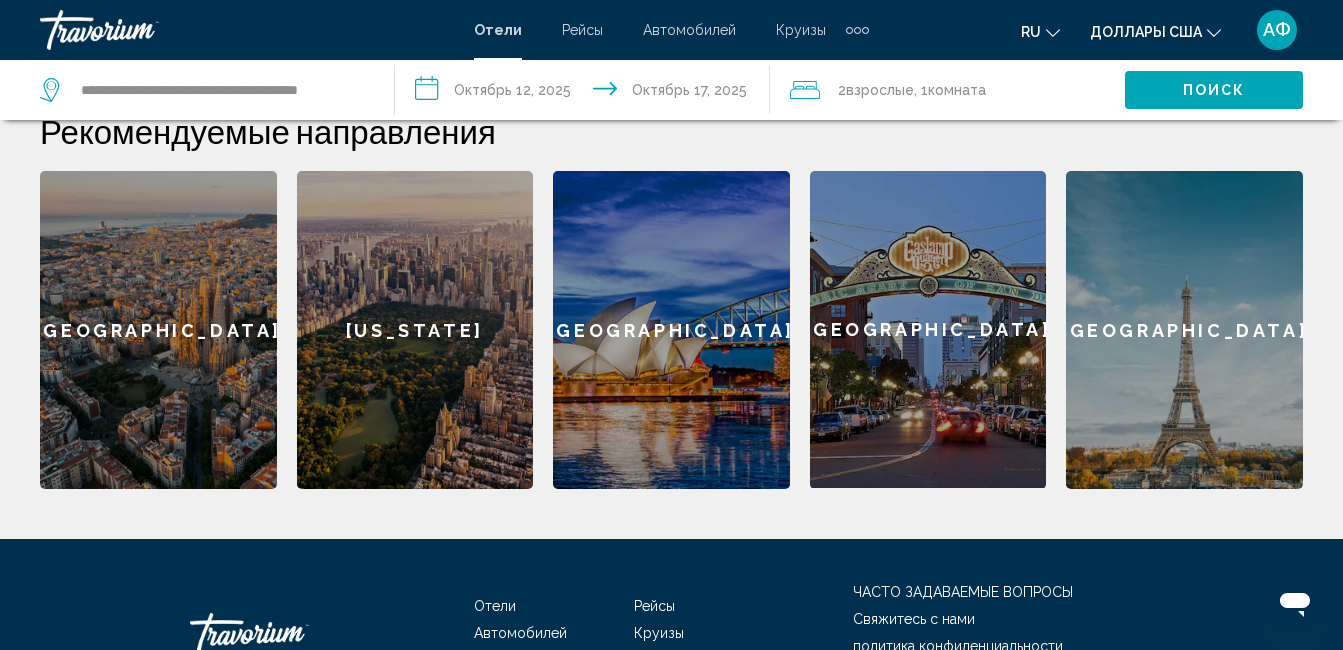 click on "Взрослые" 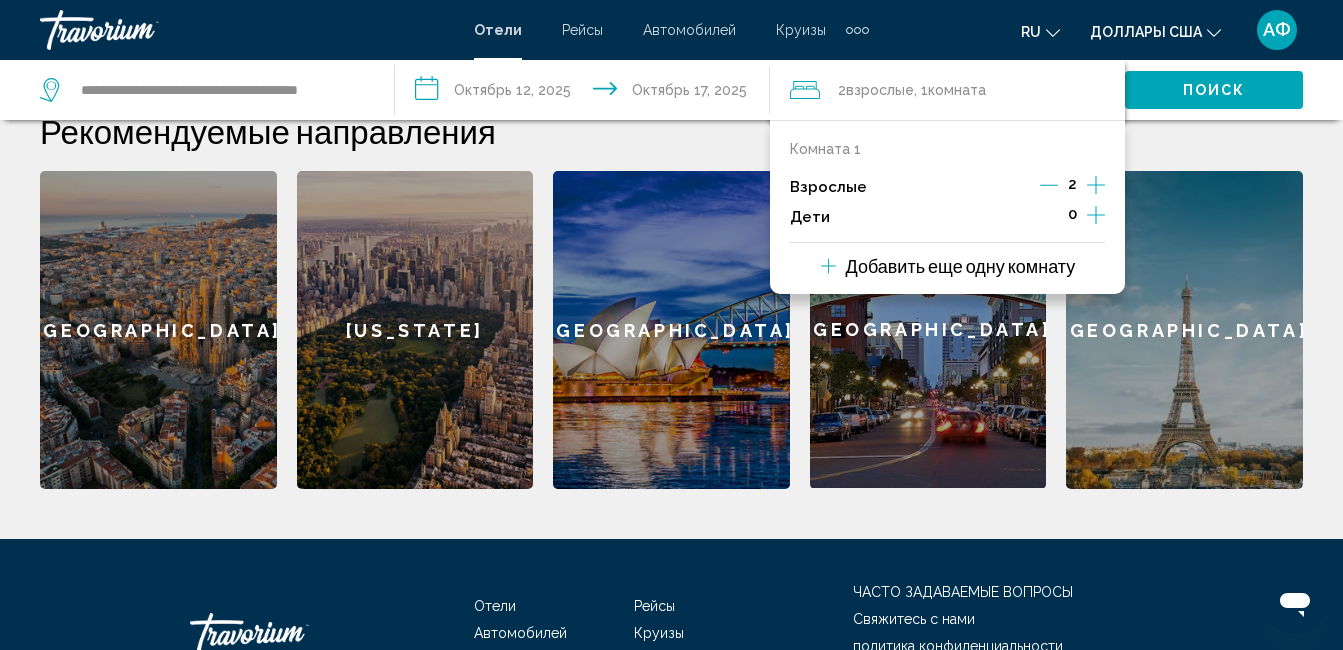 click 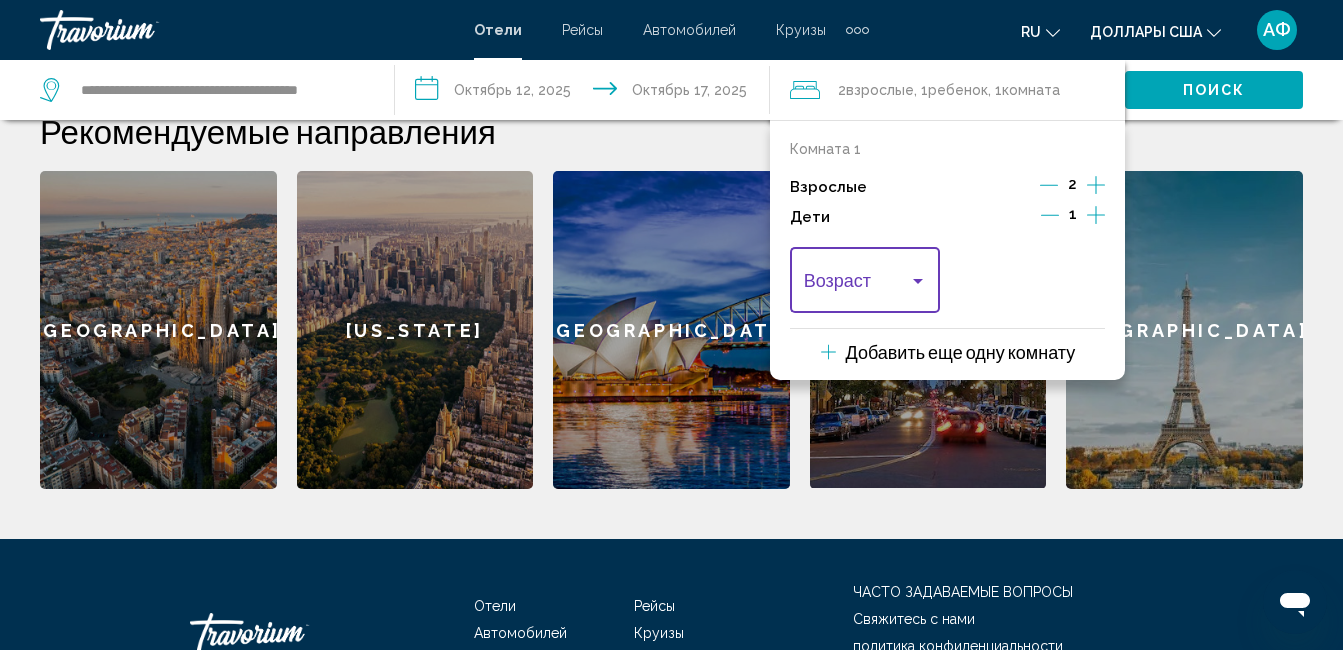 click at bounding box center [865, 285] 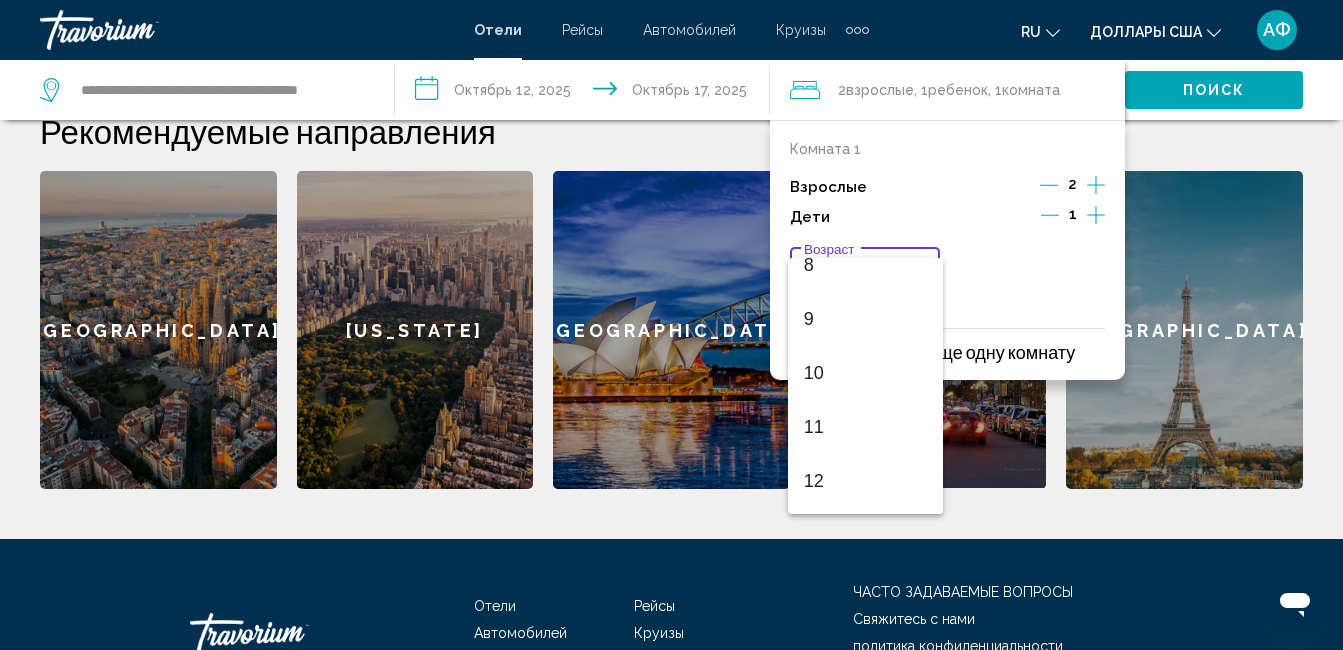 scroll, scrollTop: 500, scrollLeft: 0, axis: vertical 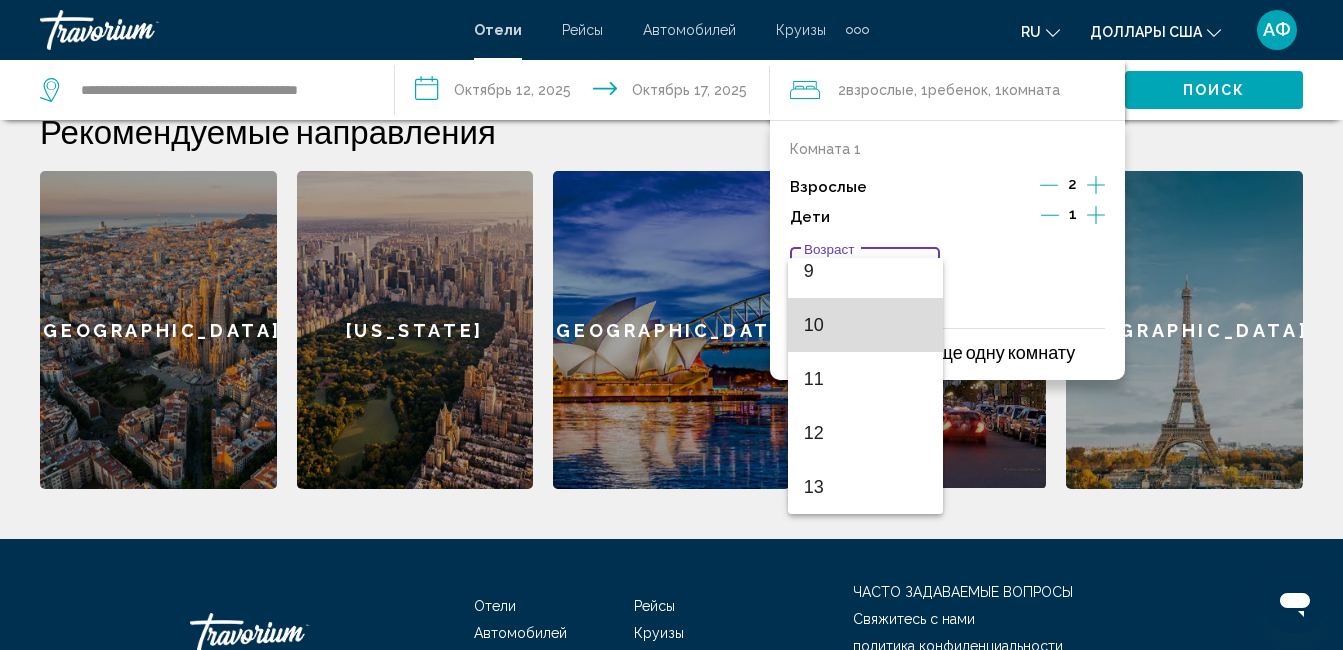 click on "10" at bounding box center [865, 325] 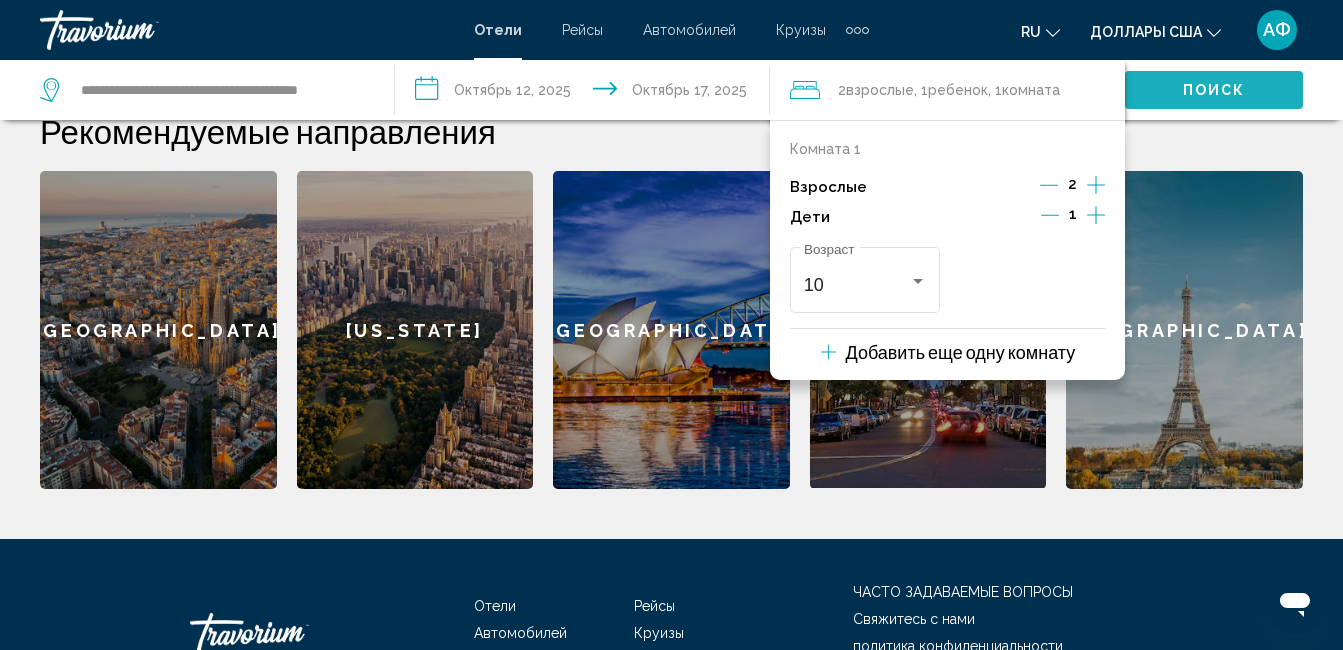click on "Поиск" at bounding box center (1214, 91) 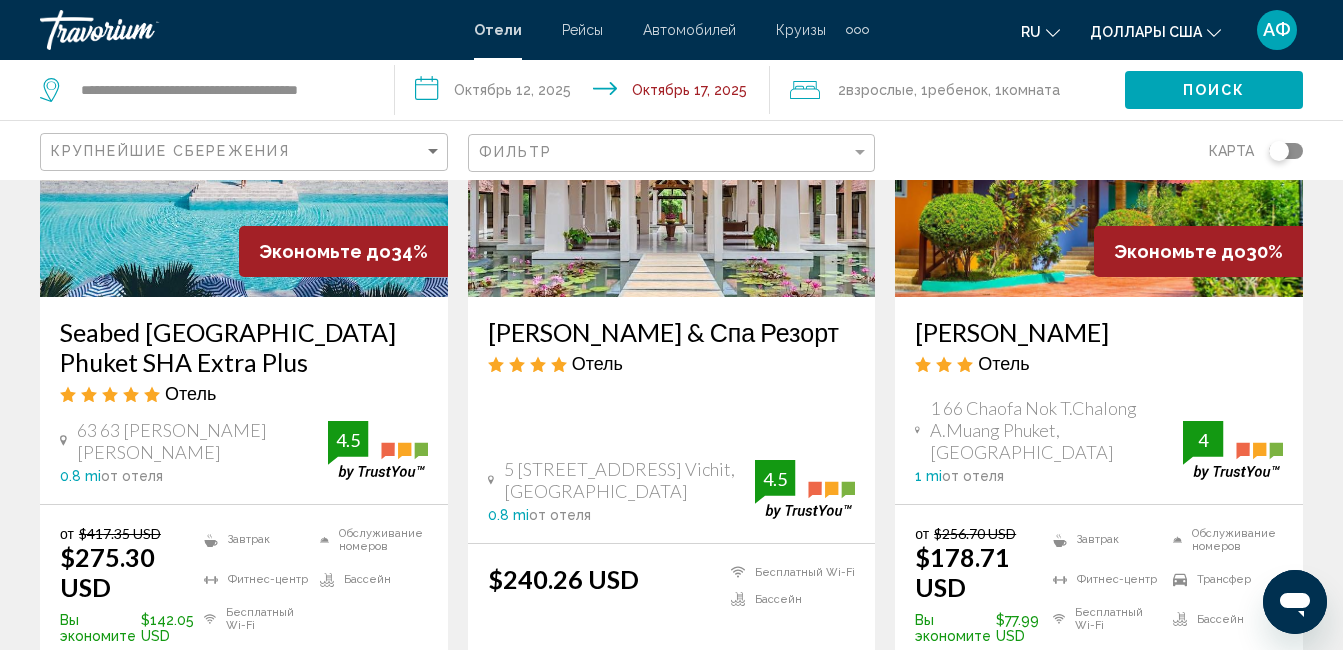 scroll, scrollTop: 1600, scrollLeft: 0, axis: vertical 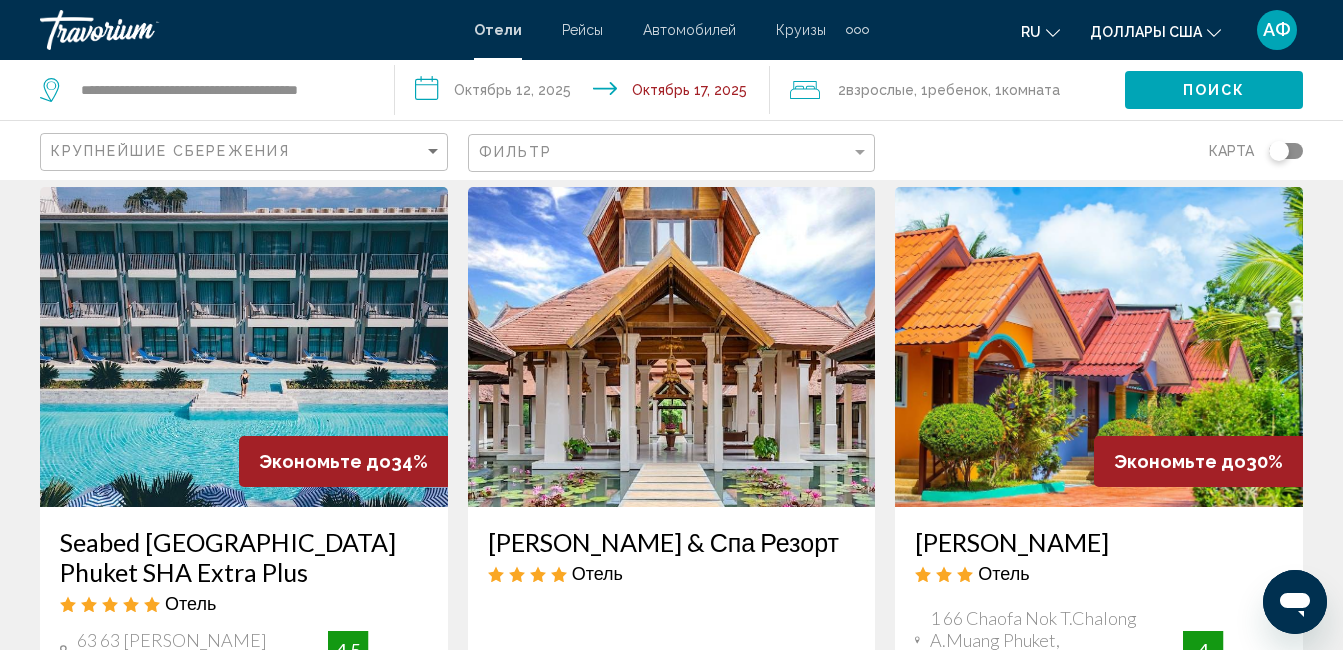 click at bounding box center (672, 347) 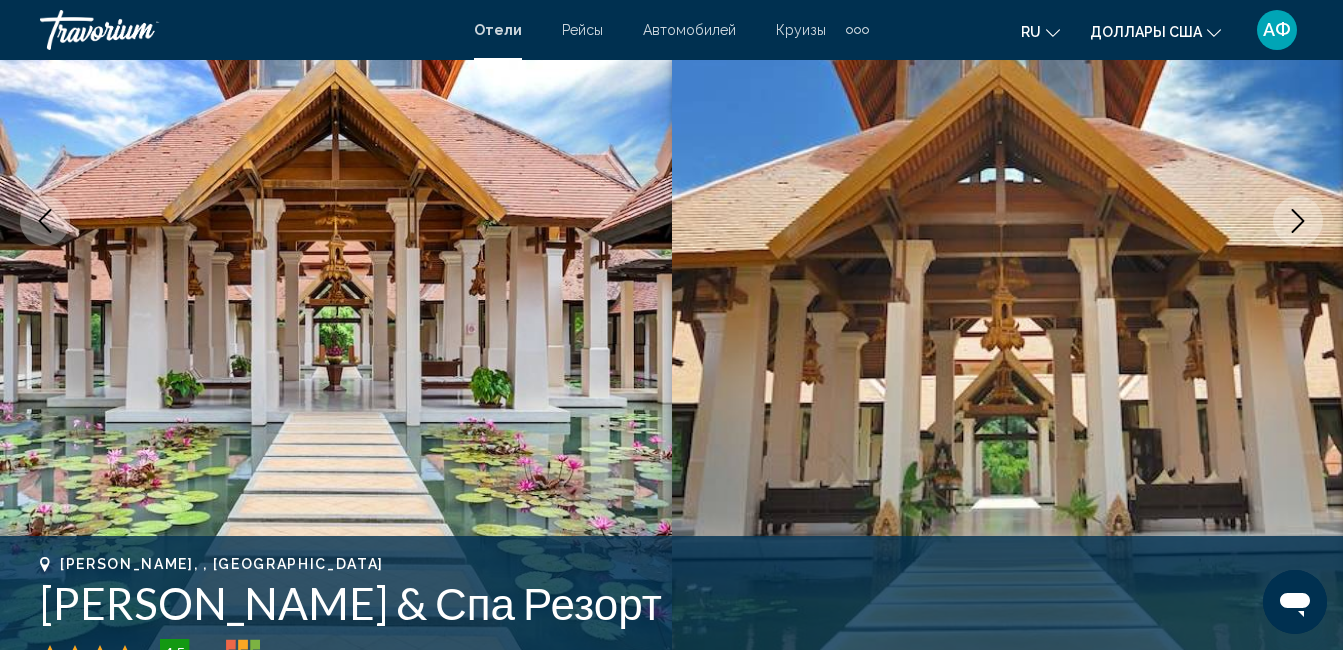 scroll, scrollTop: 210, scrollLeft: 0, axis: vertical 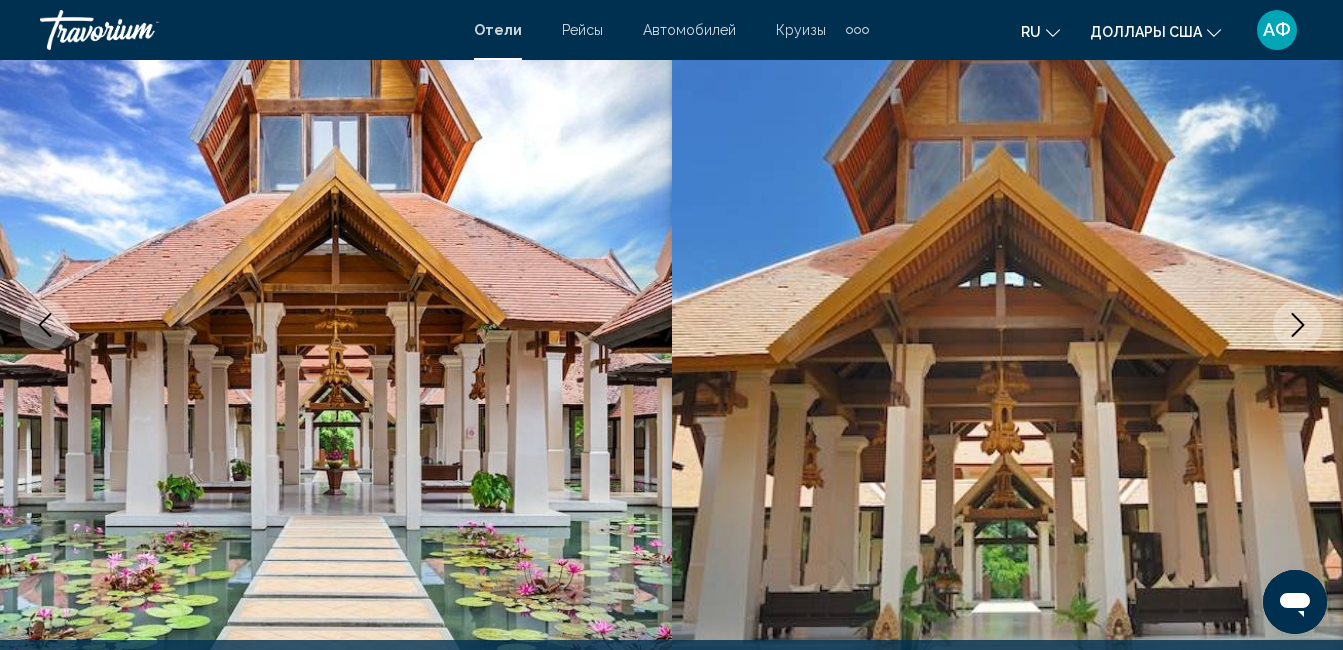 click 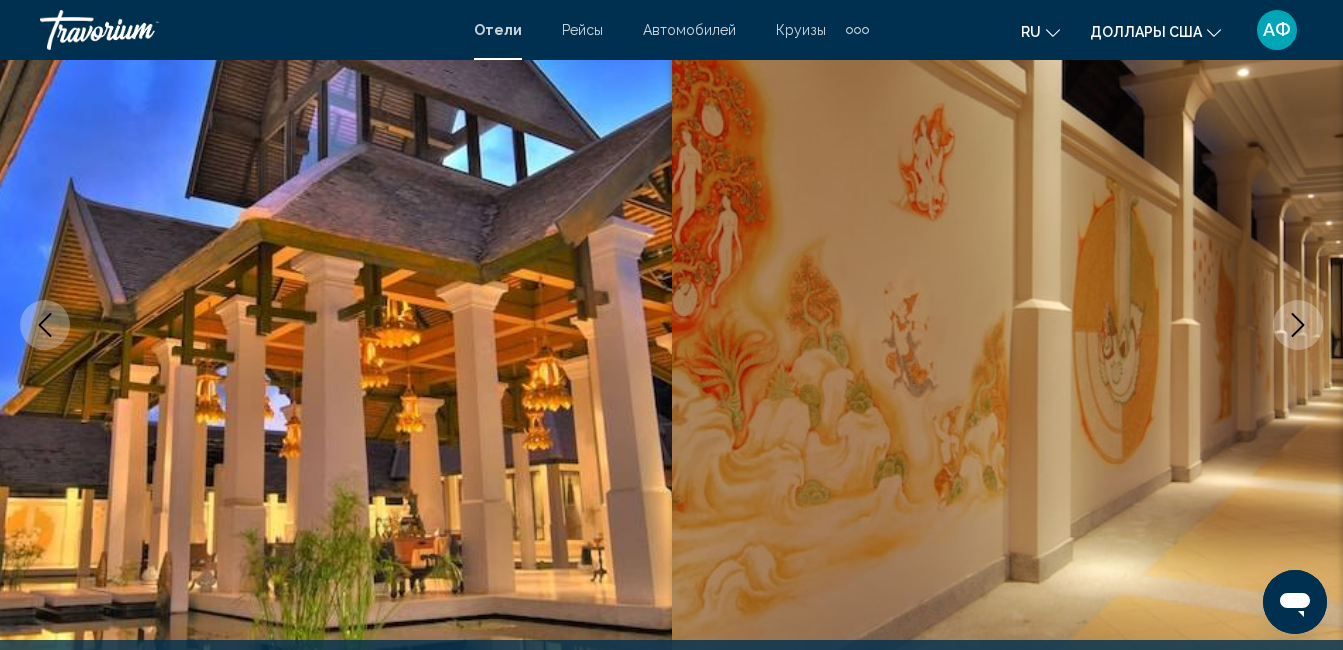 click 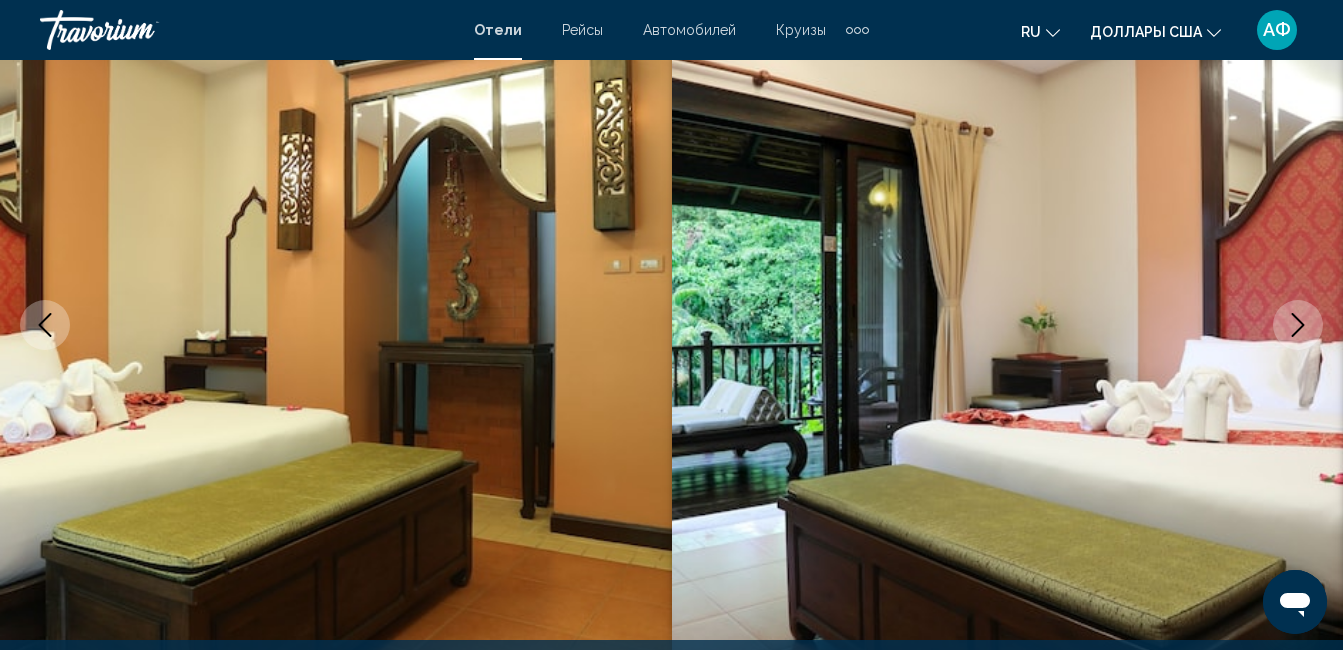 click 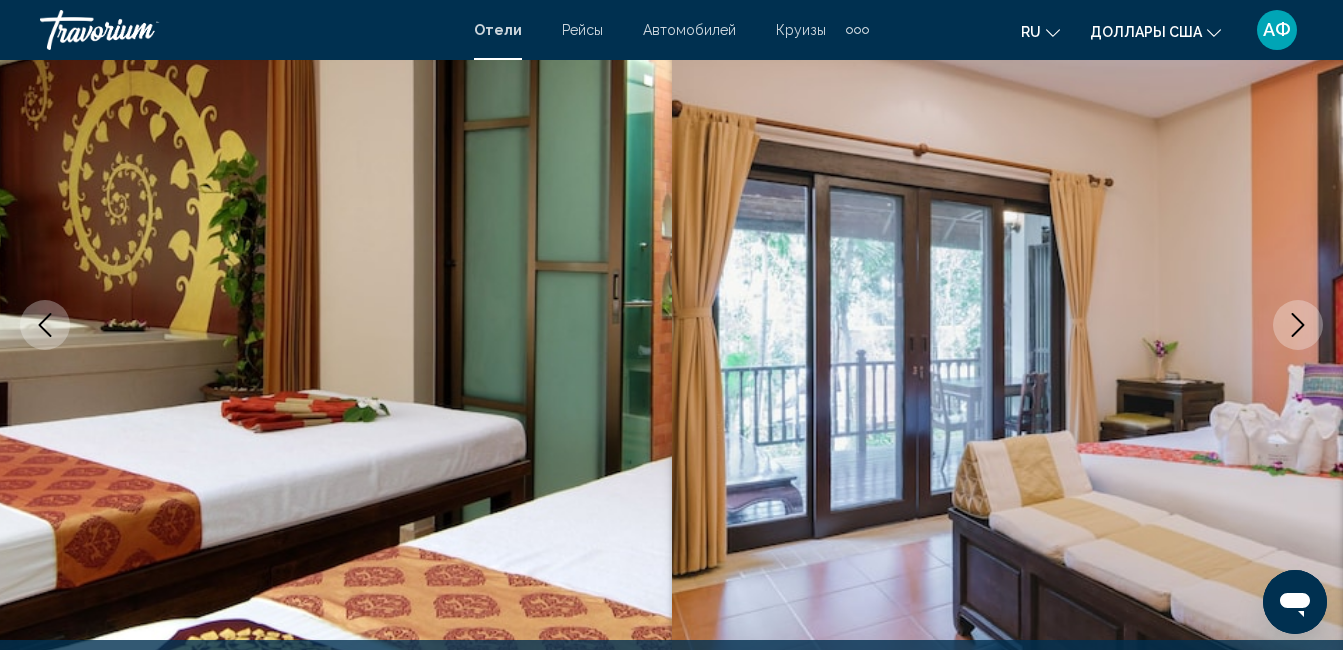 click 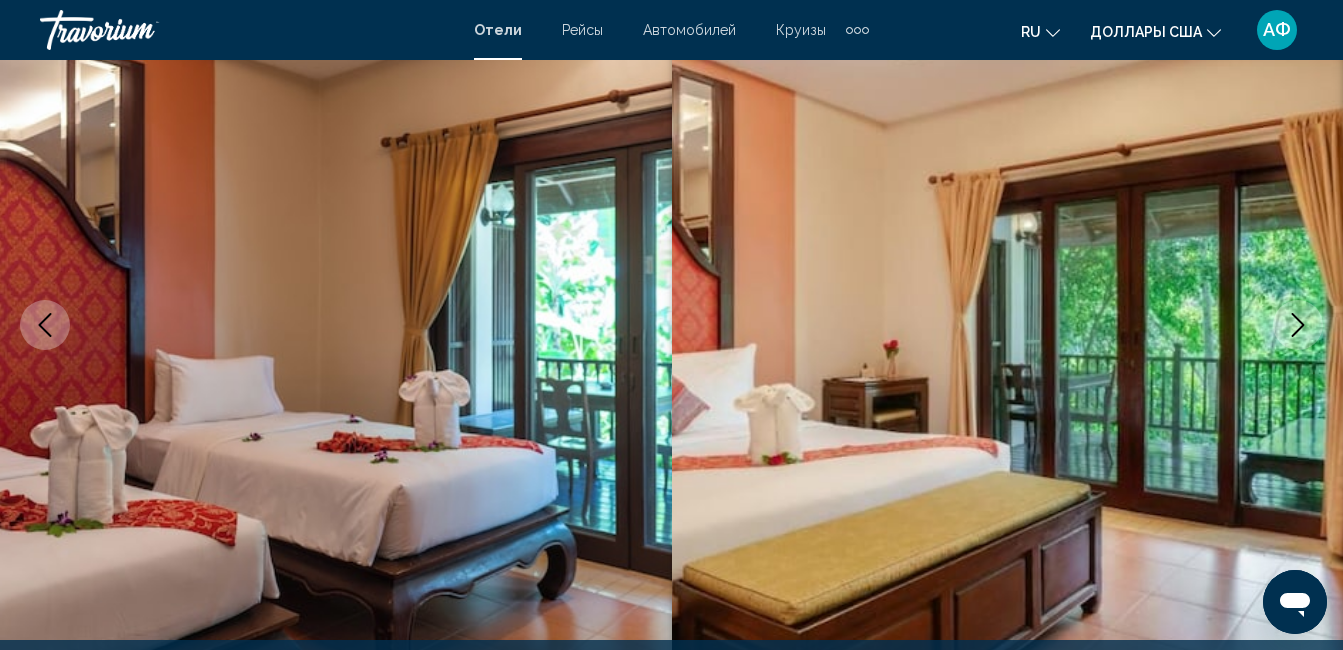 click 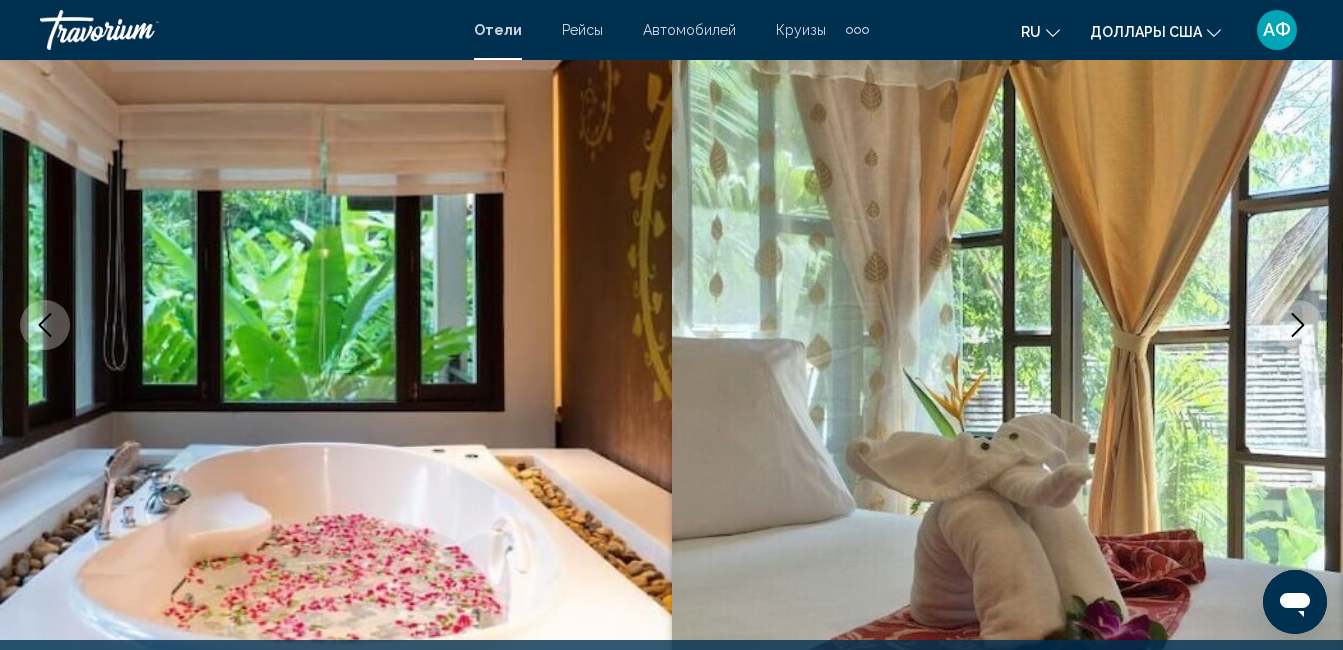 click 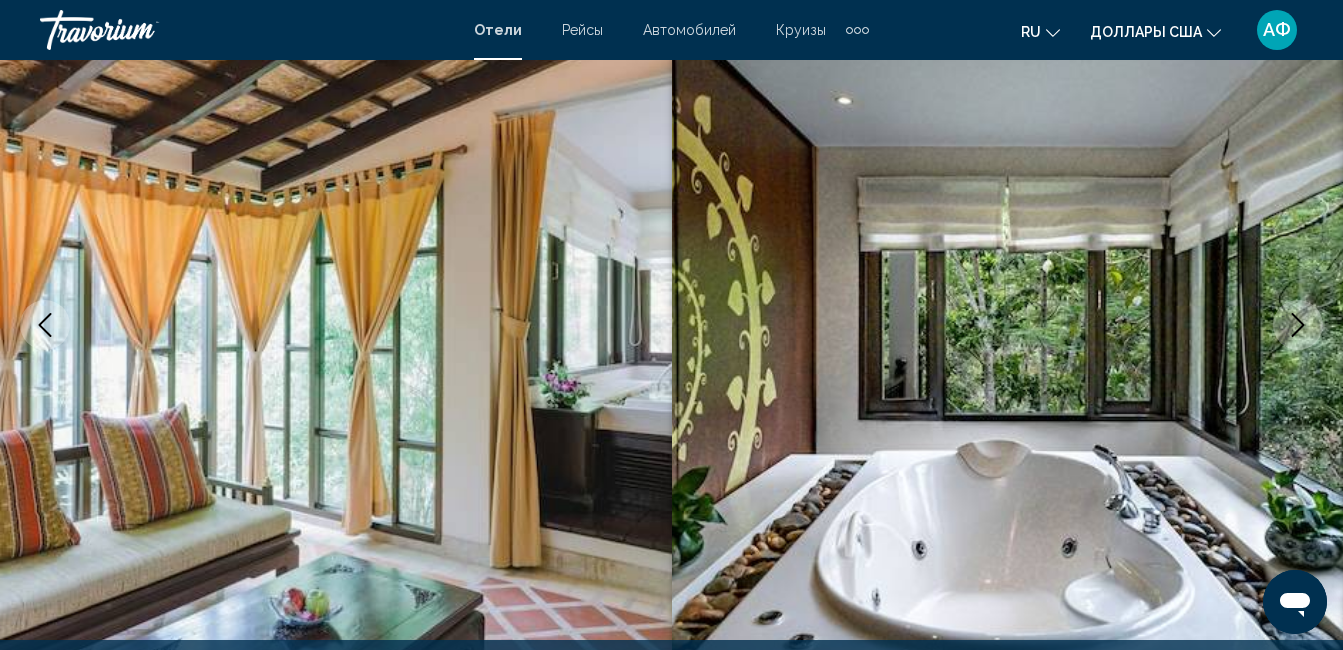 click 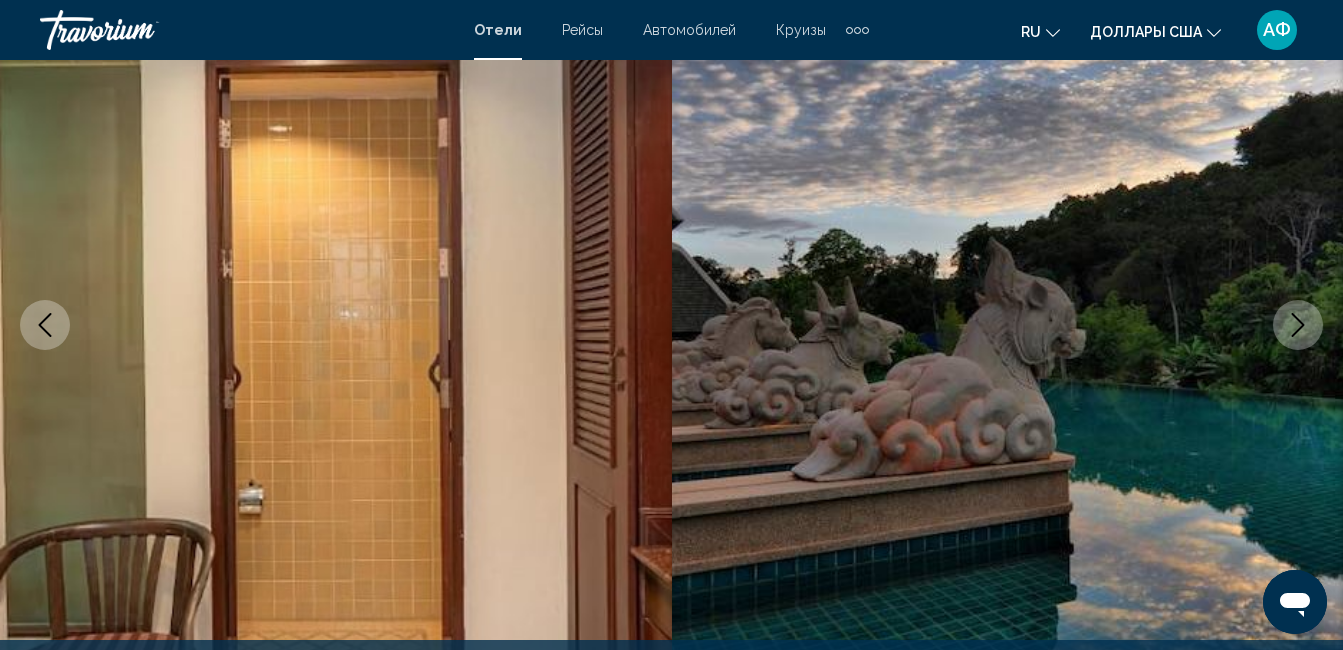 click 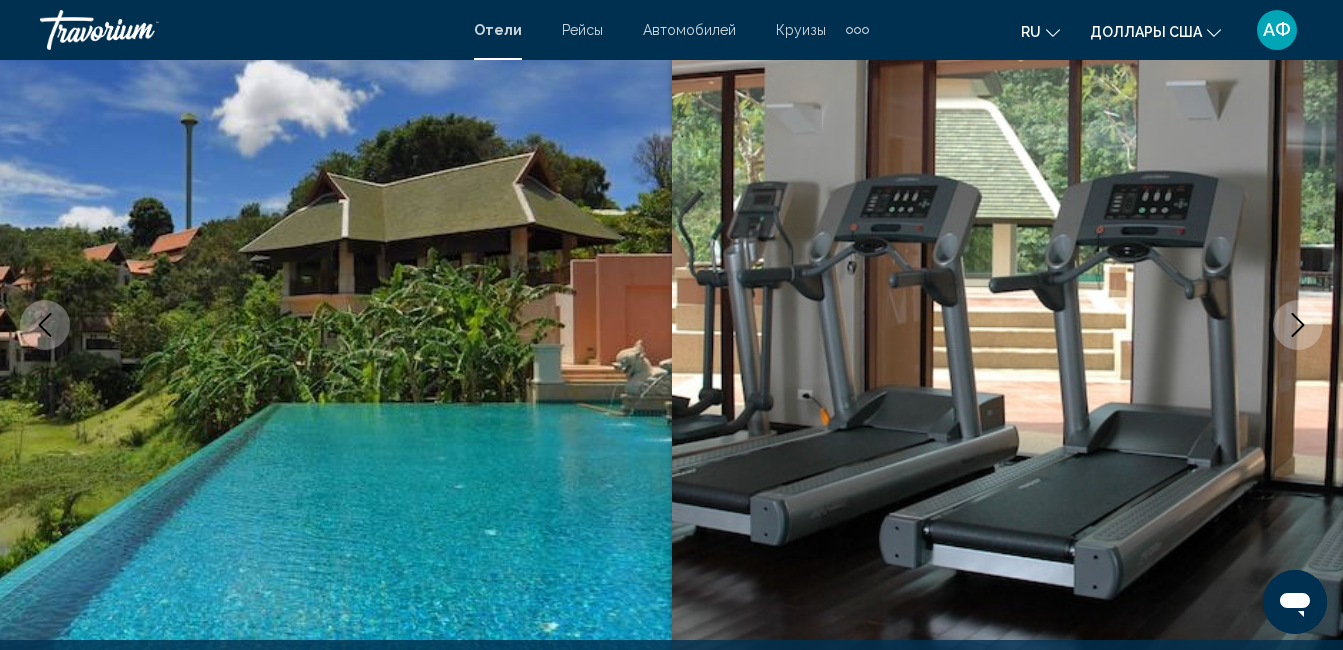 click 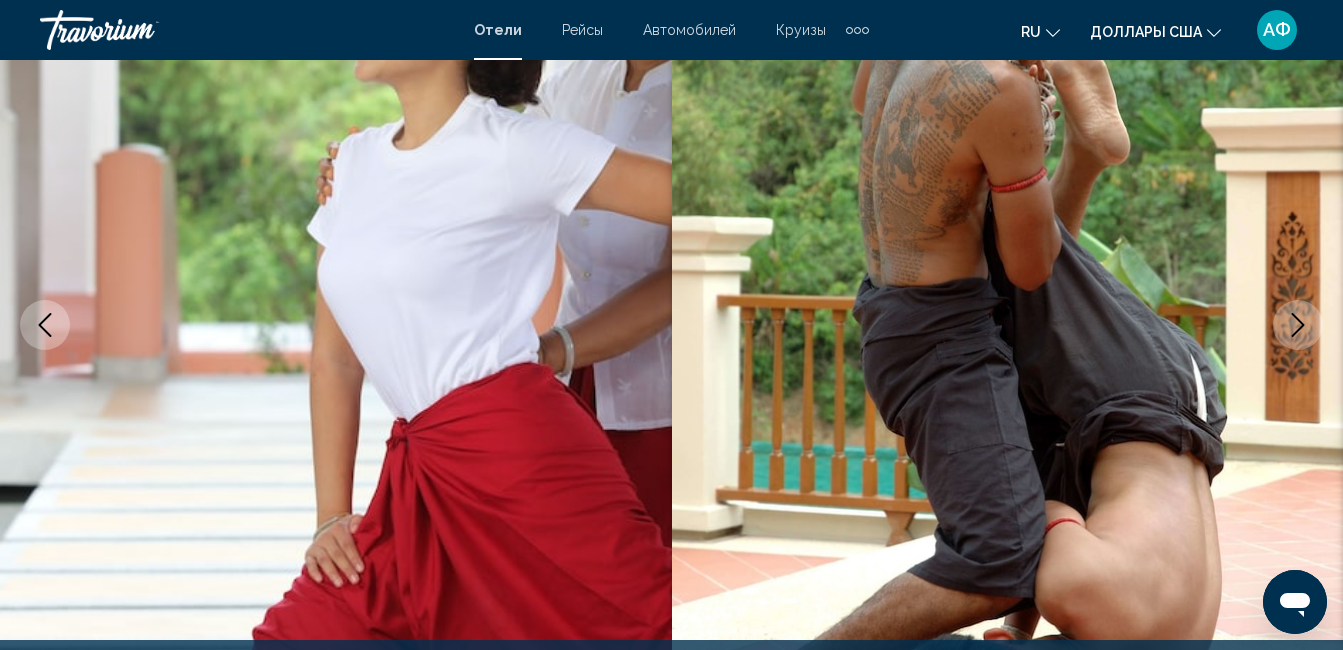click 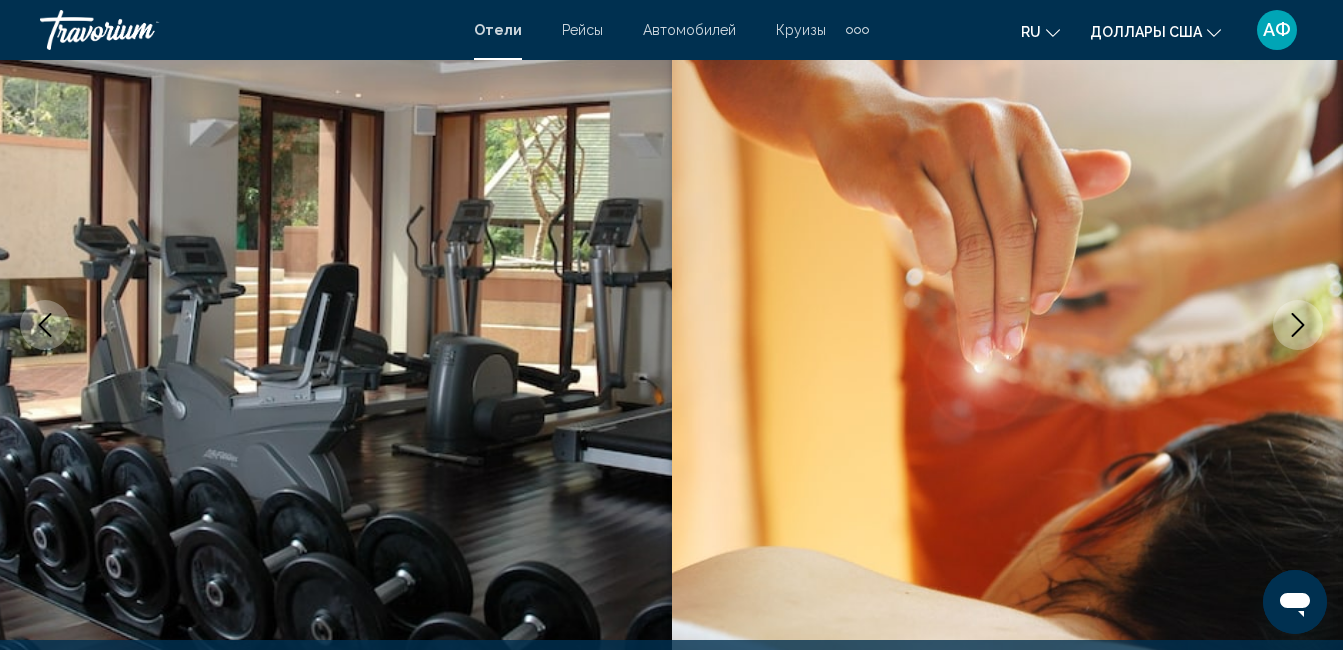 click 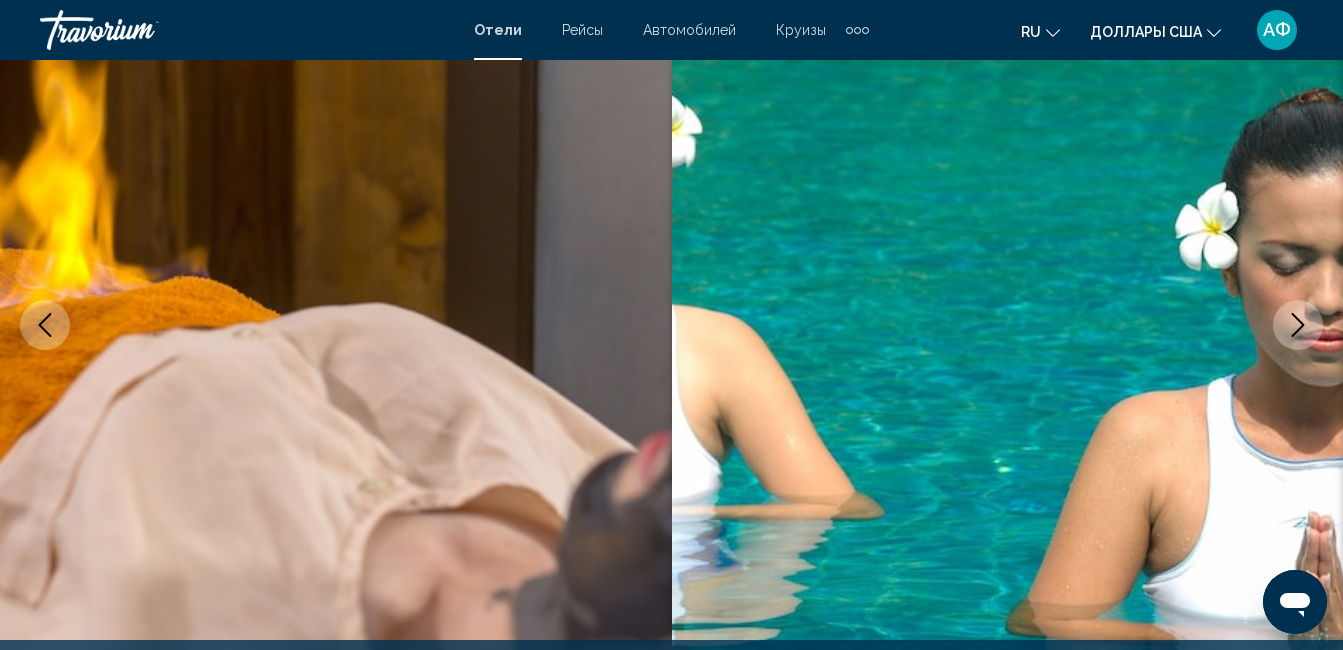 click 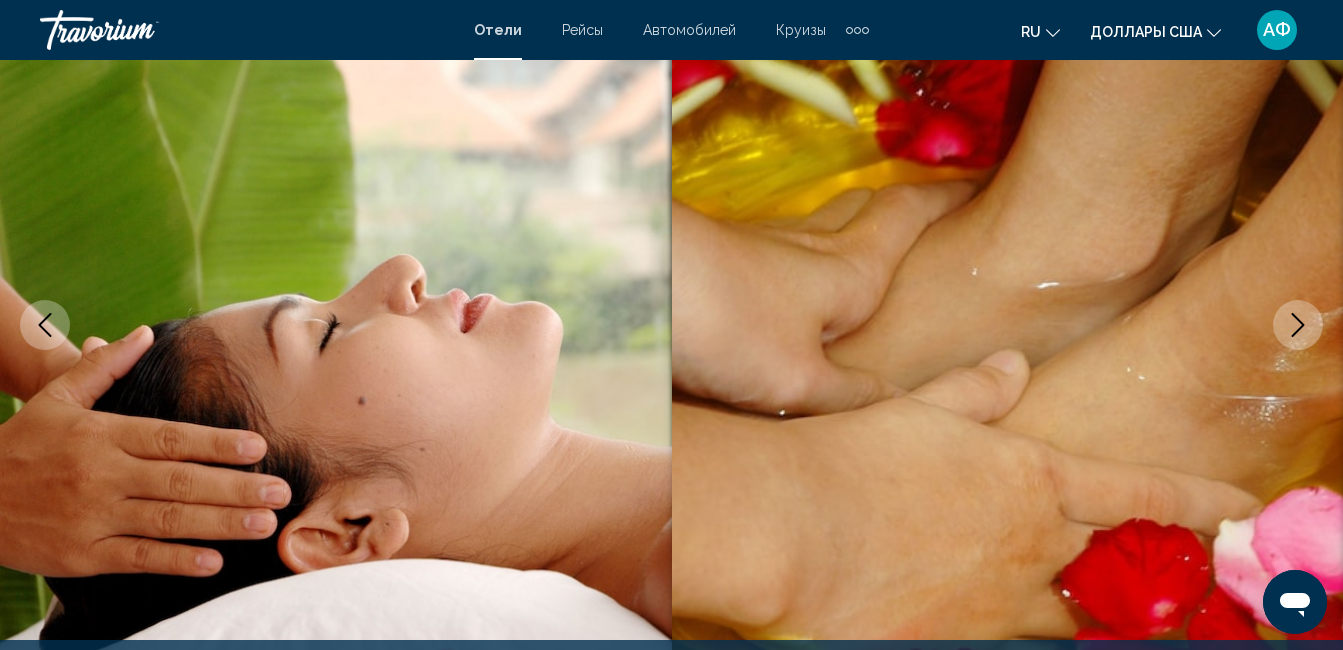click 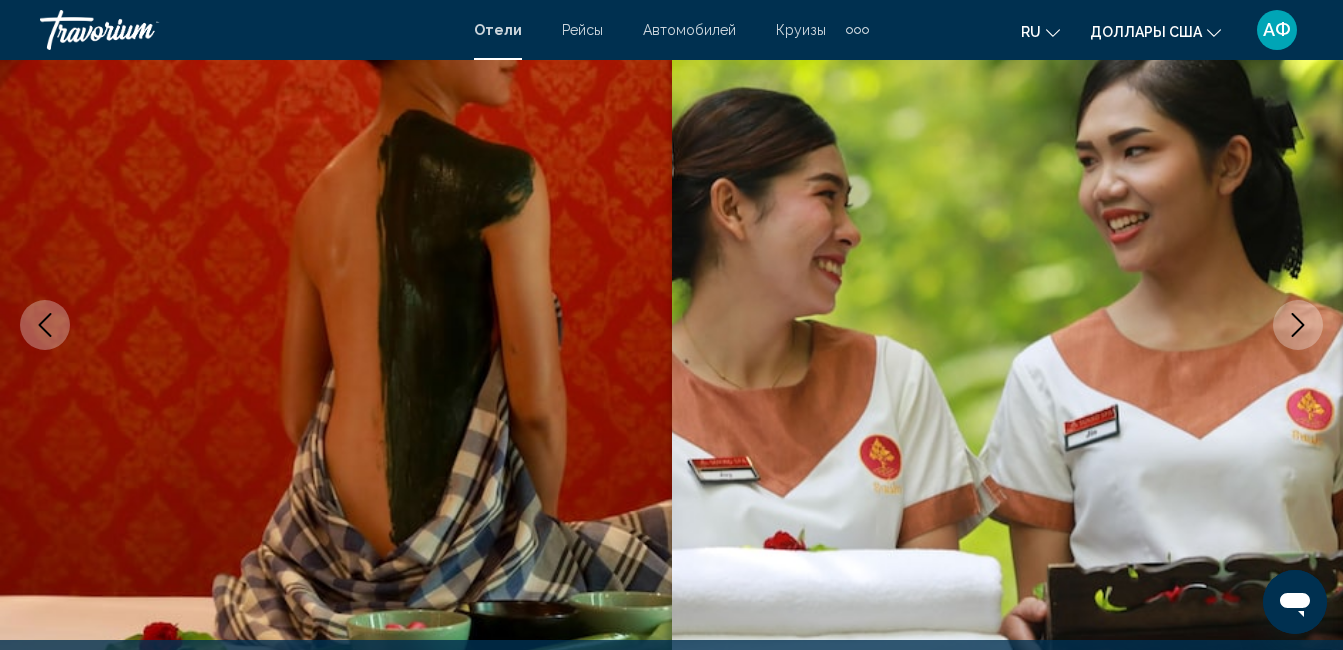 click 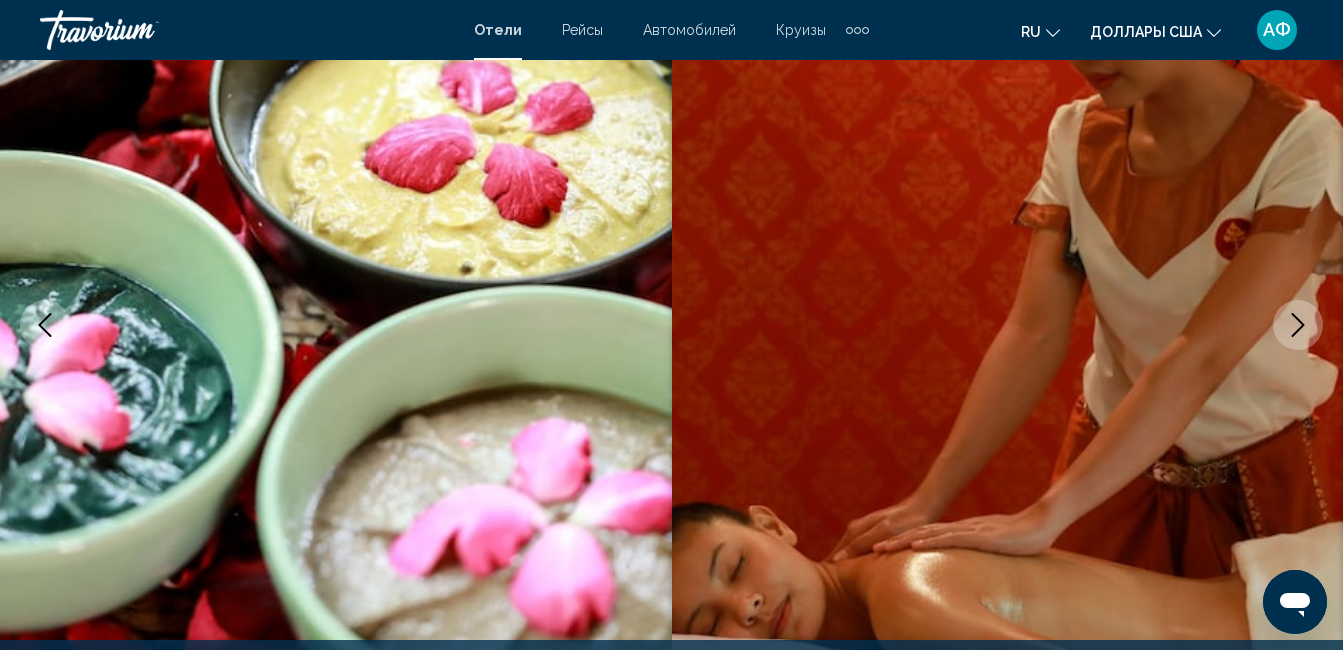 click 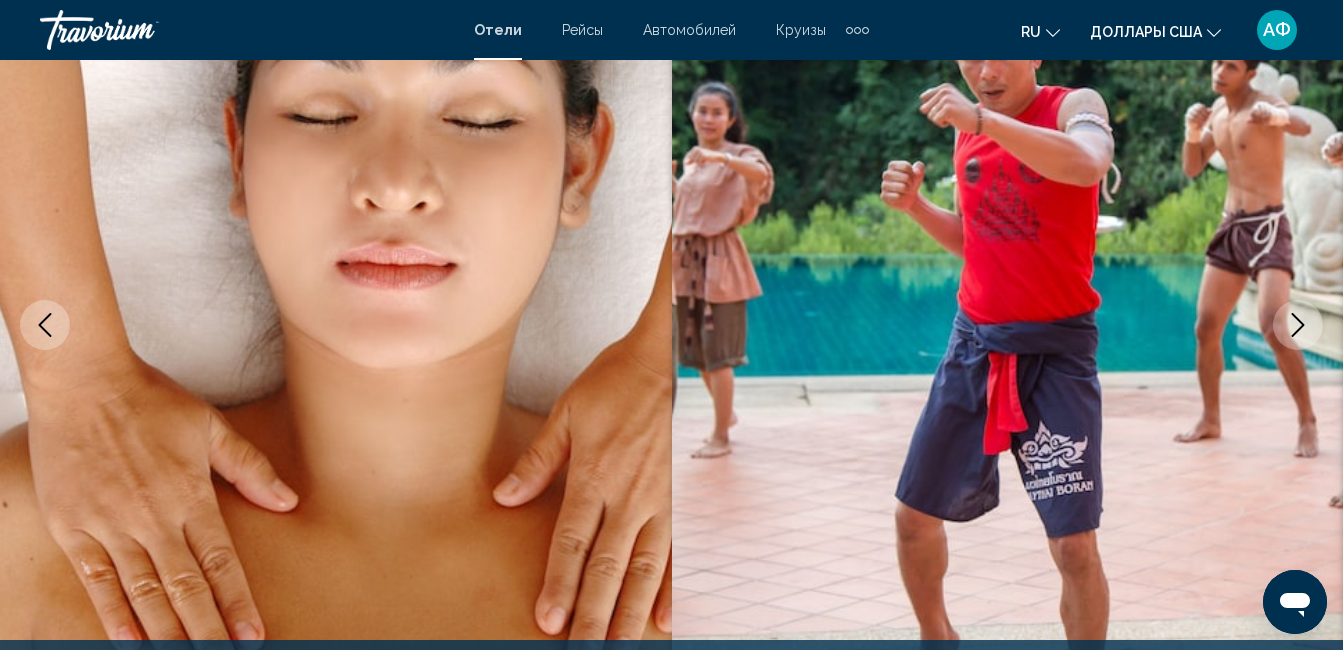 click 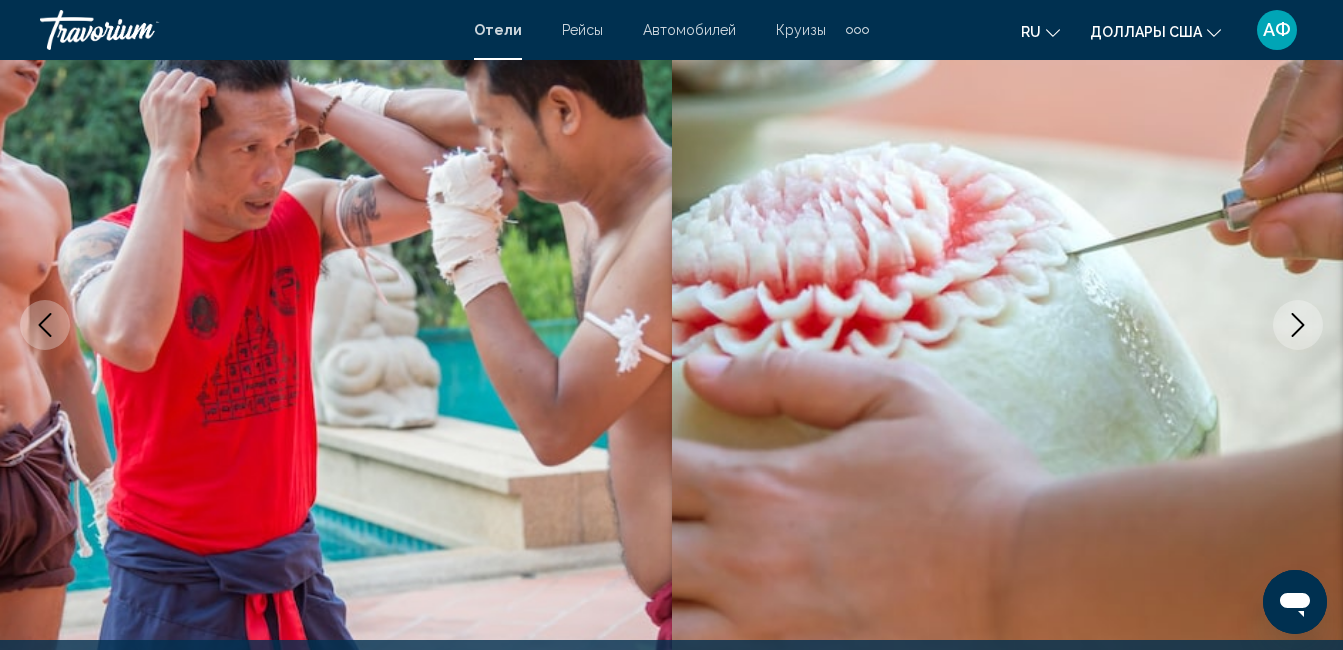 click 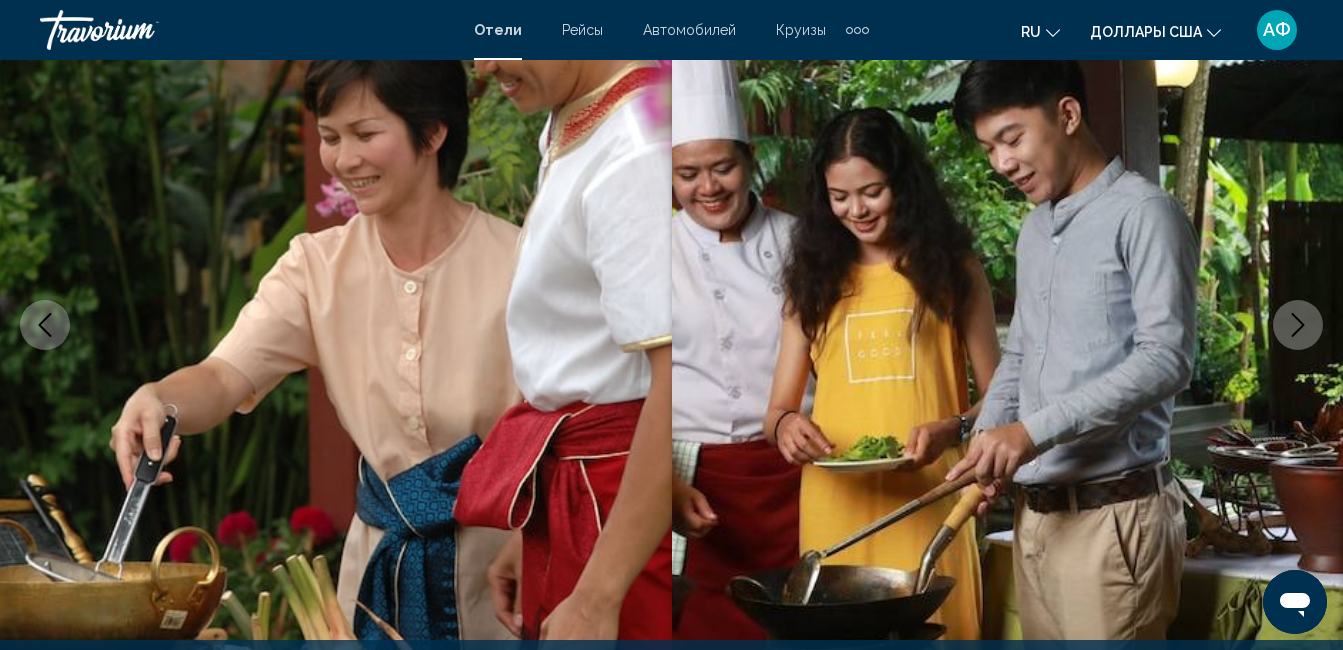 click 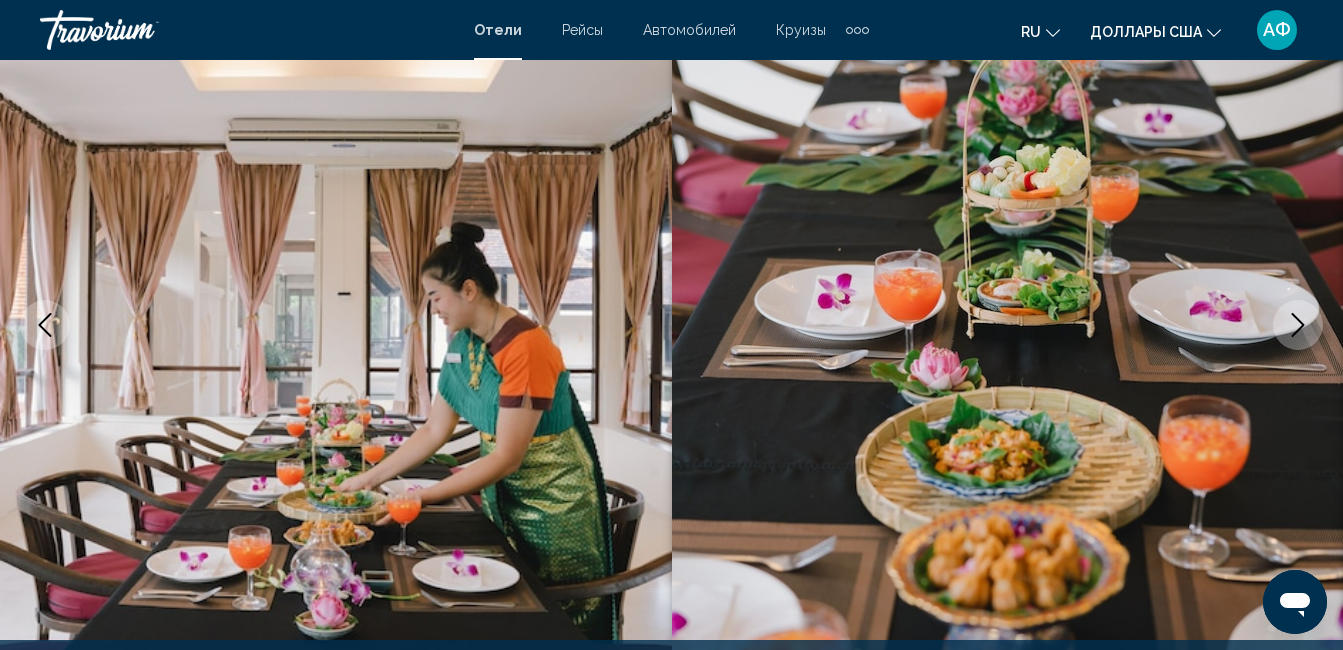 click 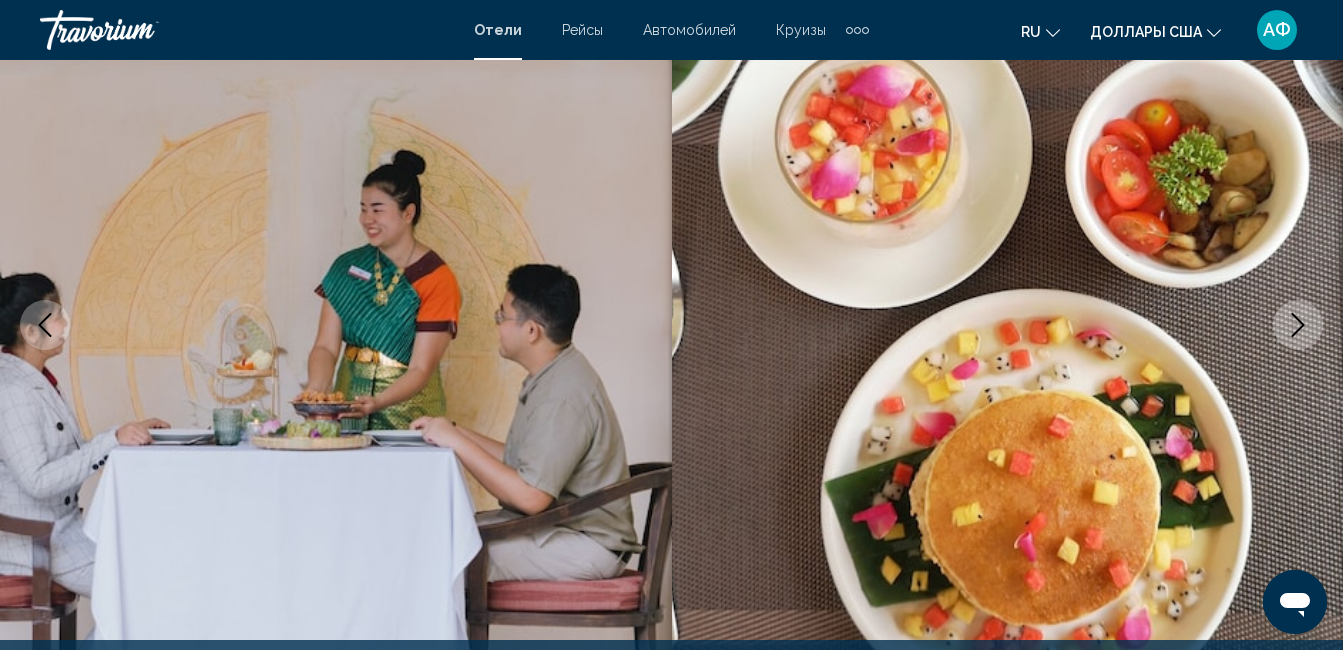 click 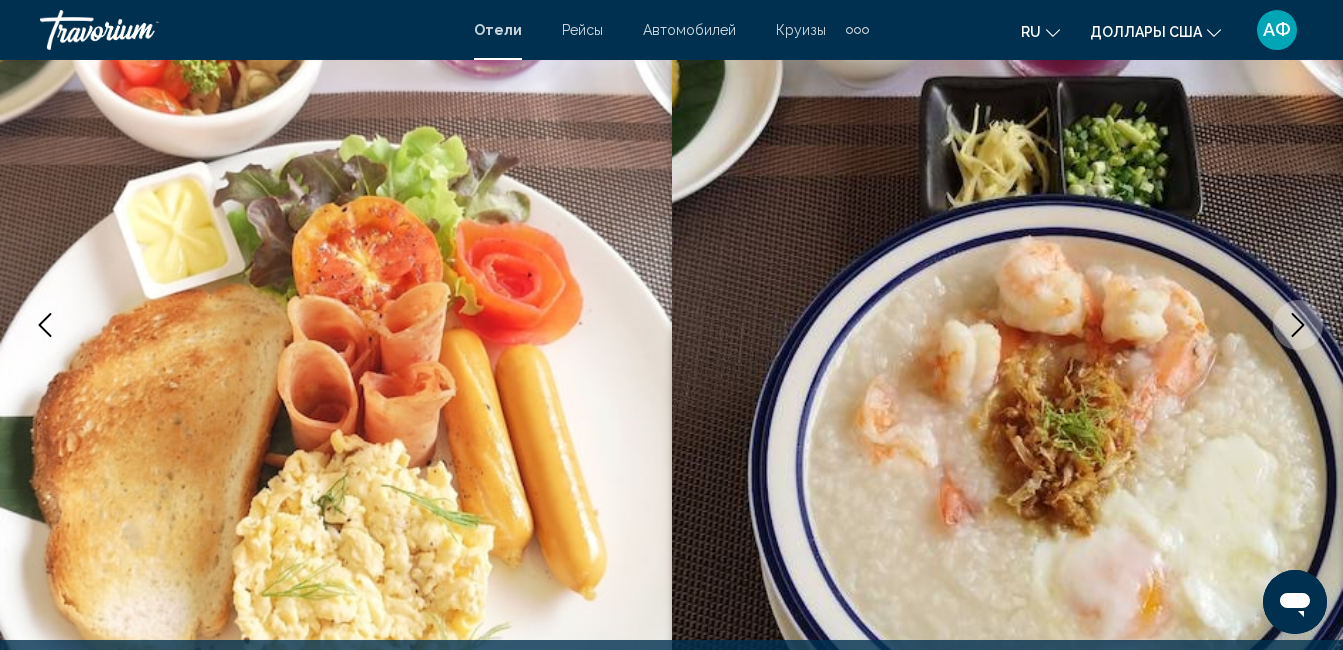 click 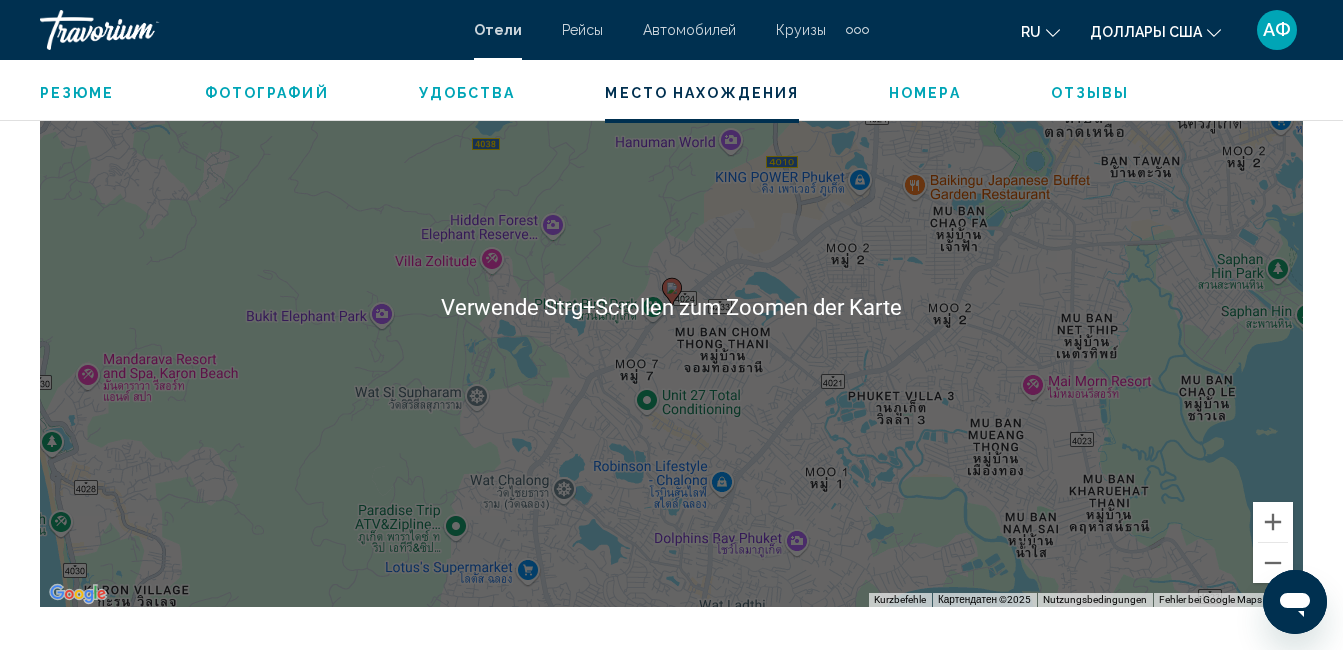 scroll, scrollTop: 2410, scrollLeft: 0, axis: vertical 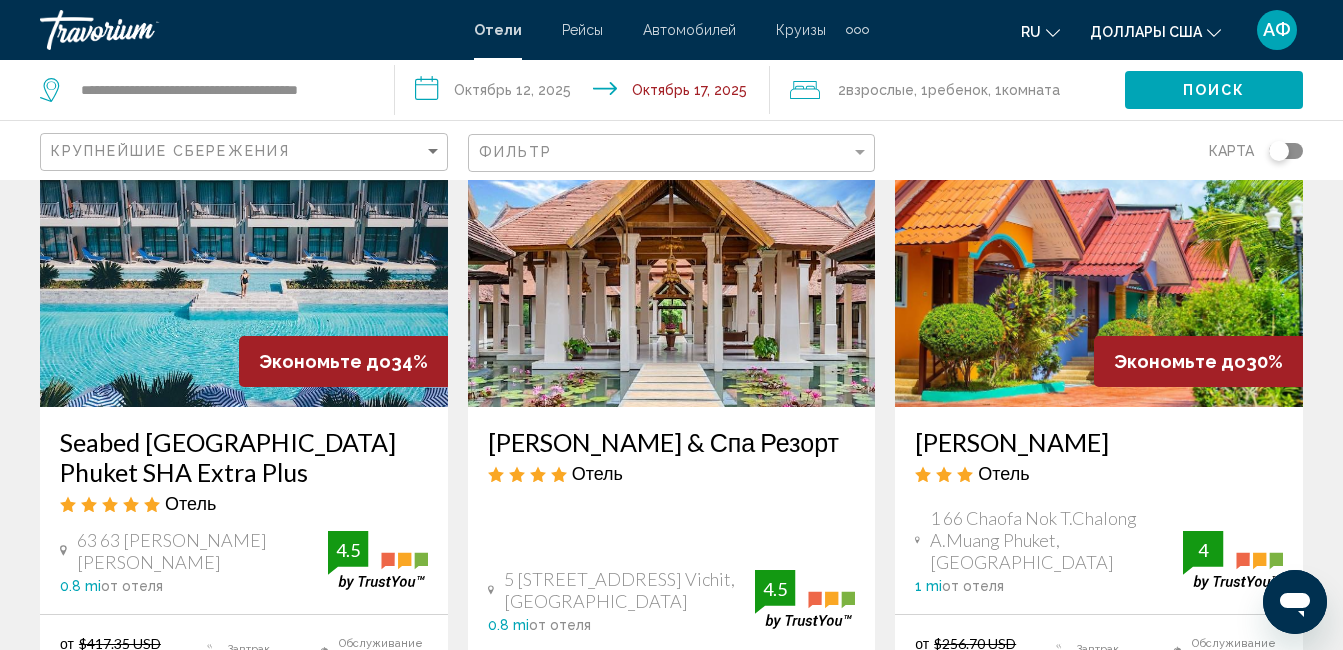 click at bounding box center [244, 247] 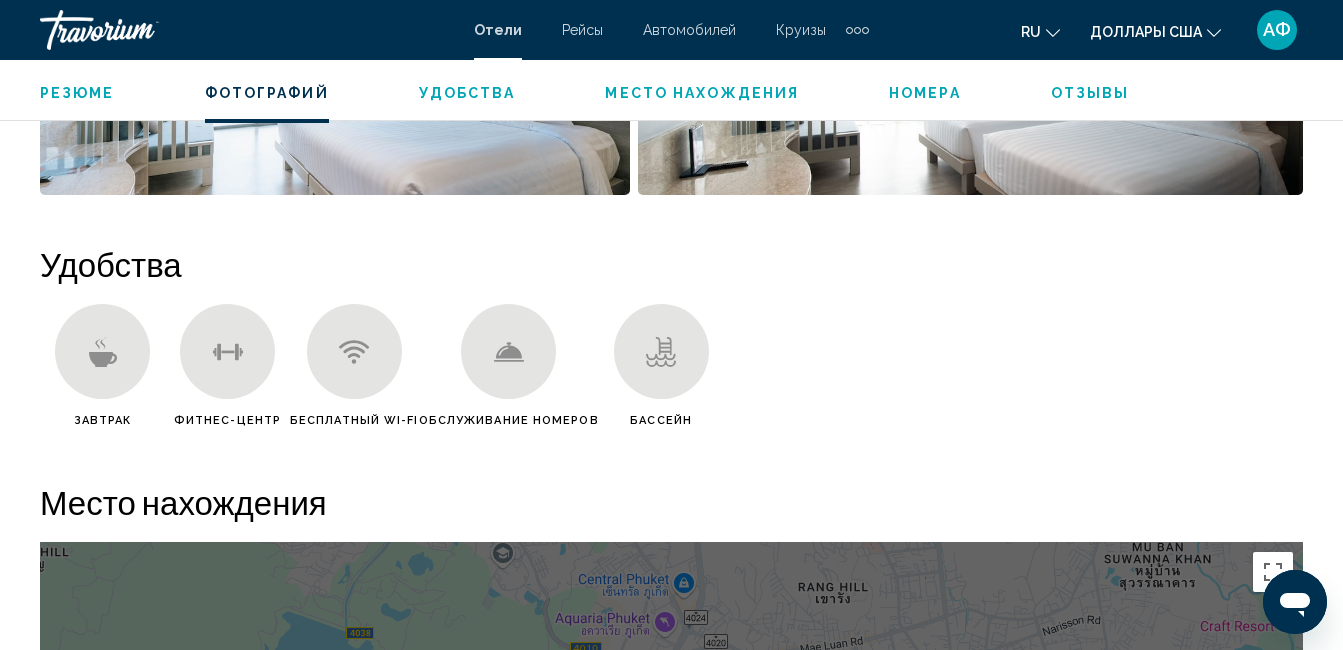 scroll, scrollTop: 1810, scrollLeft: 0, axis: vertical 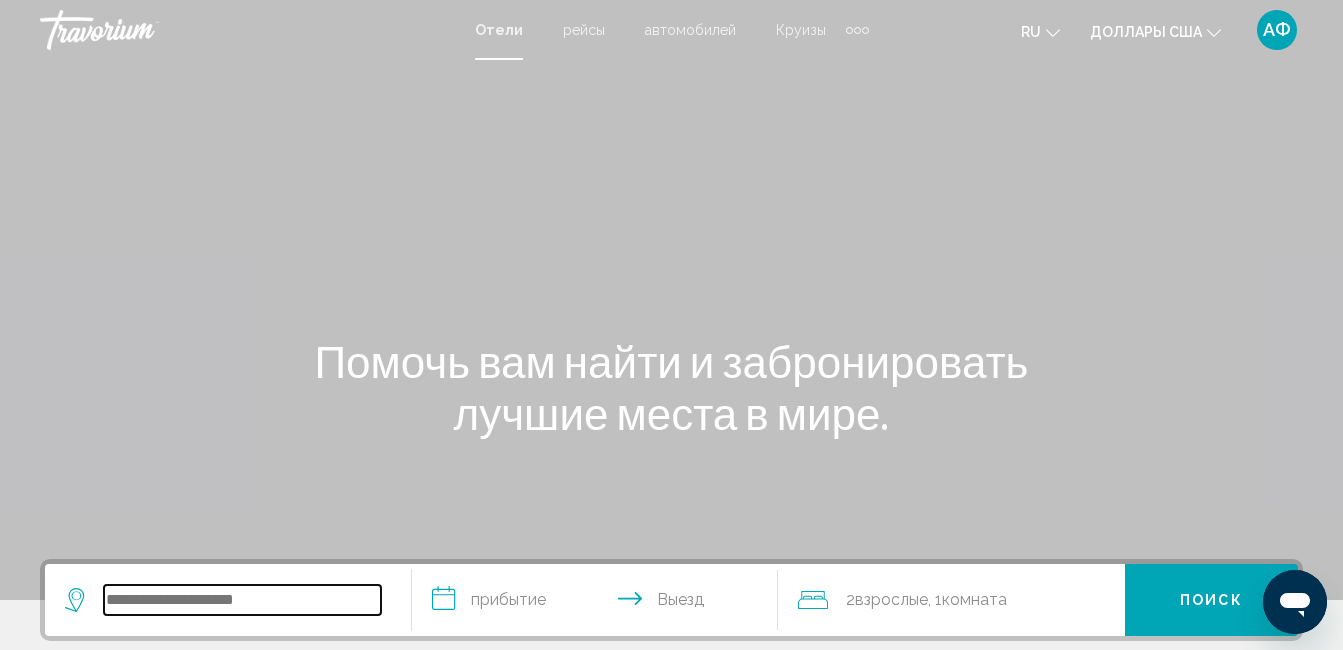 click at bounding box center [242, 600] 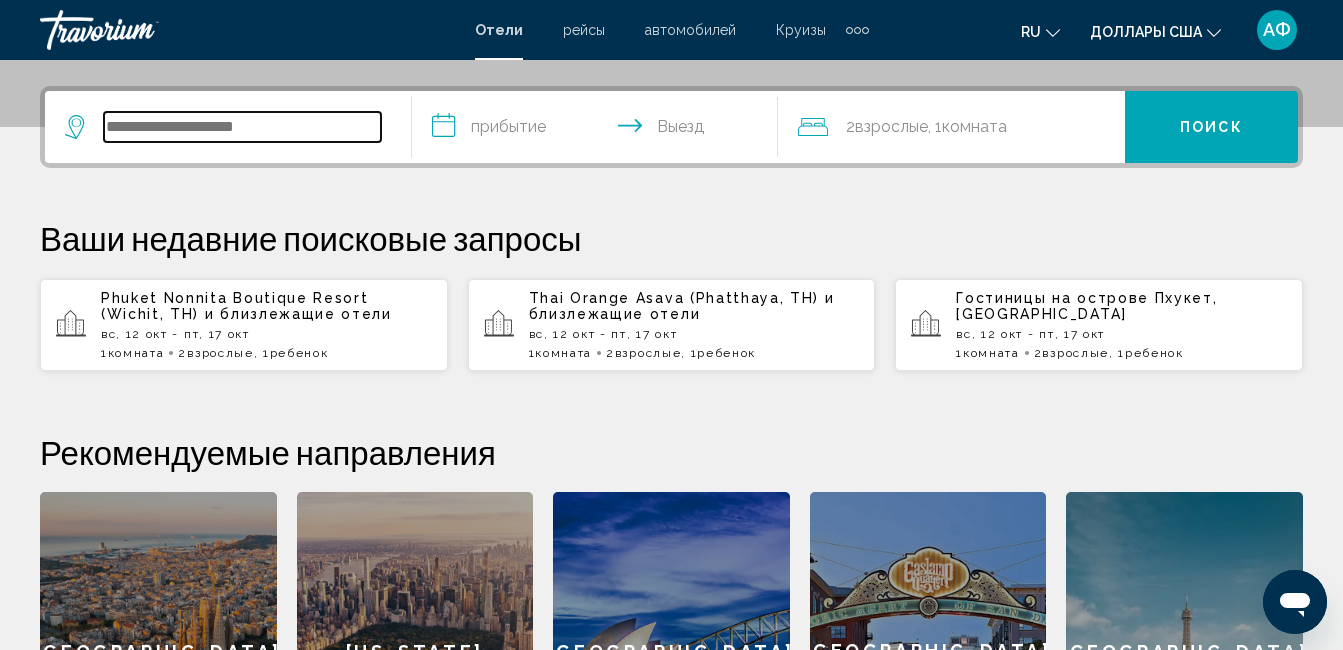 scroll, scrollTop: 494, scrollLeft: 0, axis: vertical 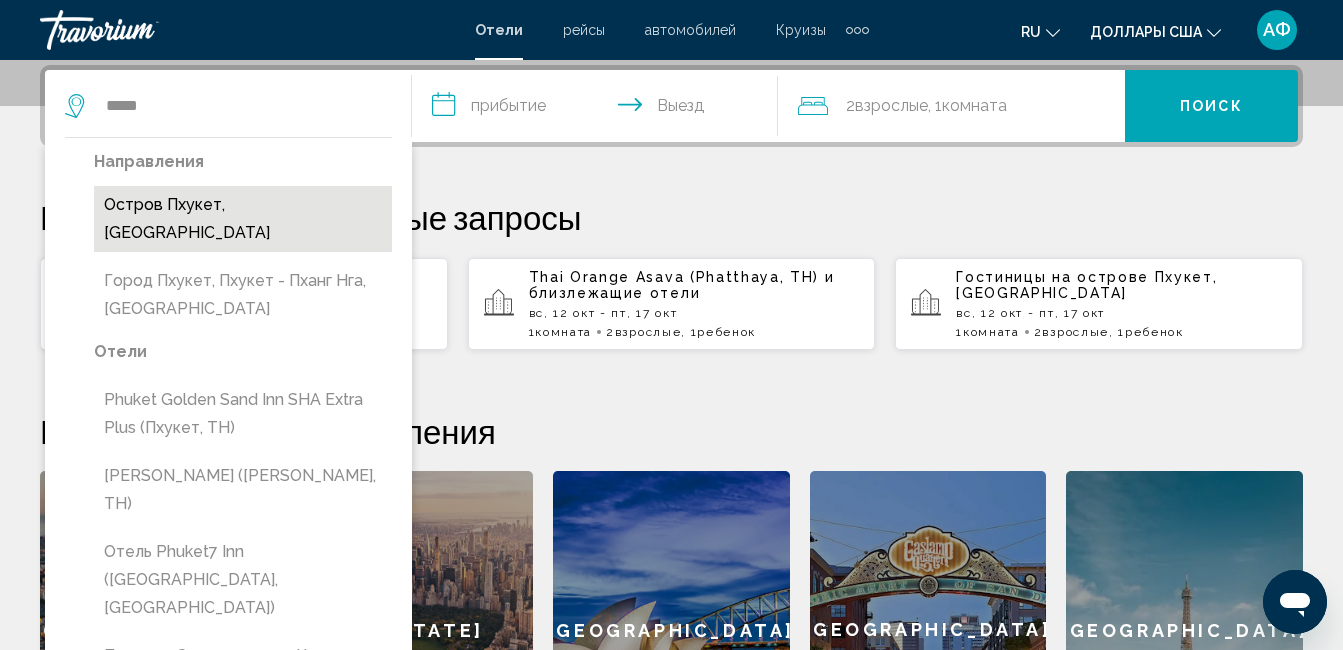 click on "Остров Пхукет, [GEOGRAPHIC_DATA]" at bounding box center [243, 219] 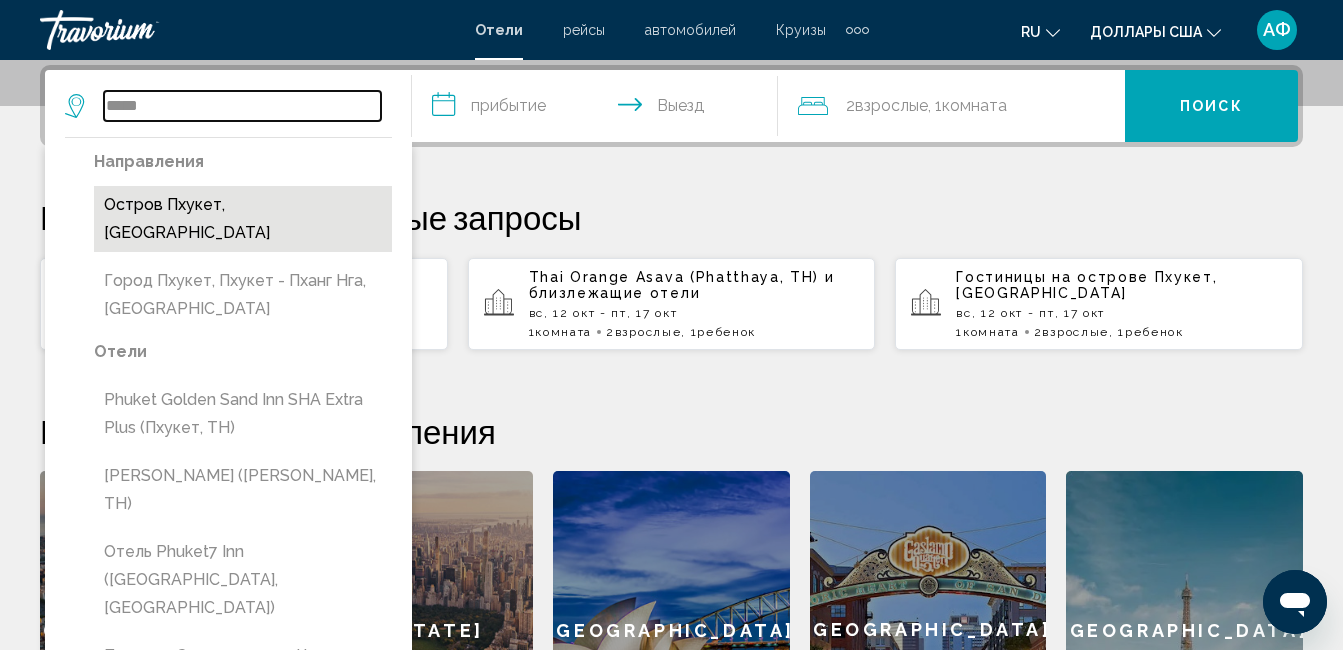 type on "**********" 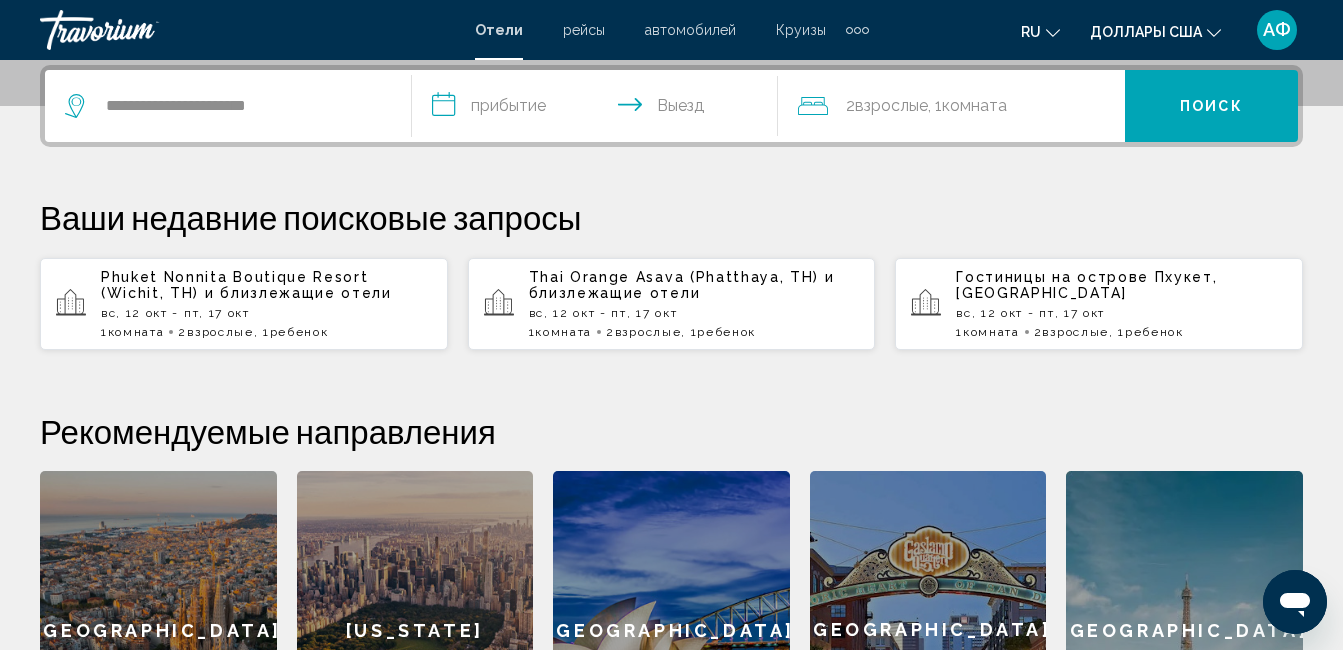 click on "**********" at bounding box center (599, 109) 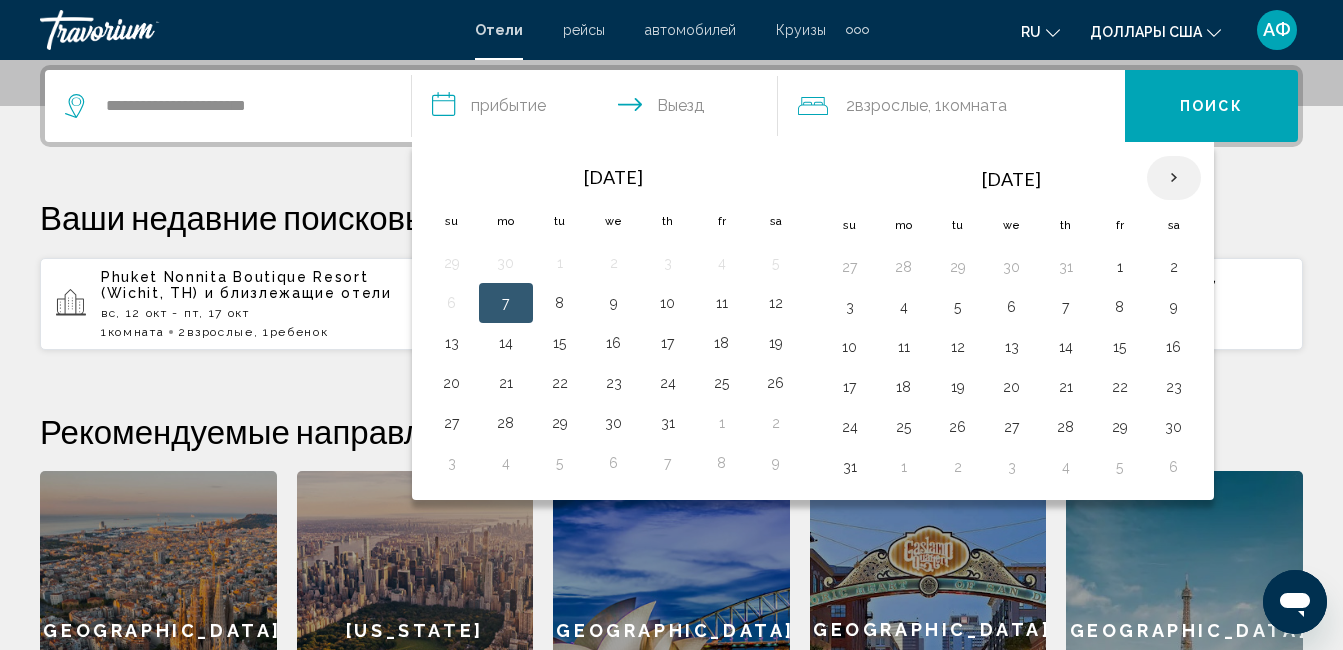 click at bounding box center (1174, 178) 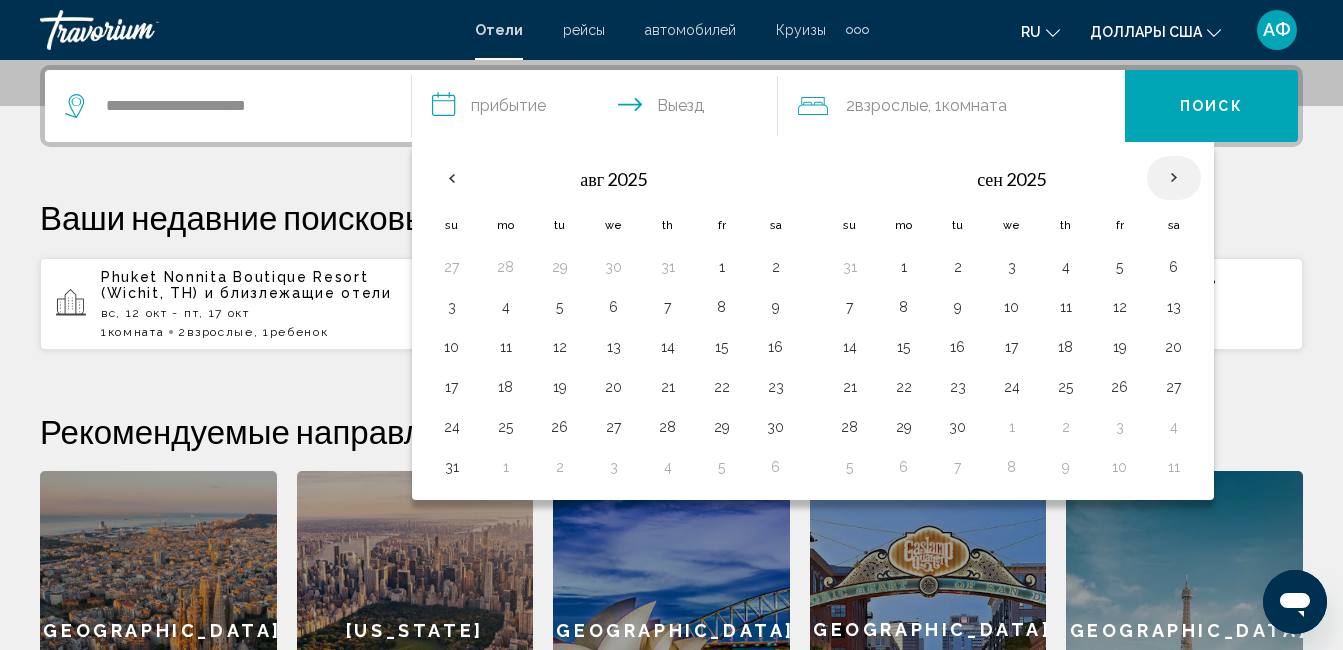click at bounding box center (1174, 178) 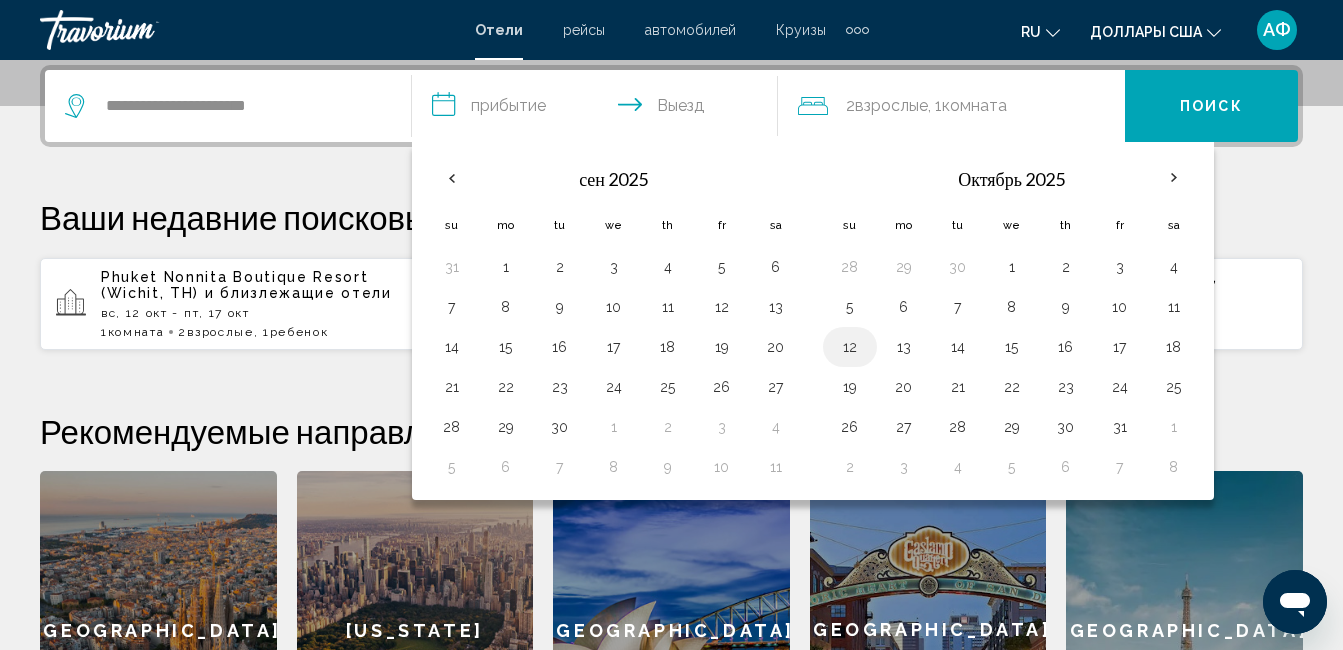 click on "12" at bounding box center [850, 347] 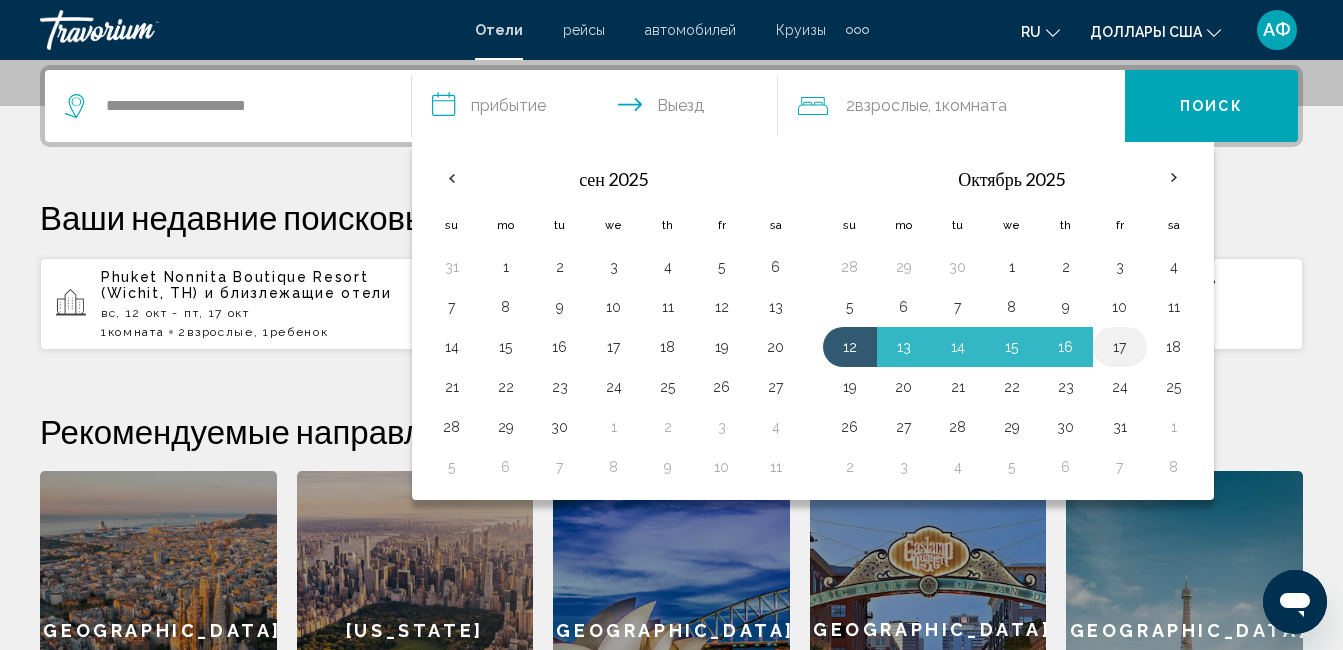 click on "17" at bounding box center [1120, 347] 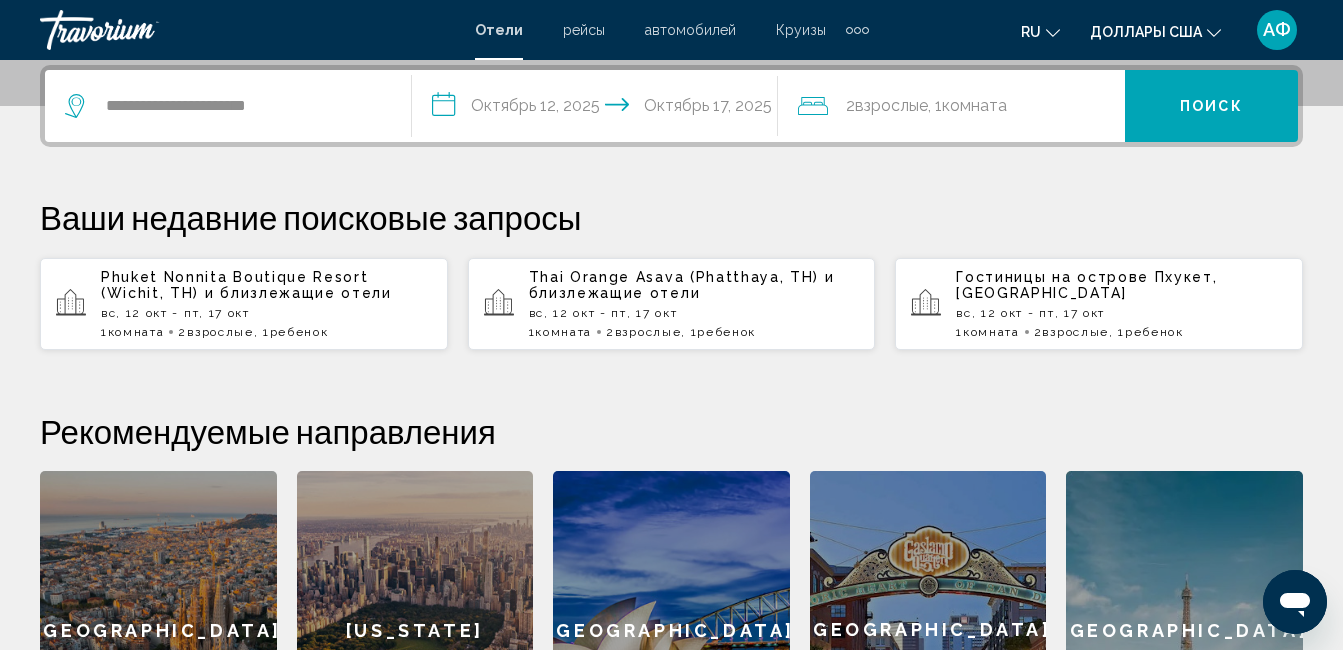 click on "2  Взрослый Взрослые , 1  Комната номера" 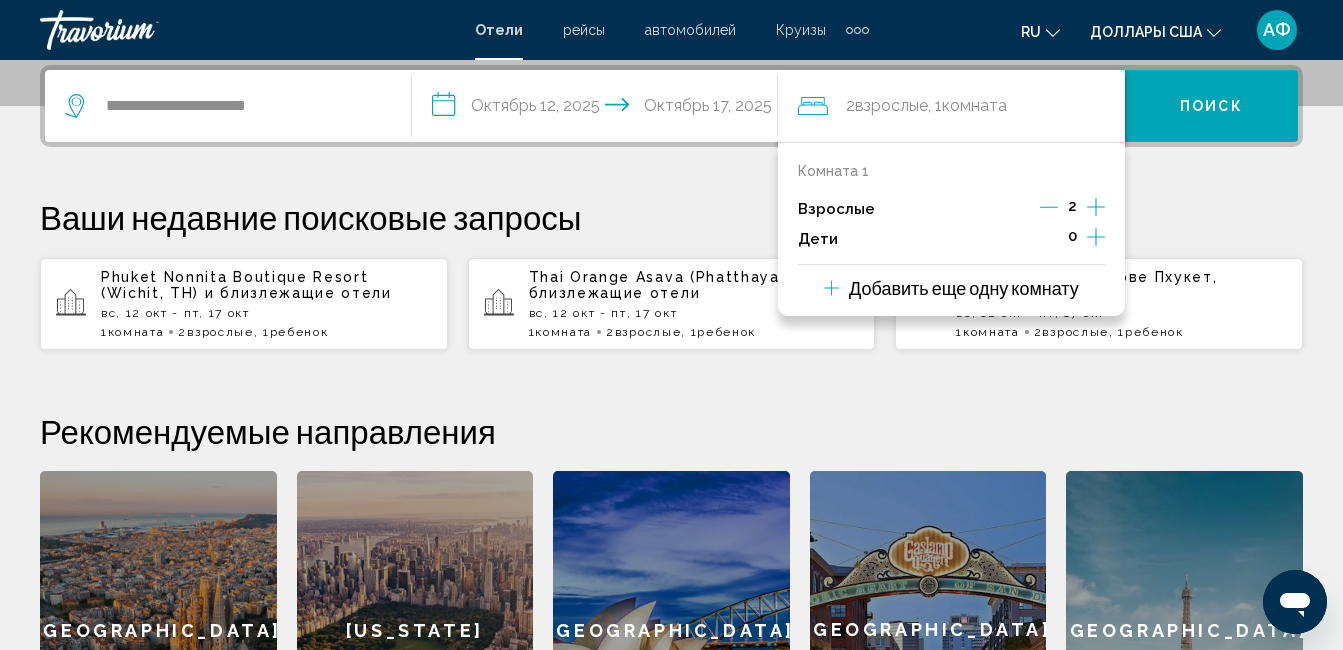 click 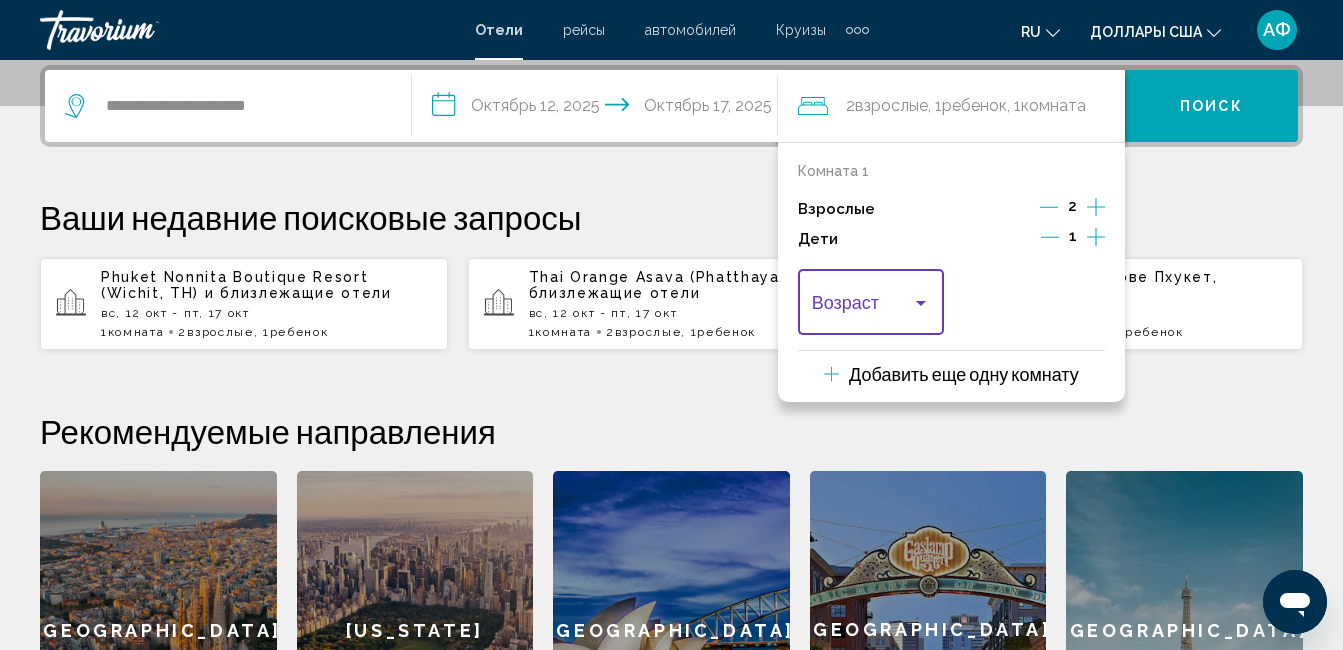 click at bounding box center (921, 303) 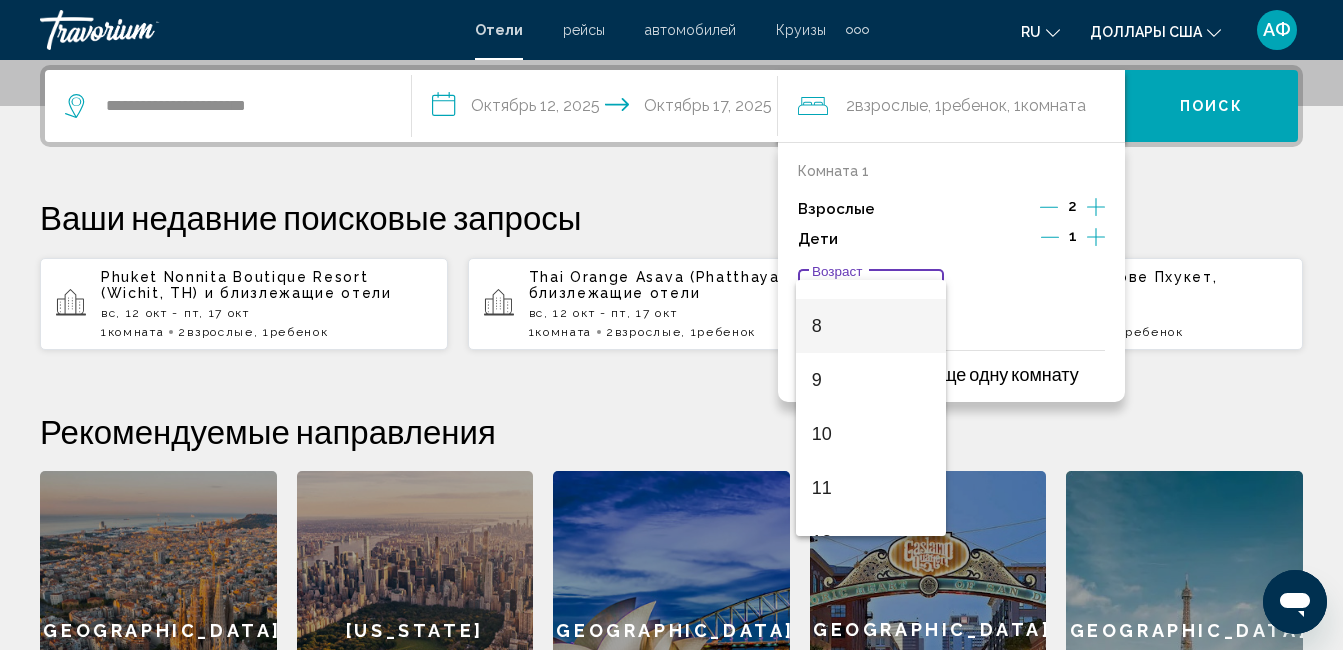 scroll, scrollTop: 500, scrollLeft: 0, axis: vertical 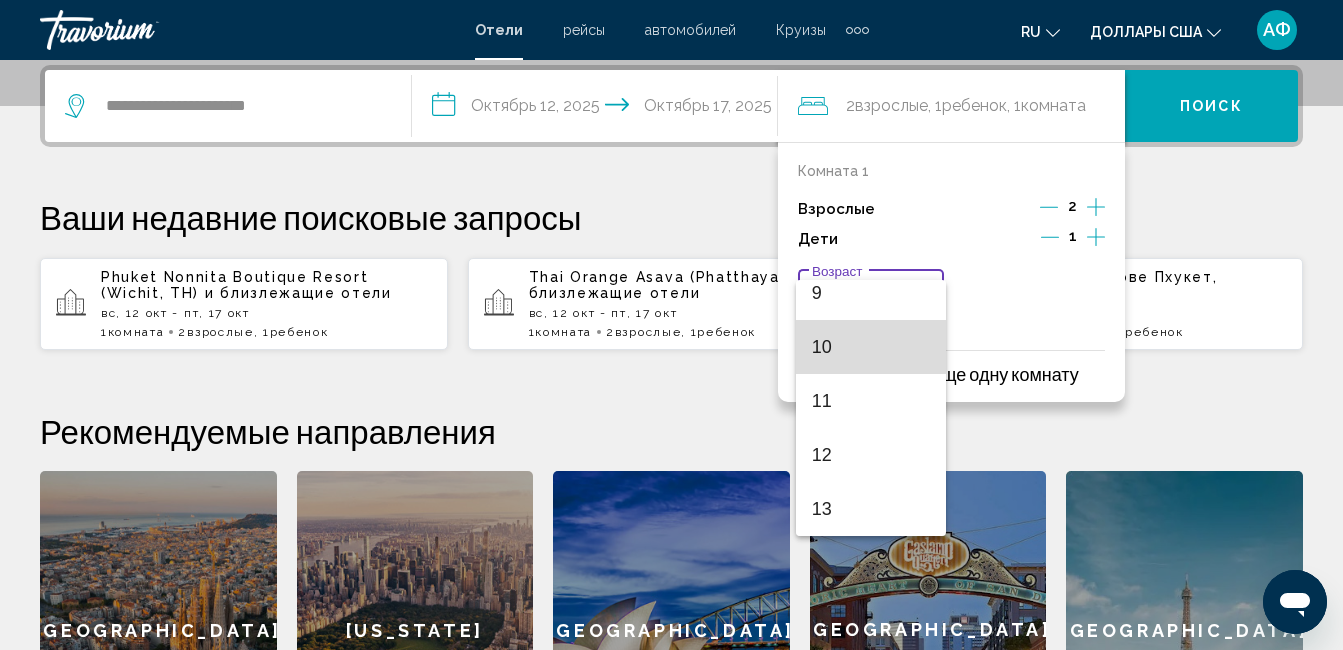 click on "10" at bounding box center (871, 347) 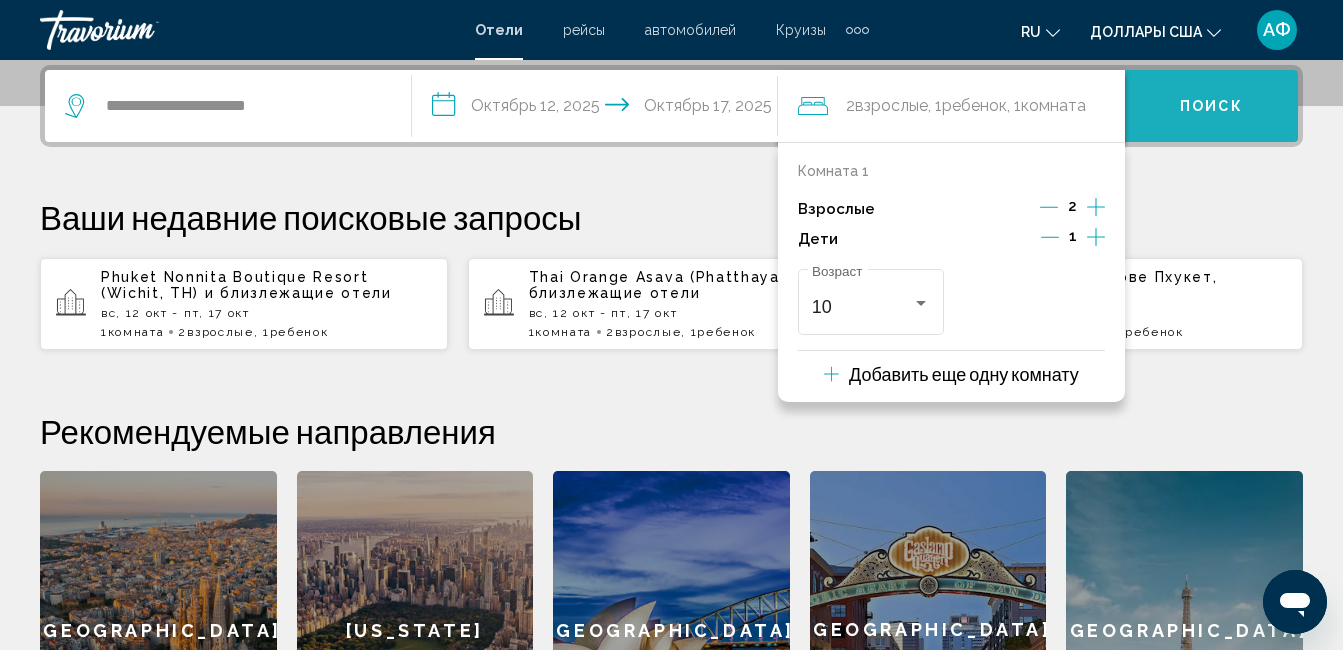 click on "Поиск" at bounding box center [1211, 106] 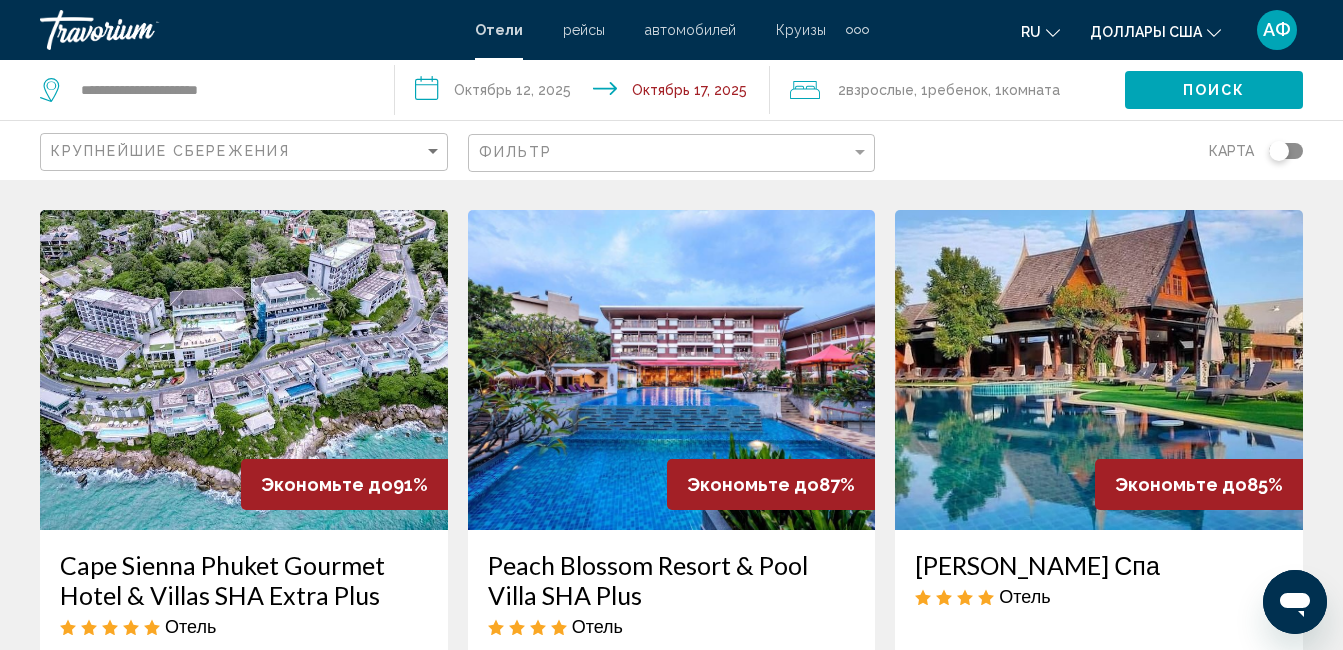 scroll, scrollTop: 1000, scrollLeft: 0, axis: vertical 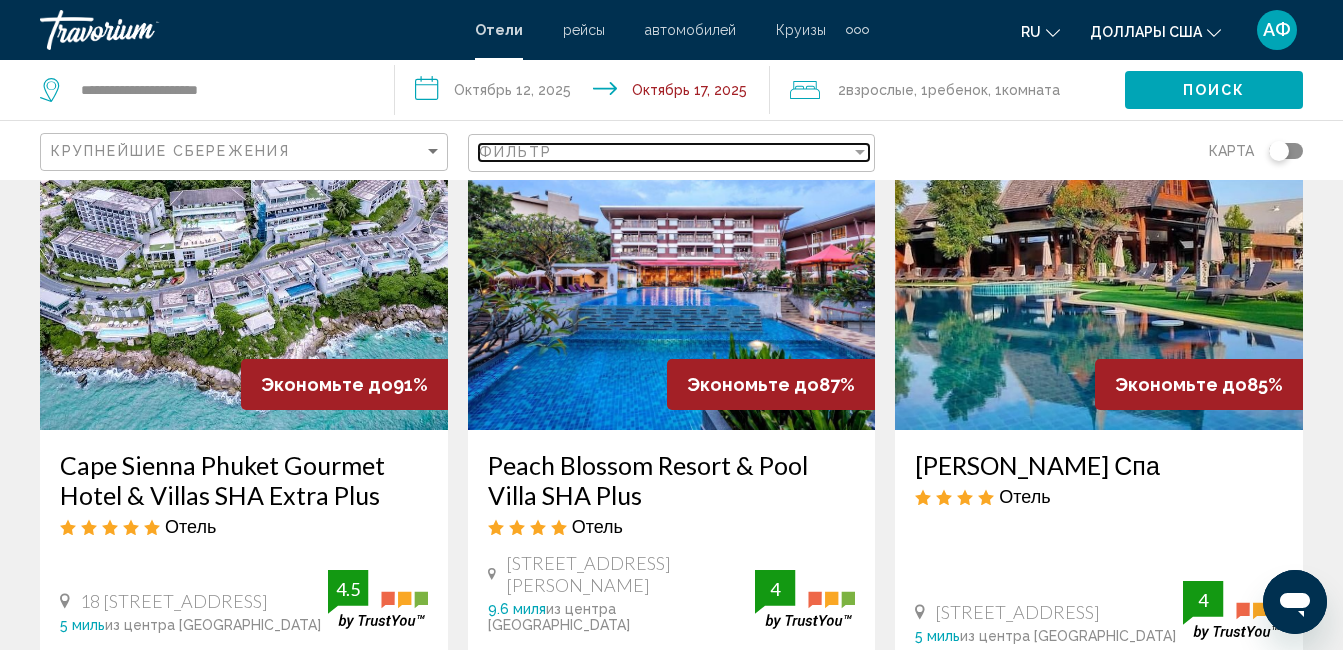 click at bounding box center (860, 152) 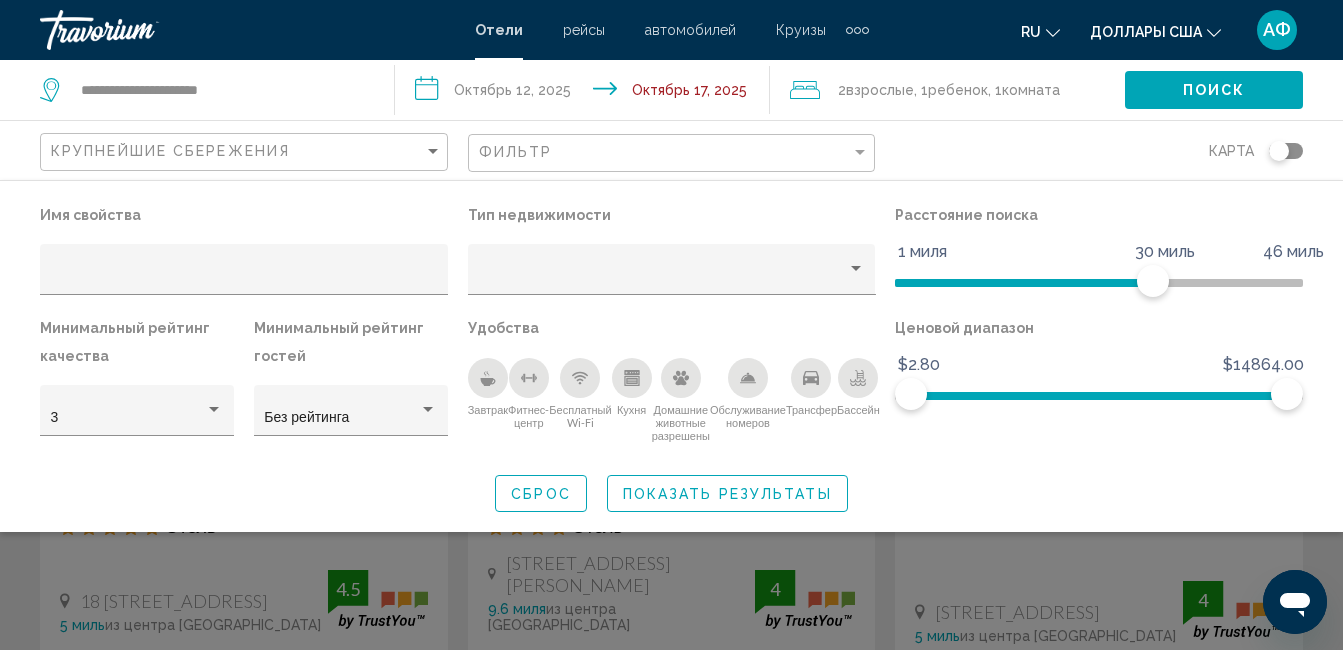 click 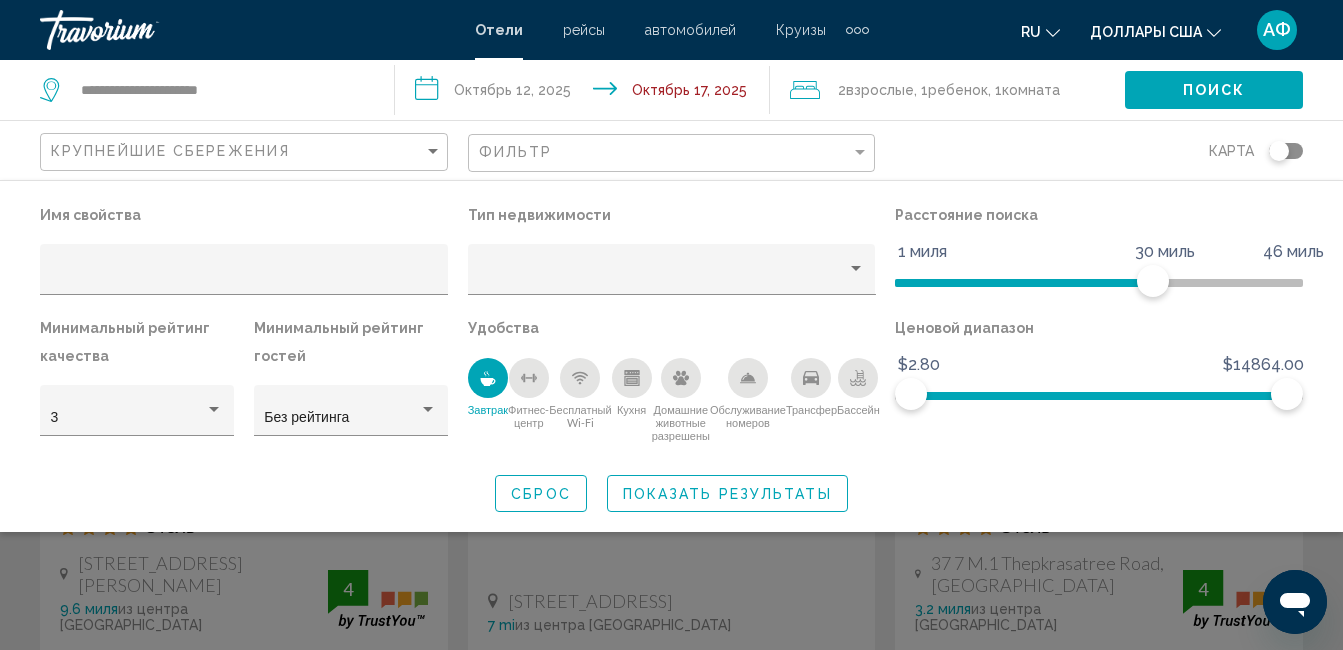 click 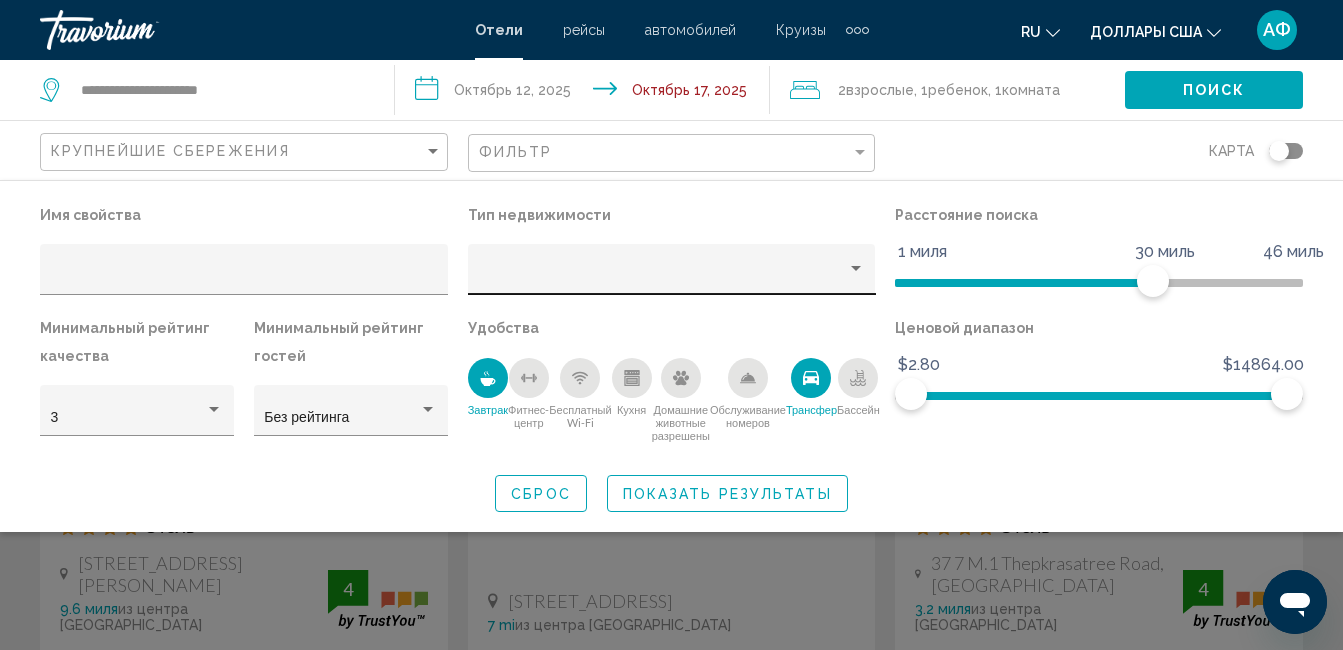 click 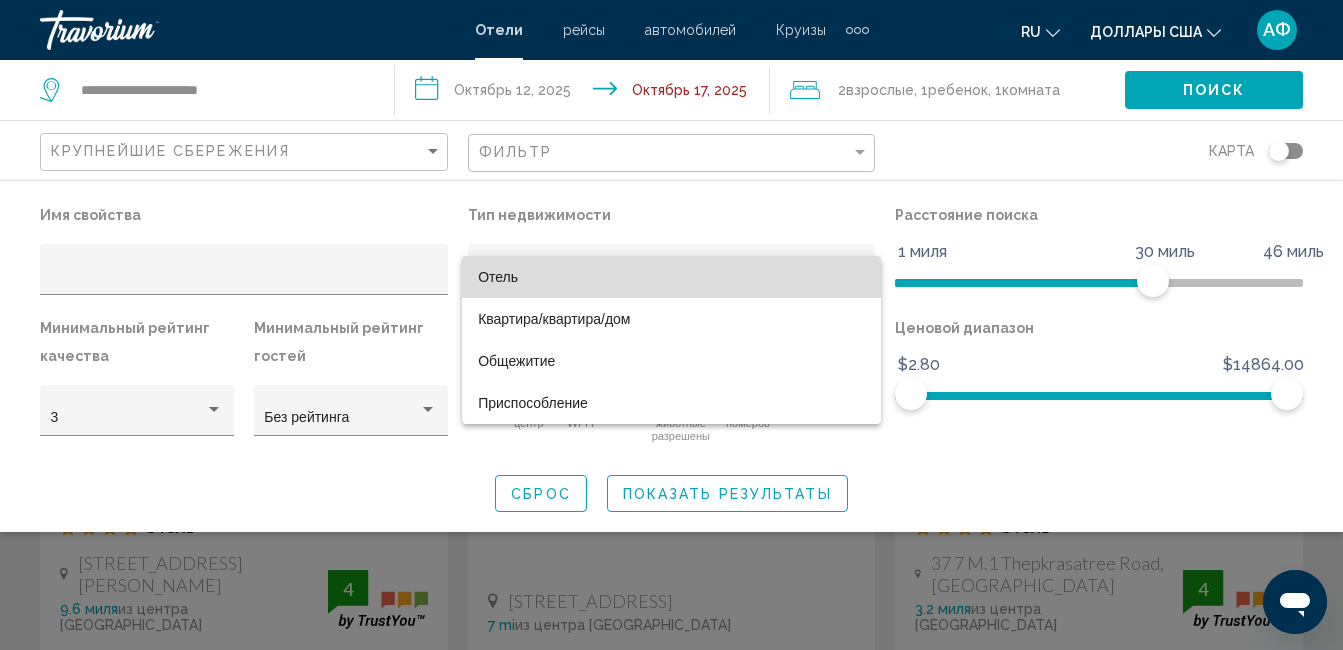 click on "Отель" at bounding box center [671, 277] 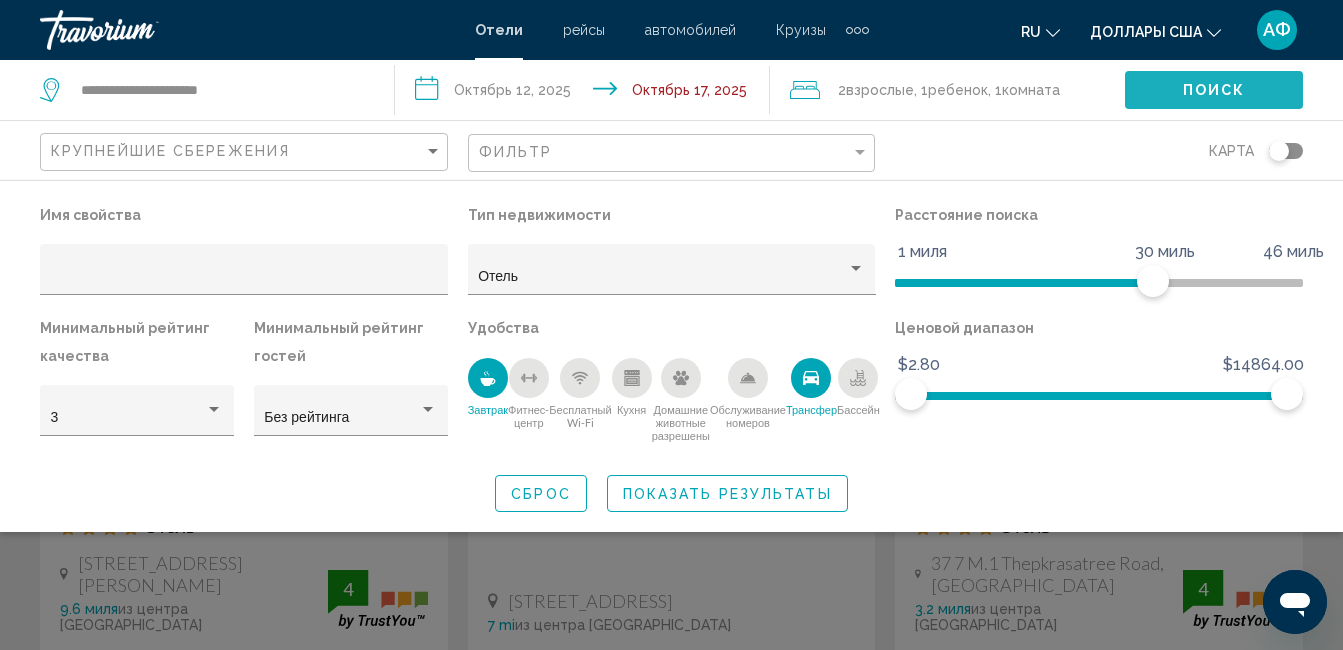 click on "Поиск" 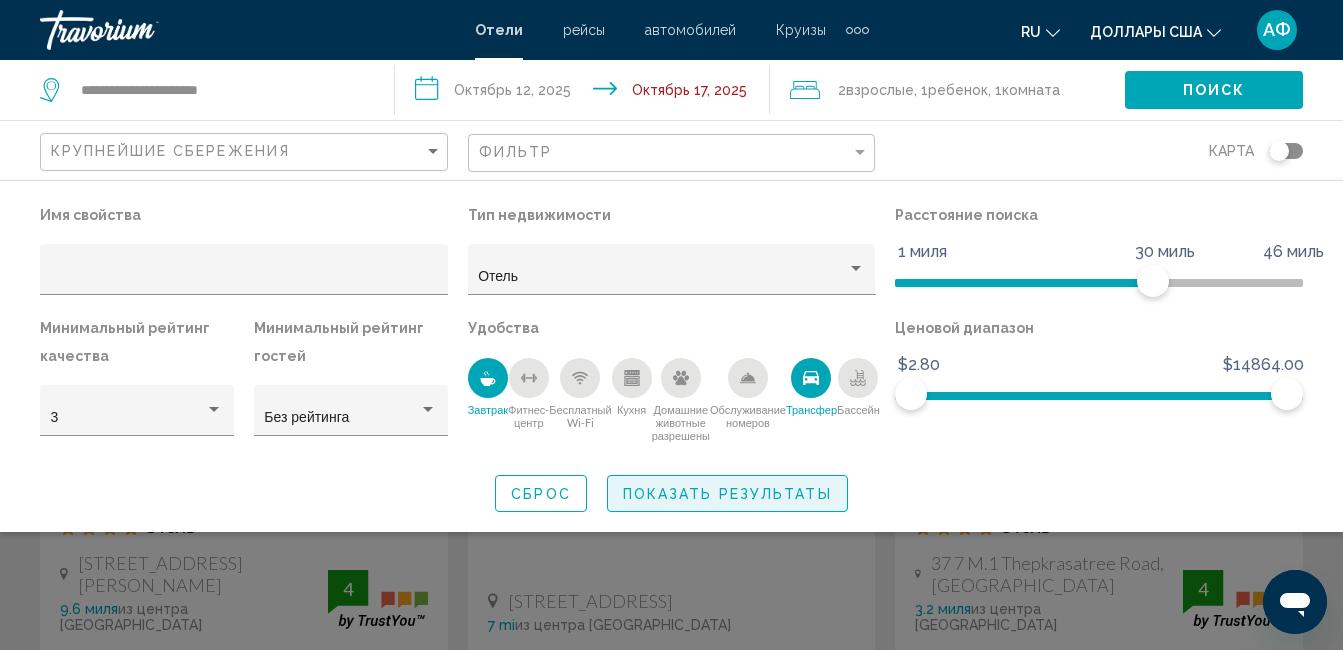 click on "Показать результаты" 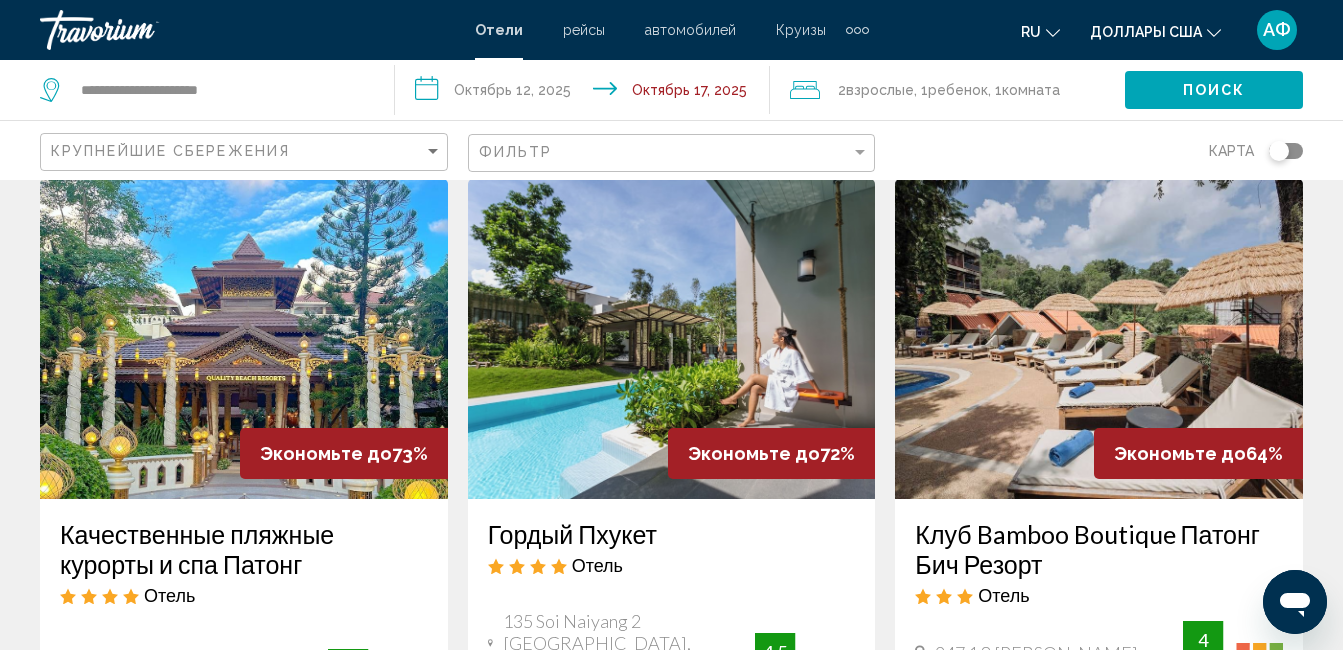 scroll, scrollTop: 2500, scrollLeft: 0, axis: vertical 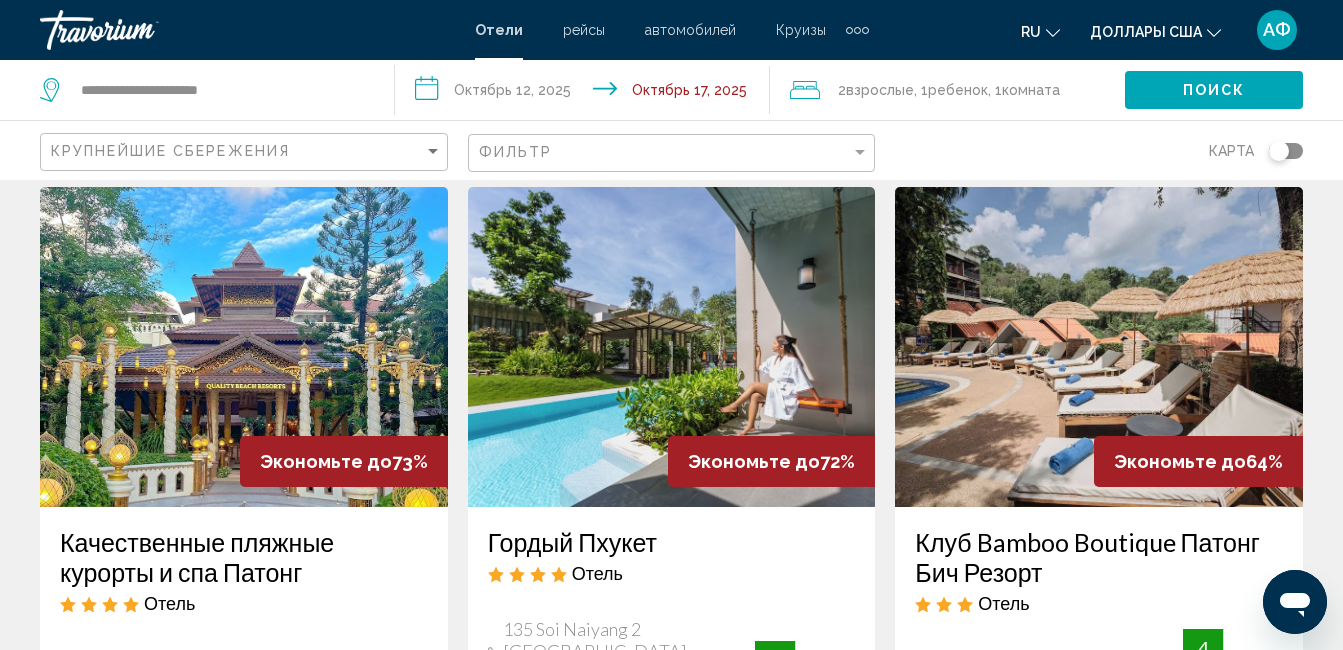 click at bounding box center [244, 347] 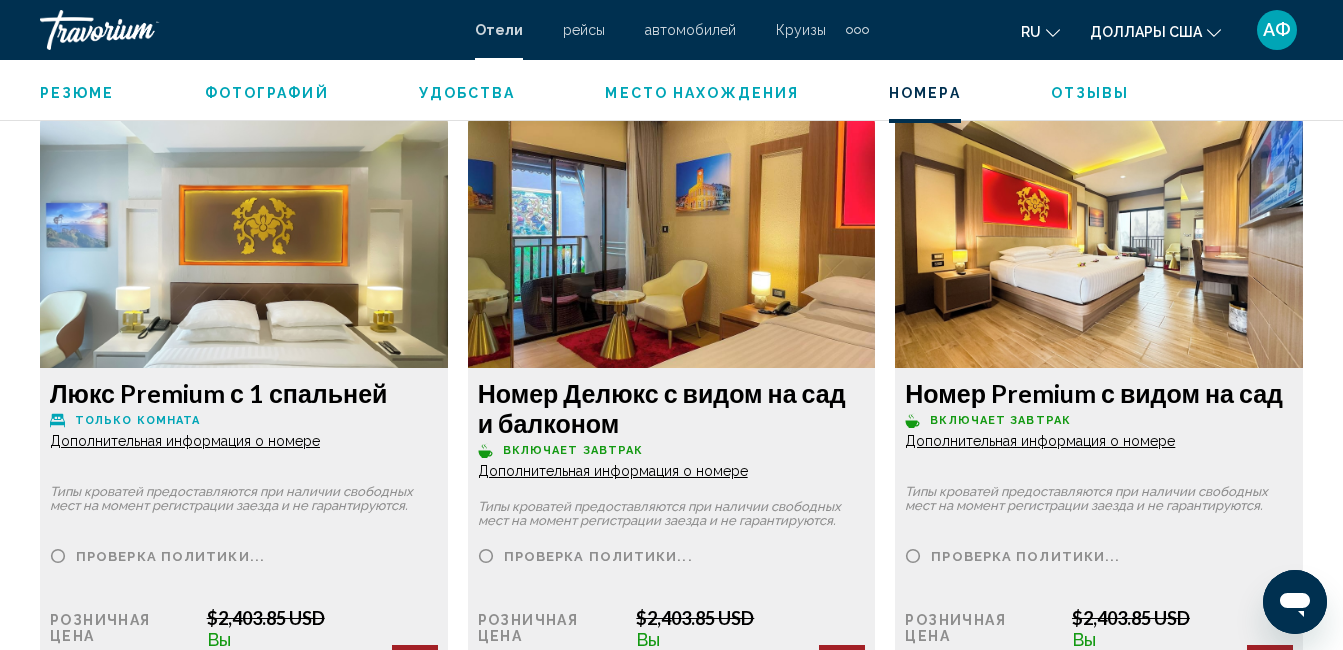 scroll, scrollTop: 3510, scrollLeft: 0, axis: vertical 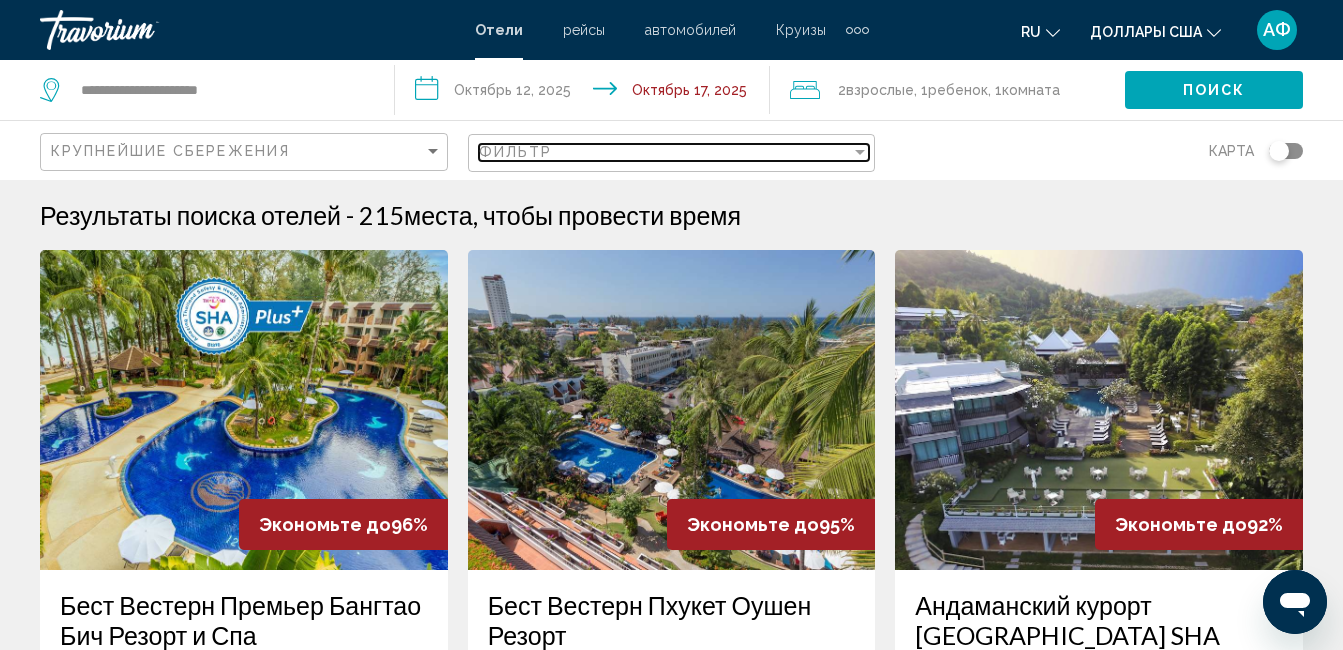 click at bounding box center [860, 152] 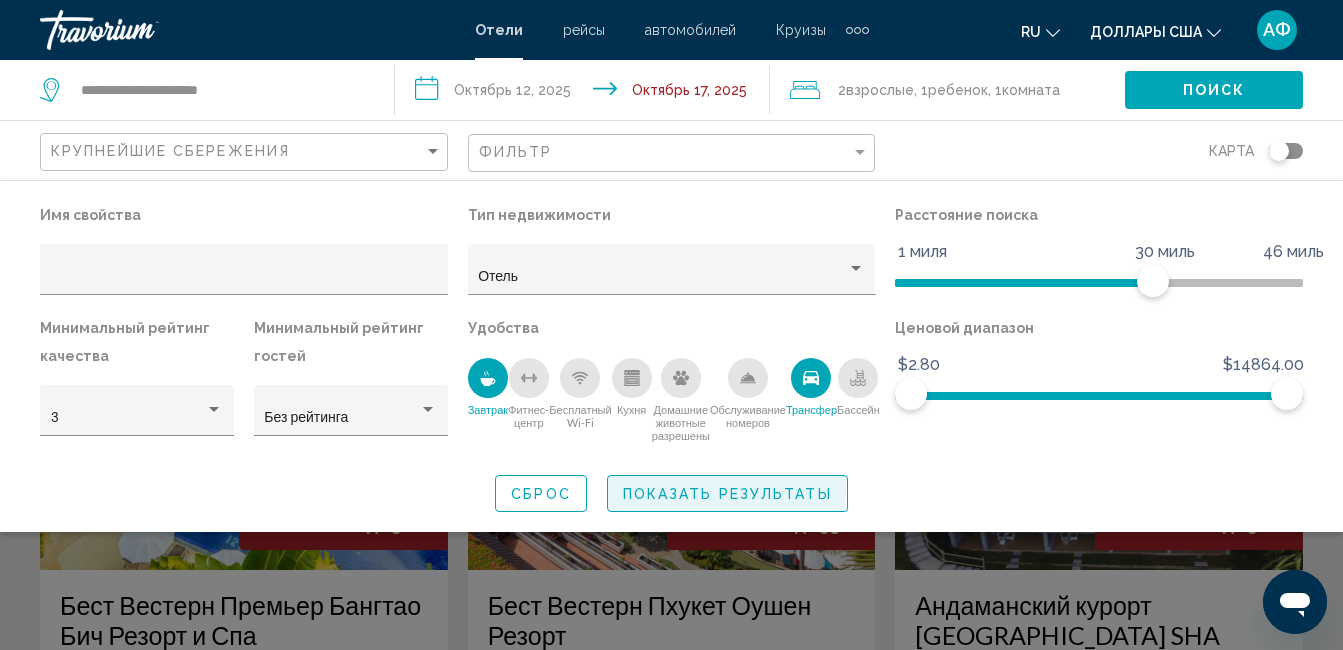 click on "Показать результаты" 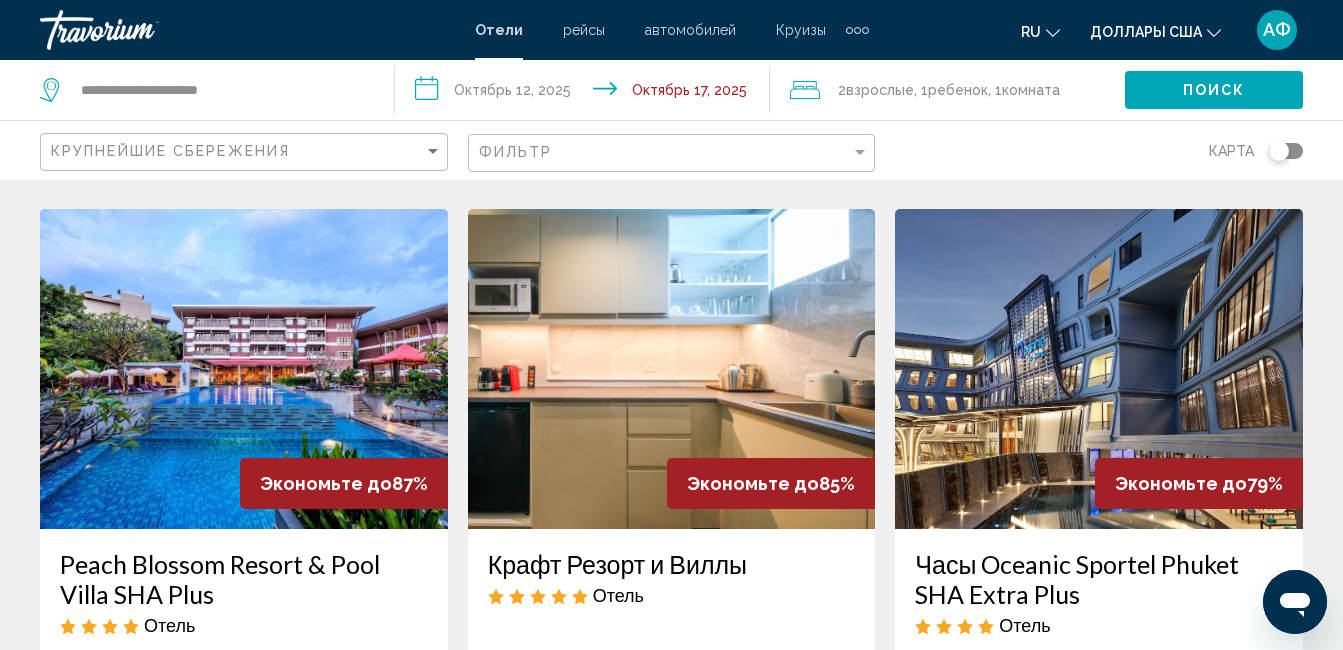 scroll, scrollTop: 900, scrollLeft: 0, axis: vertical 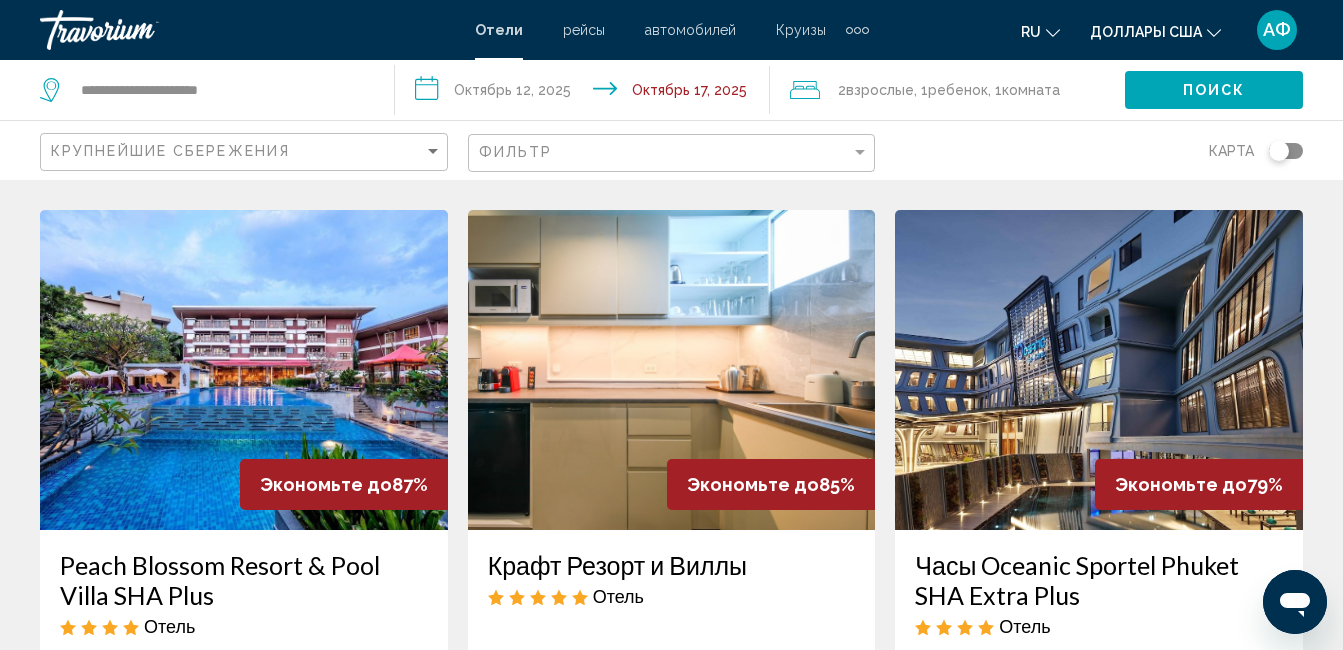 click at bounding box center (244, 370) 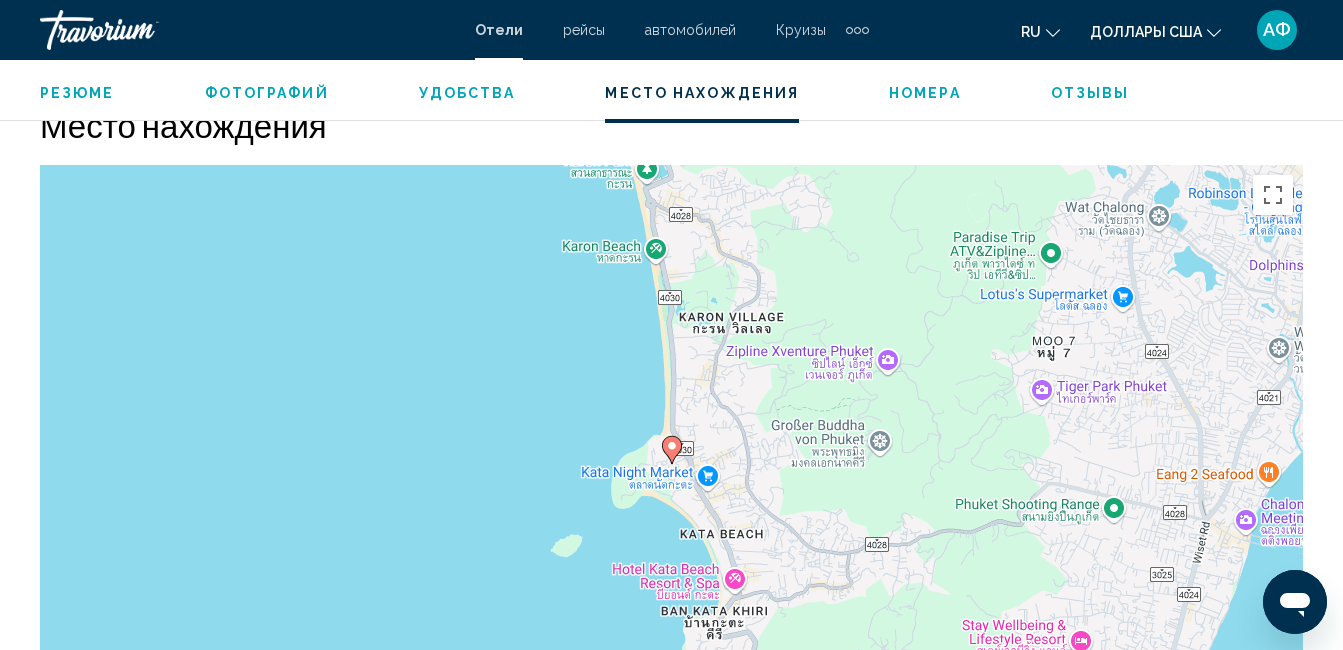 scroll, scrollTop: 2210, scrollLeft: 0, axis: vertical 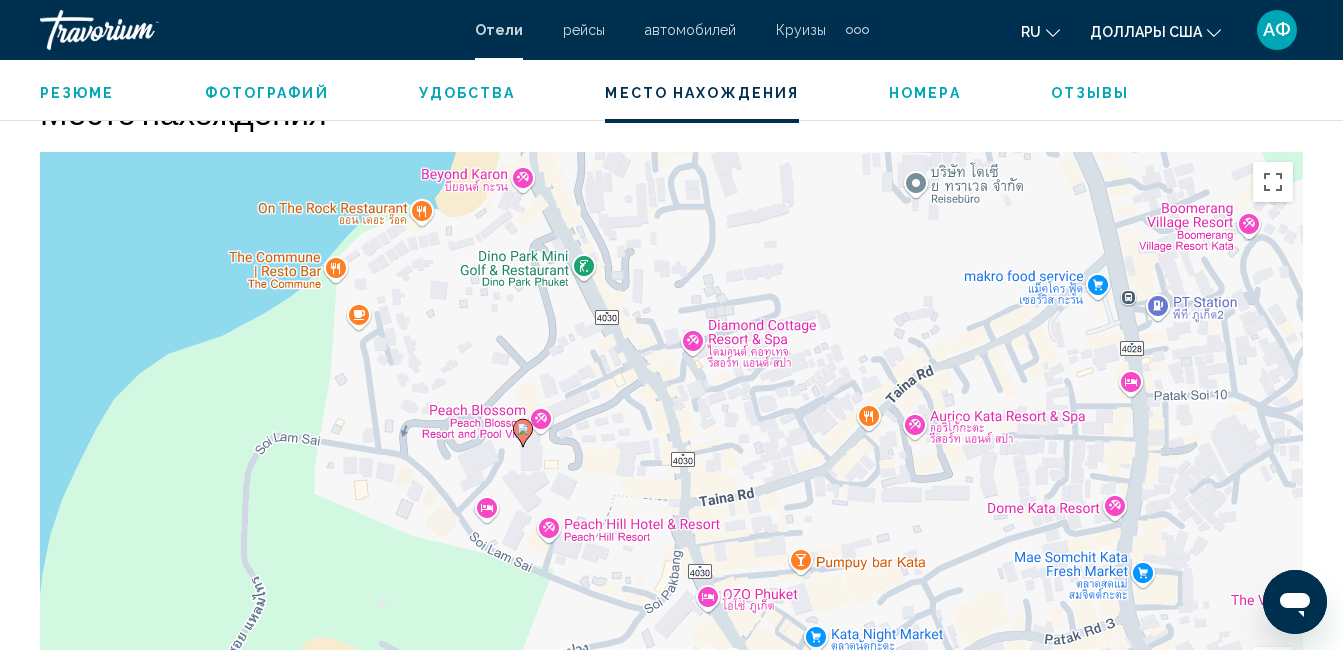 drag, startPoint x: 757, startPoint y: 446, endPoint x: 1202, endPoint y: 400, distance: 447.37122 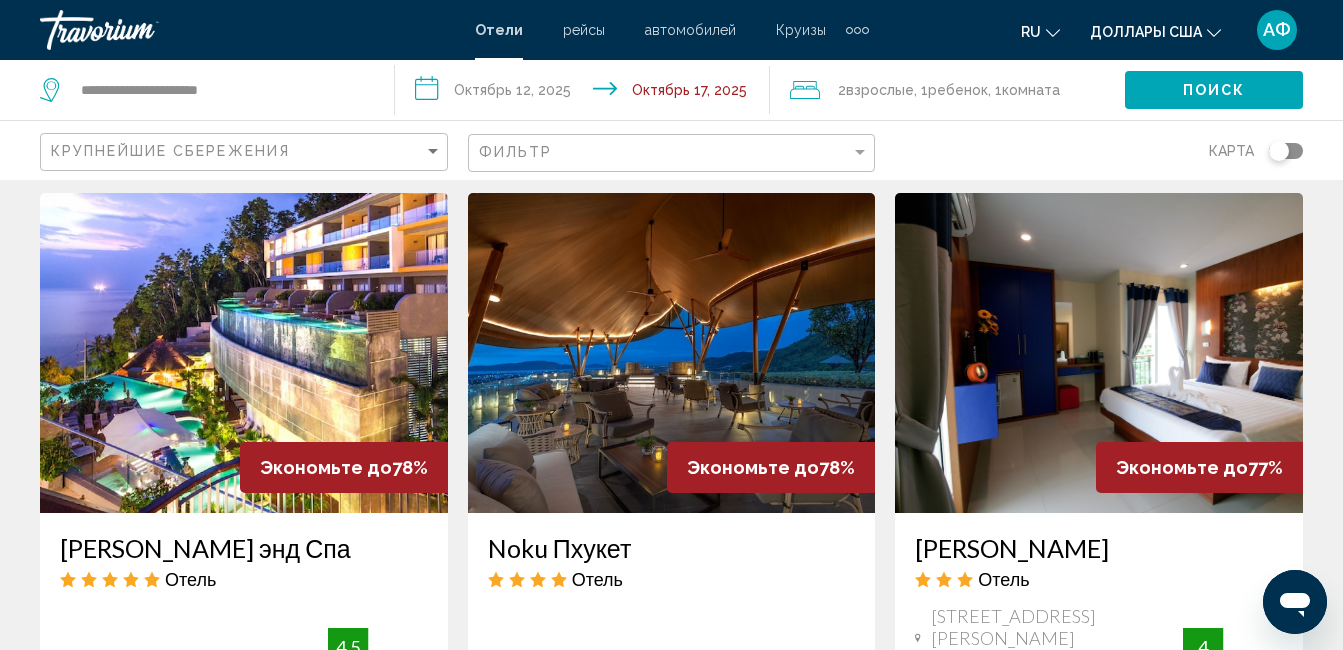 scroll, scrollTop: 1700, scrollLeft: 0, axis: vertical 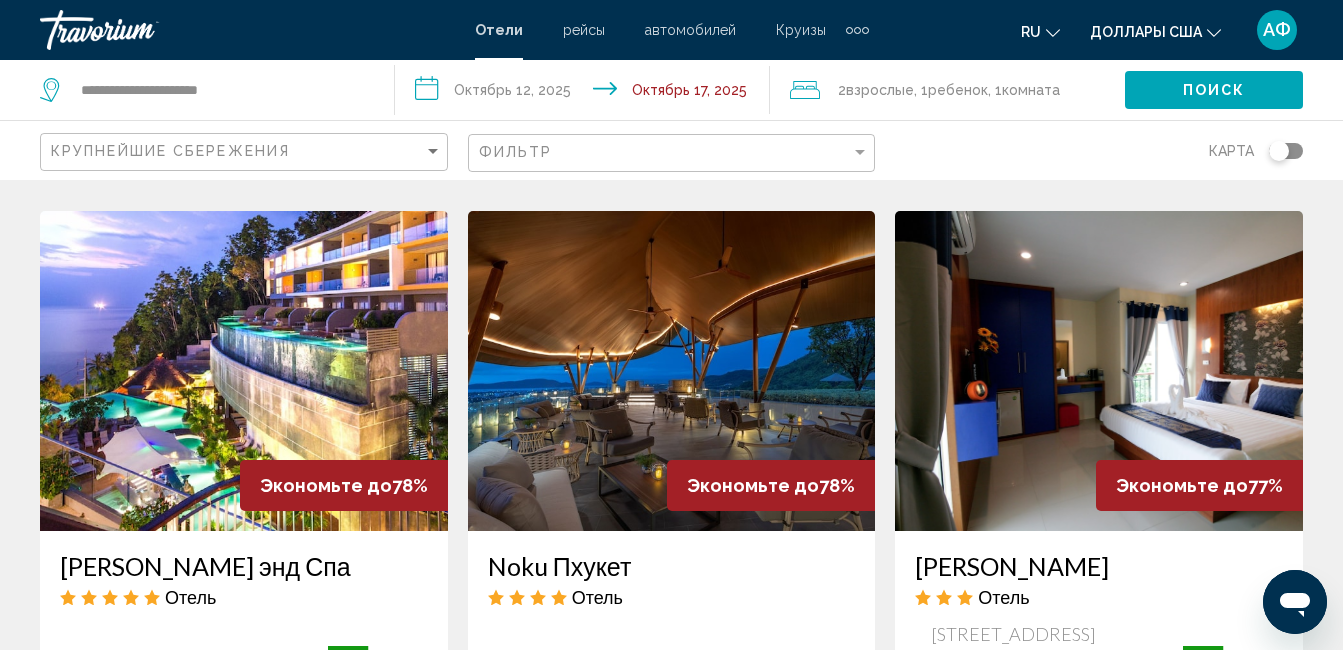click at bounding box center [244, 371] 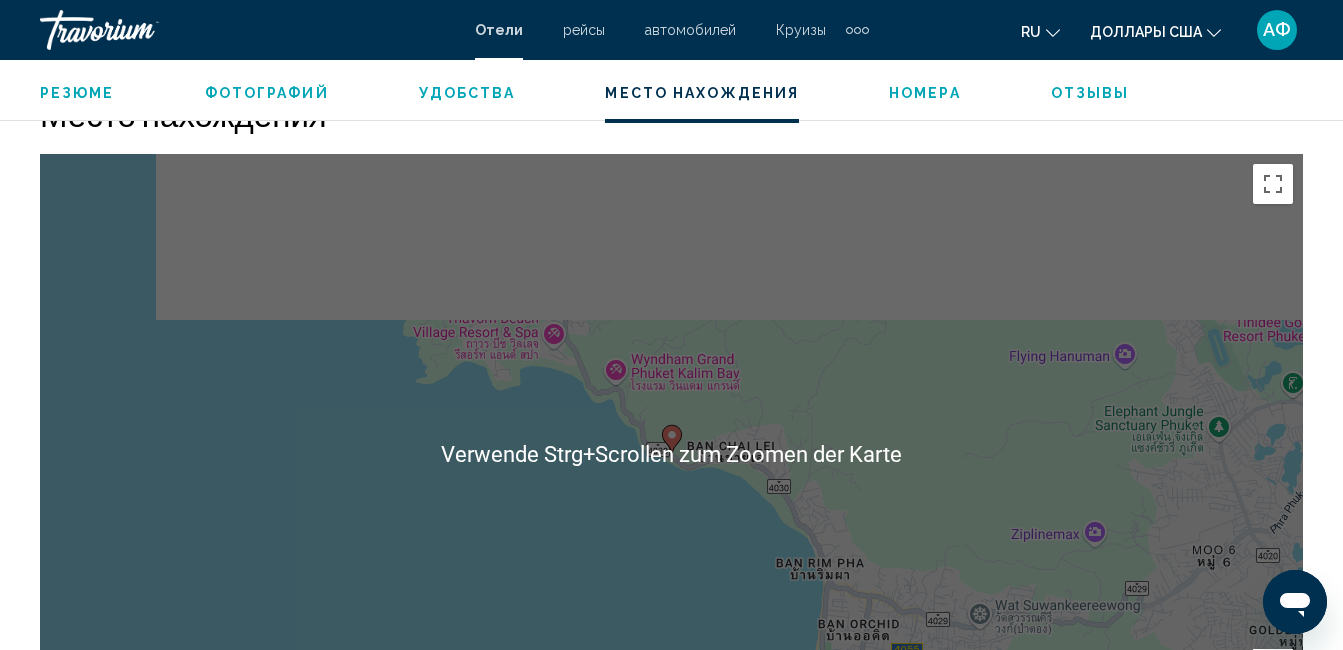 scroll, scrollTop: 1913, scrollLeft: 0, axis: vertical 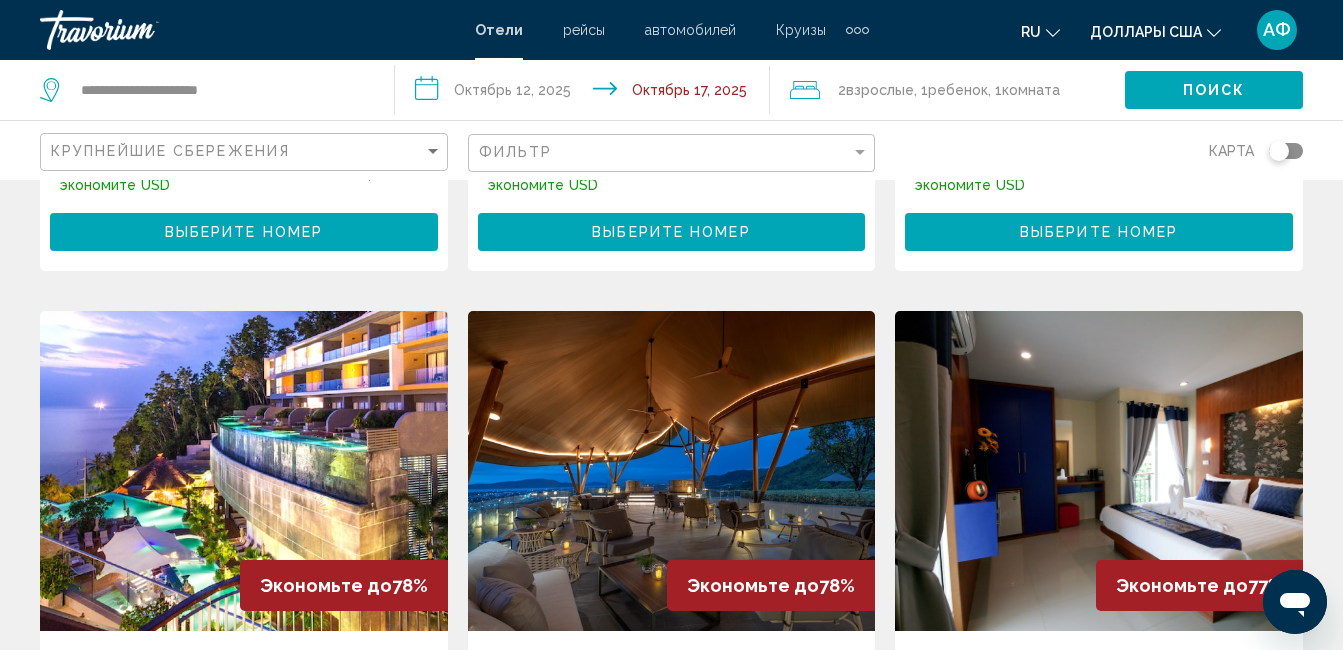 click at bounding box center (1099, 471) 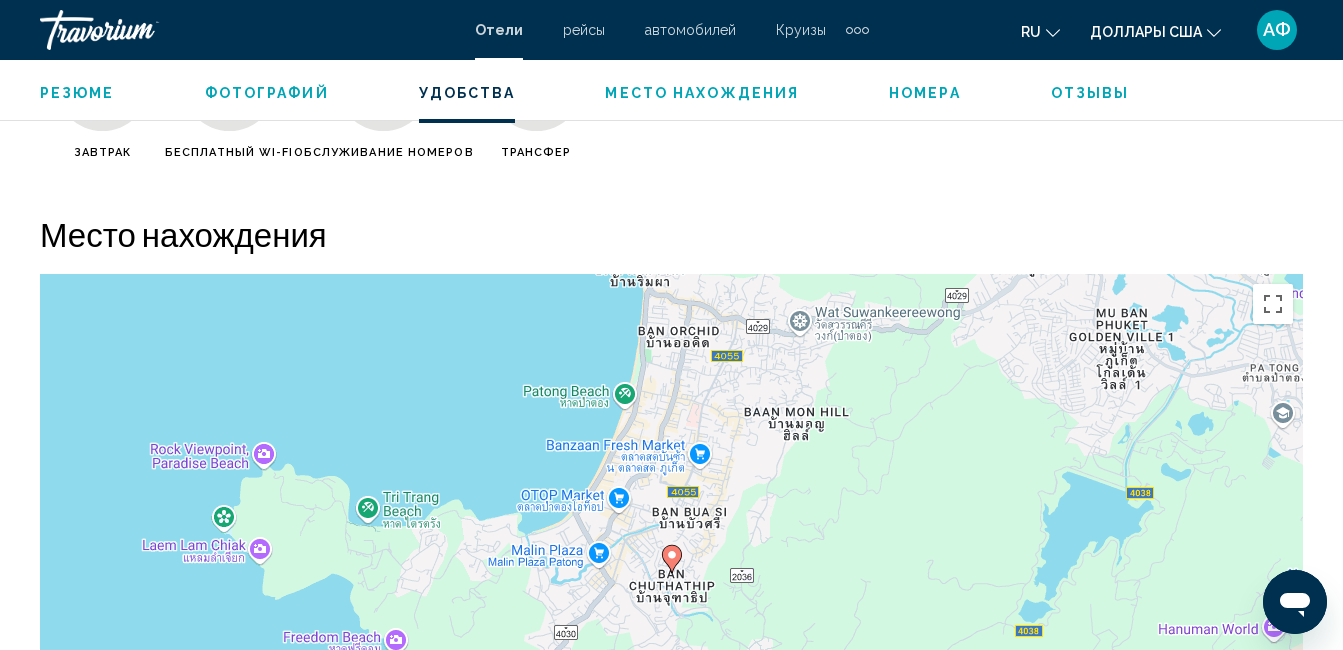 scroll, scrollTop: 2110, scrollLeft: 0, axis: vertical 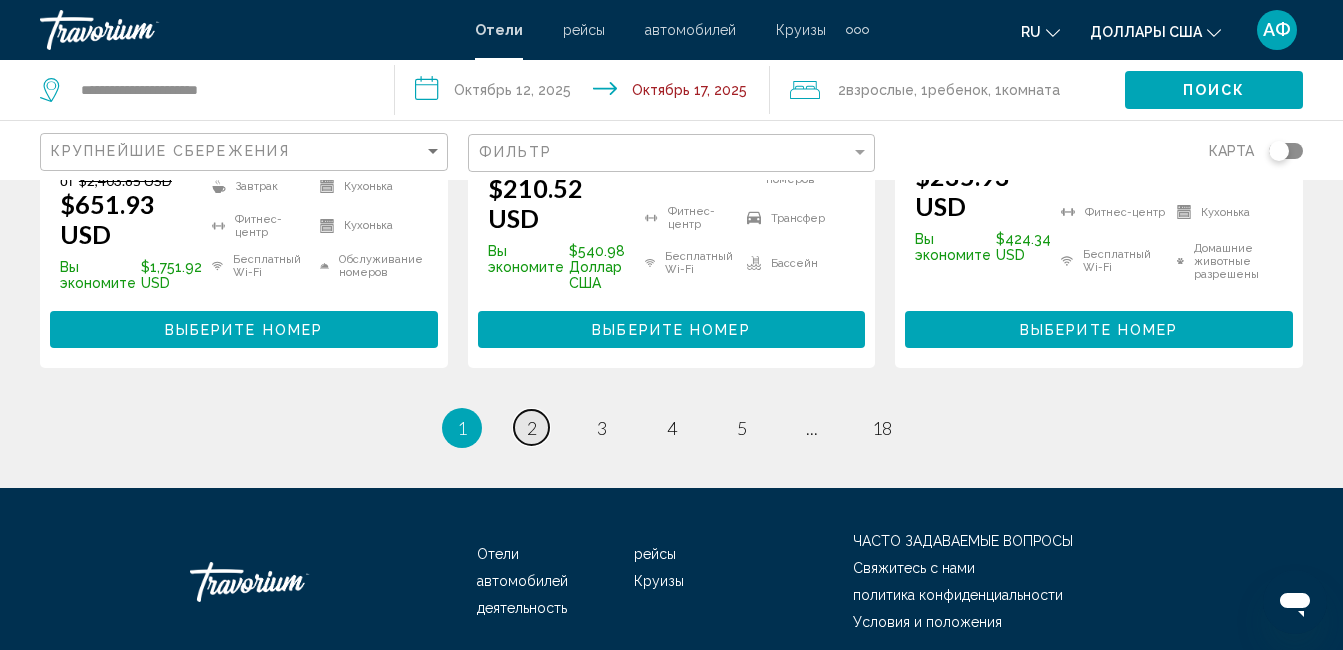 click on "2" at bounding box center (532, 428) 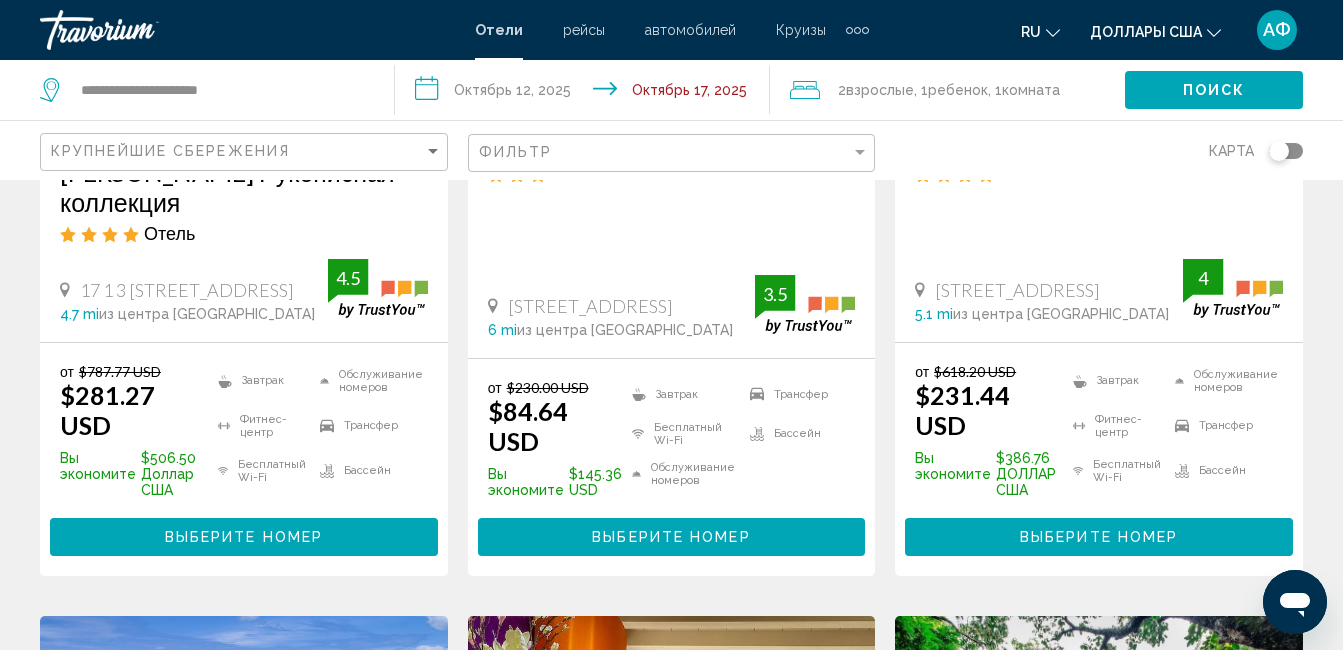 scroll, scrollTop: 500, scrollLeft: 0, axis: vertical 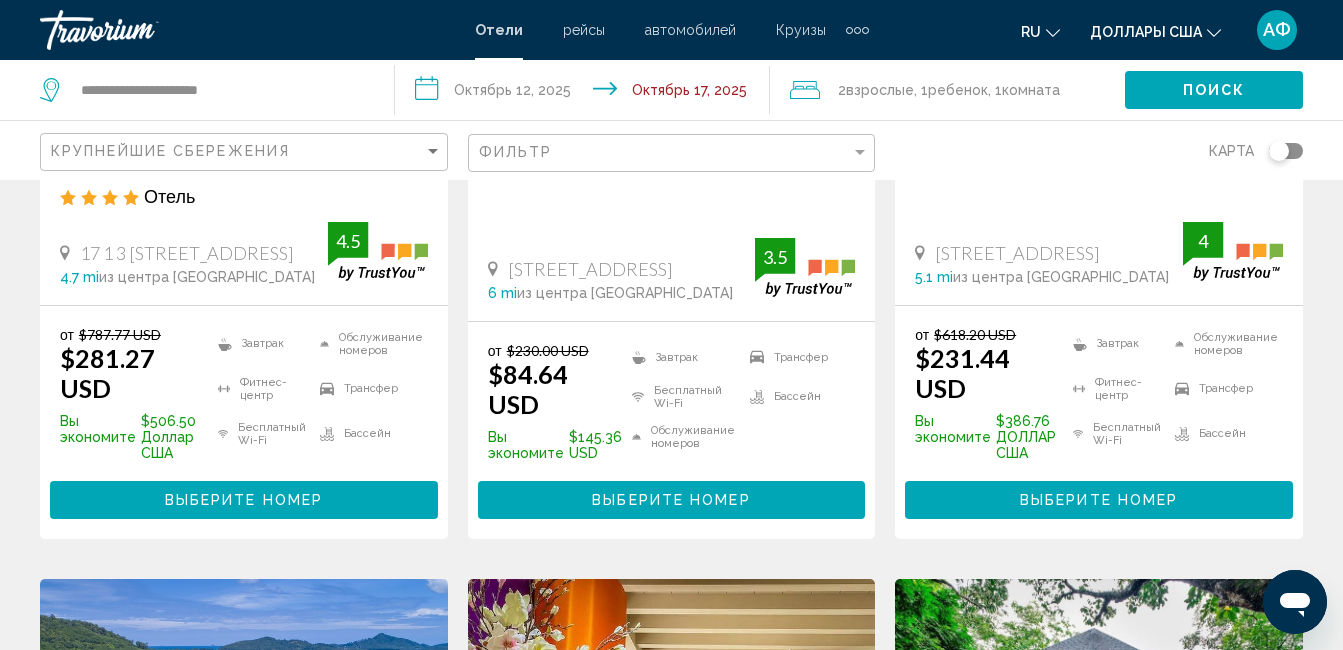 click on "Выберите номер" at bounding box center [671, 501] 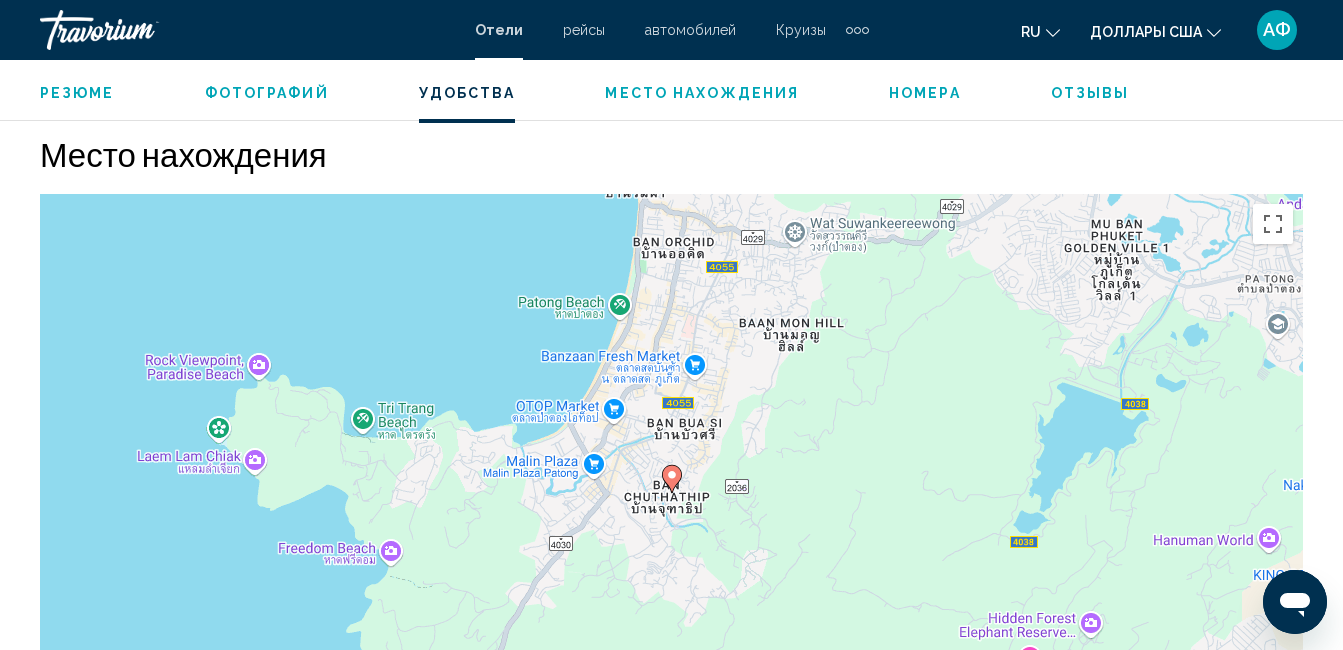 scroll, scrollTop: 2210, scrollLeft: 0, axis: vertical 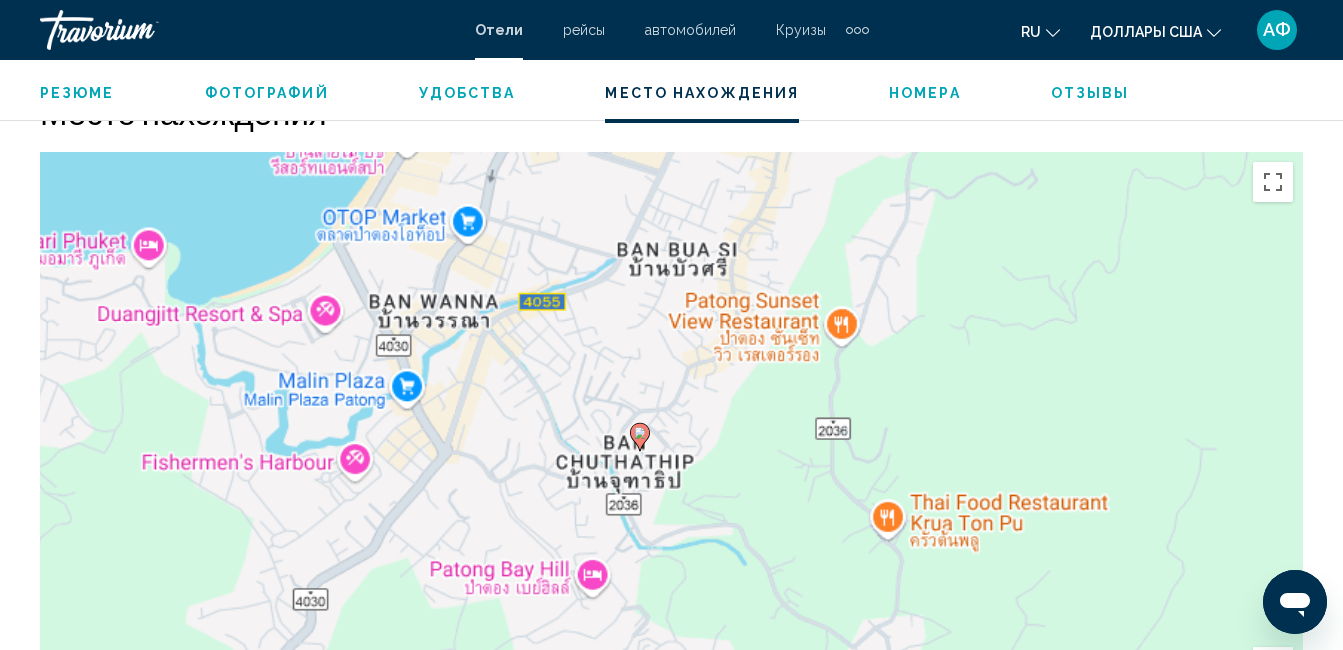 click on "Um von einem Element zum anderen zu gelangen, drückst du die Pfeiltasten entsprechend. Um den Modus zum Ziehen mit der Tastatur zu aktivieren, drückst du Alt + Eingabetaste. Wenn du den Modus aktiviert hast, kannst du die Markierung mit den Pfeiltasten verschieben. Nachdem du sie an die gewünschte Stelle gezogen bzw. verschoben hast, drückst du einfach die Eingabetaste. Durch Drücken der Esc-Taste kannst du den Vorgang abbrechen." at bounding box center [671, 452] 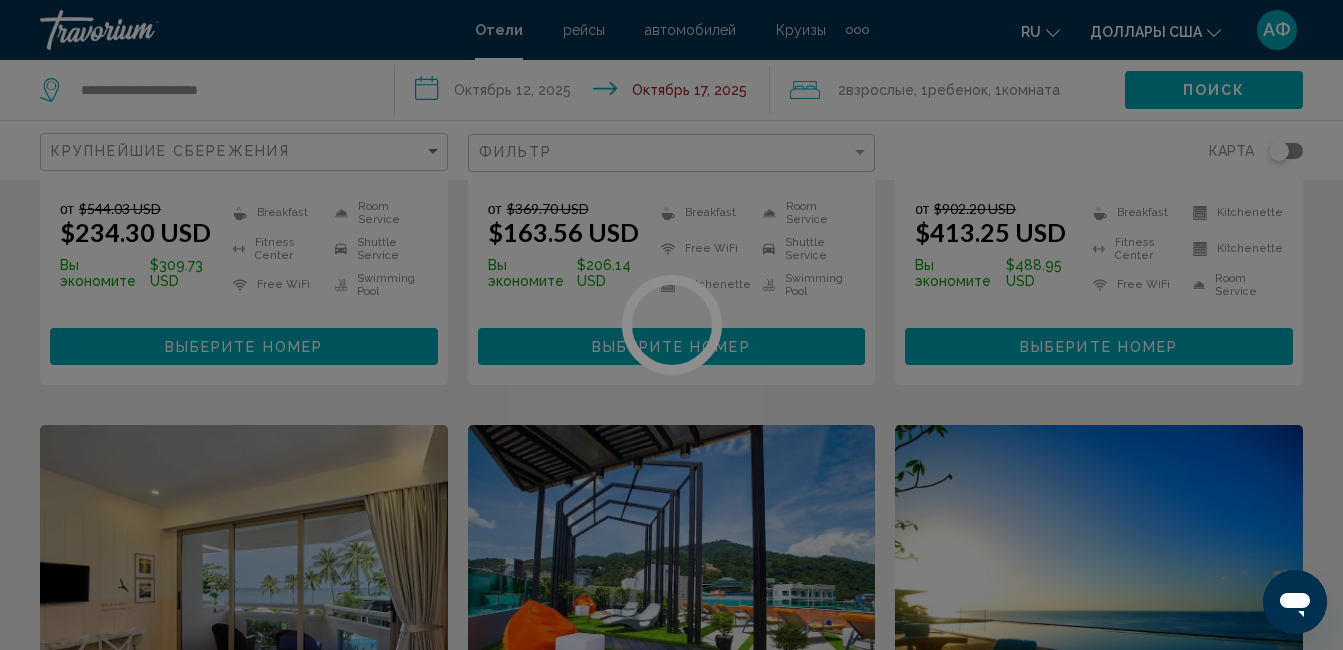 scroll, scrollTop: 0, scrollLeft: 0, axis: both 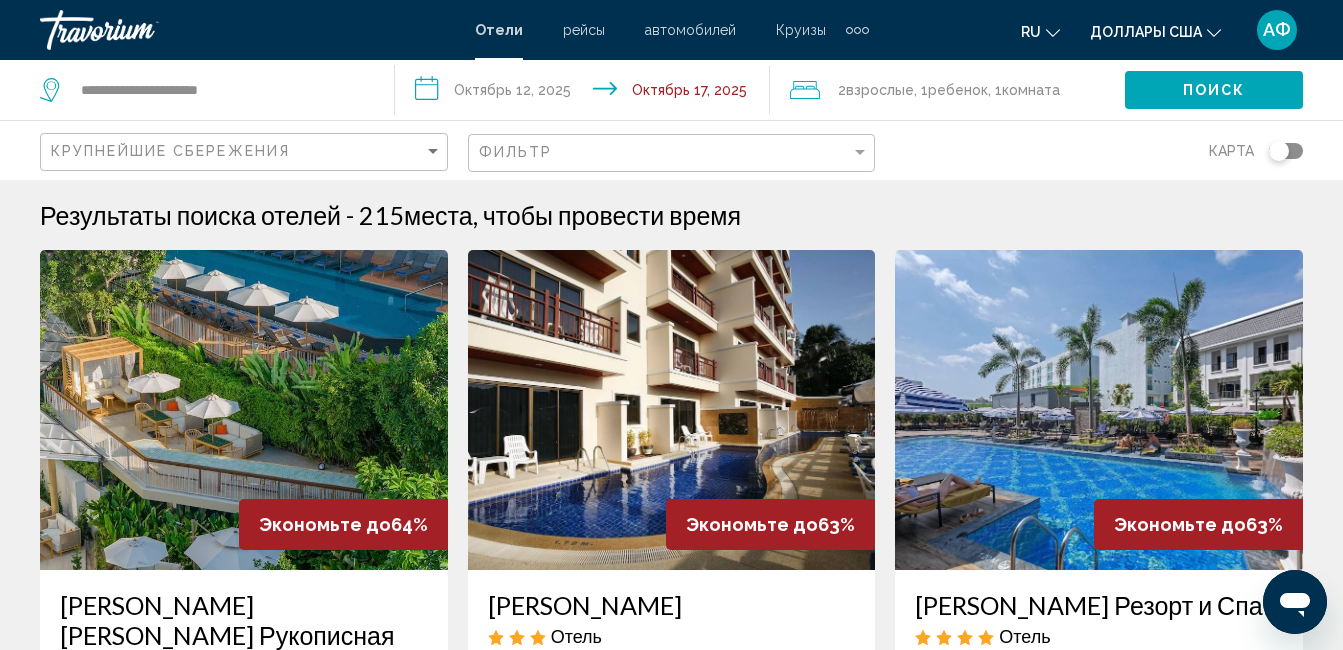 click at bounding box center [672, 410] 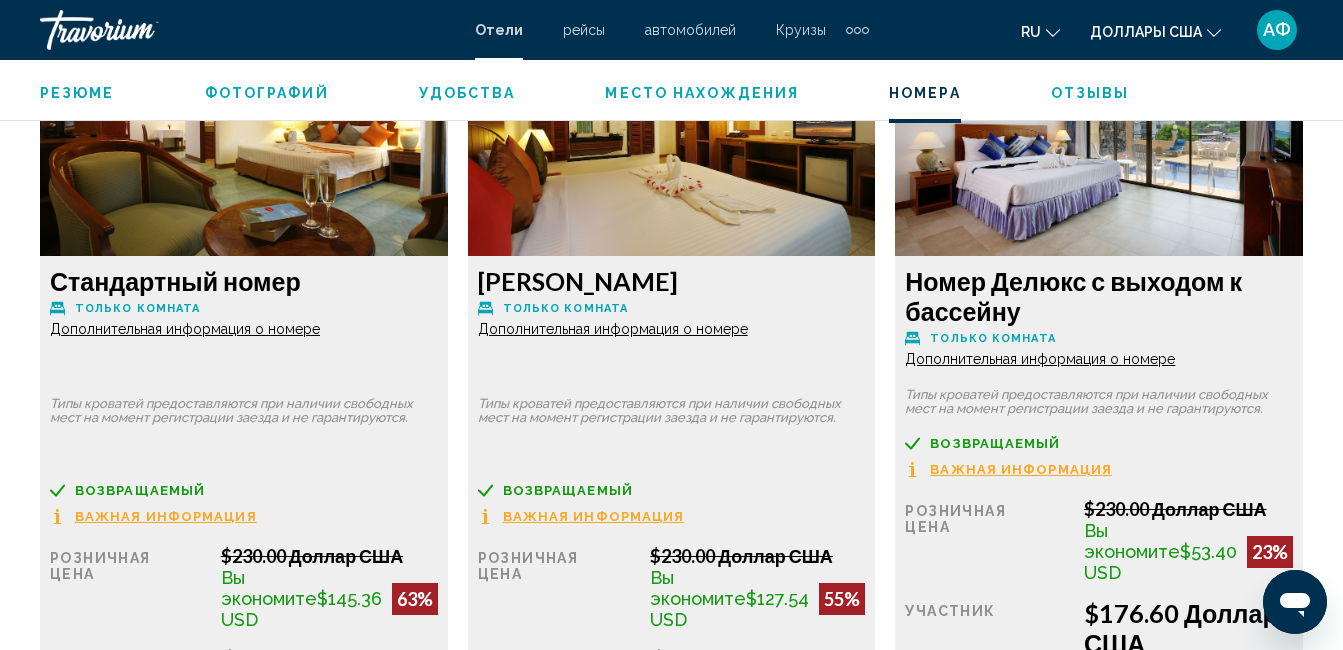 scroll, scrollTop: 3210, scrollLeft: 0, axis: vertical 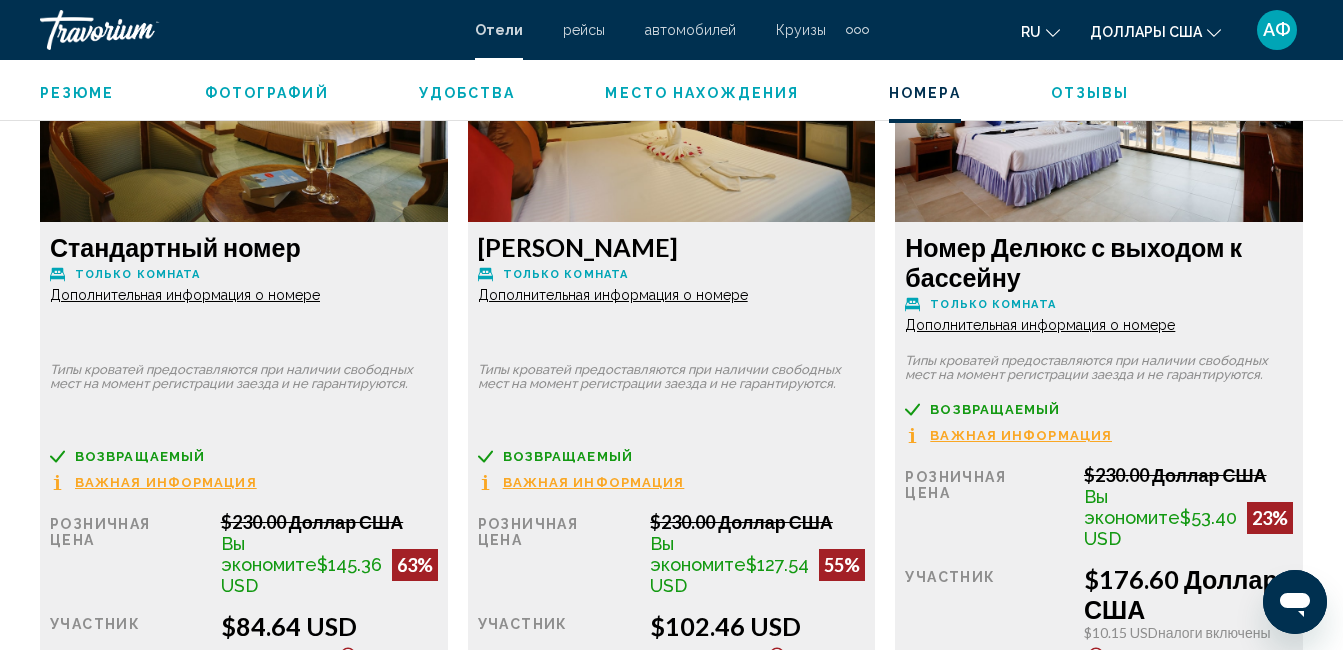 click on "Дополнительная информация о номере" at bounding box center [185, 295] 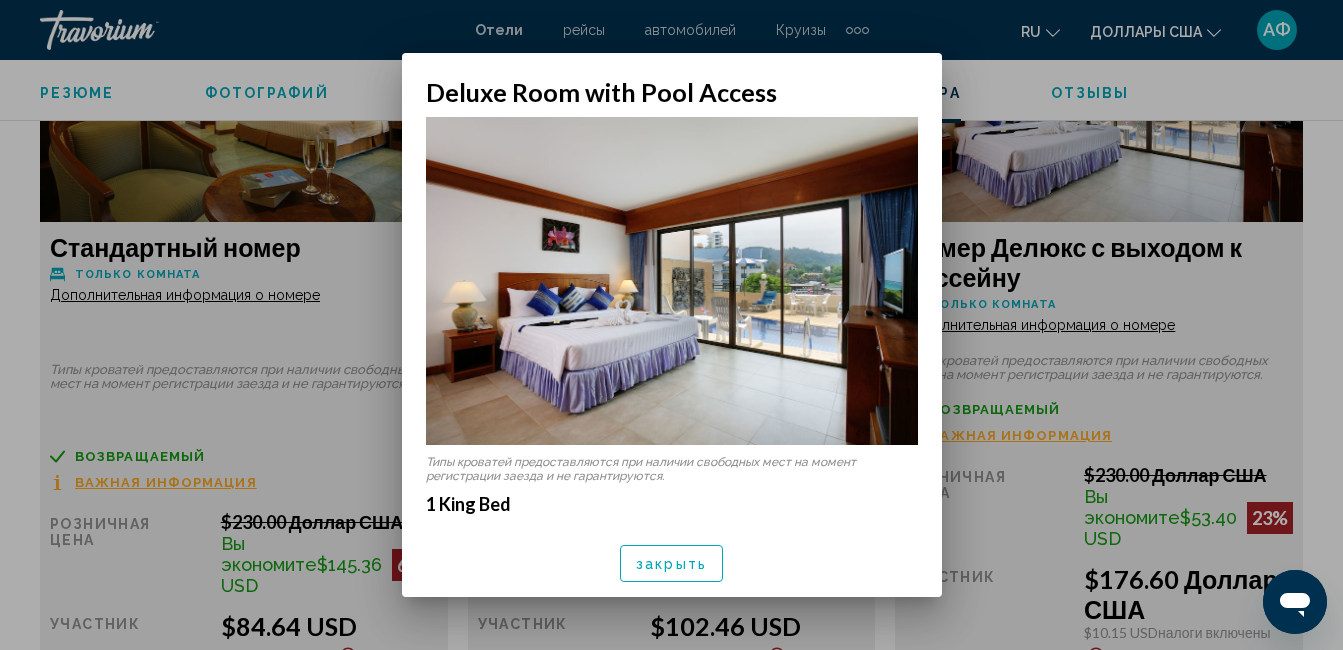 scroll, scrollTop: 0, scrollLeft: 0, axis: both 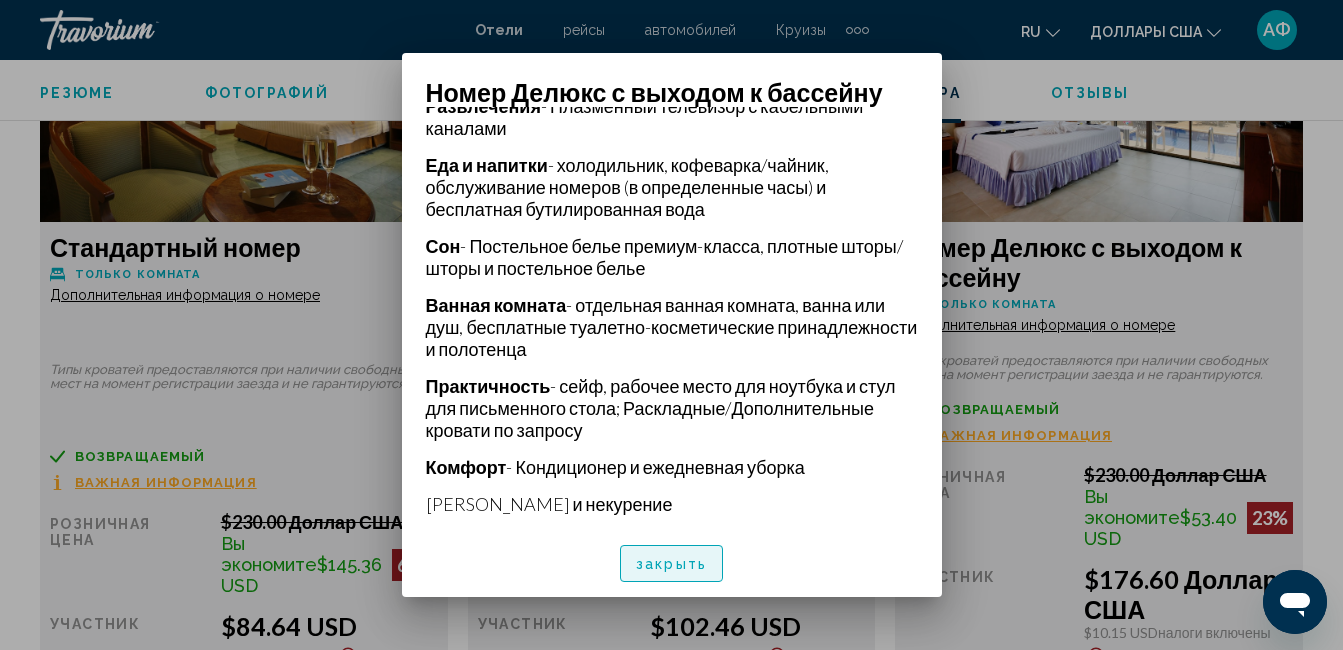 click on "закрыть" at bounding box center [671, 564] 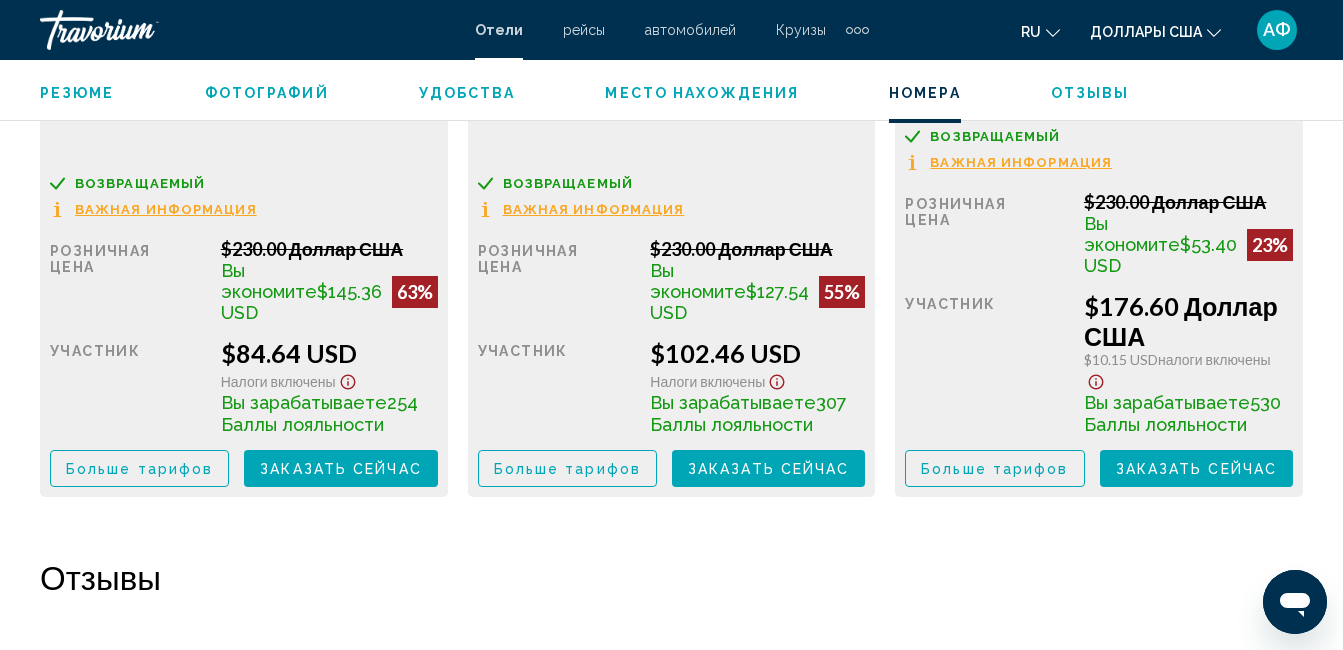 scroll, scrollTop: 3510, scrollLeft: 0, axis: vertical 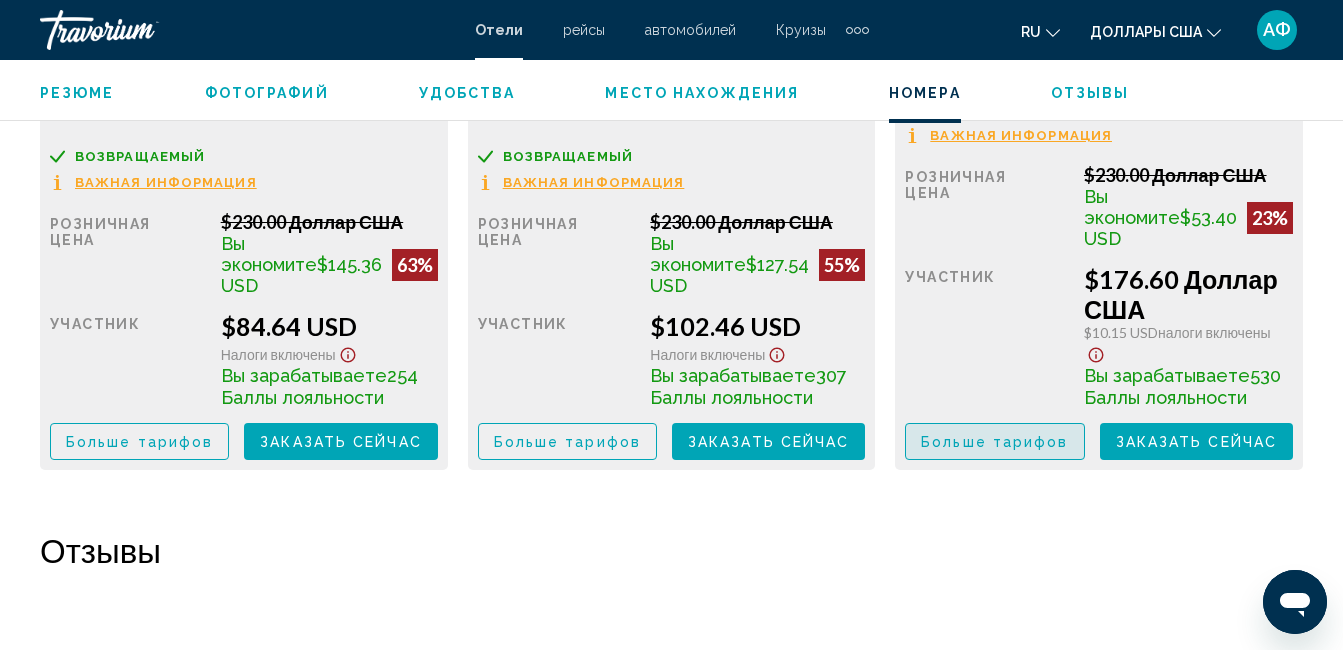 click on "Больше тарифов" at bounding box center (994, 442) 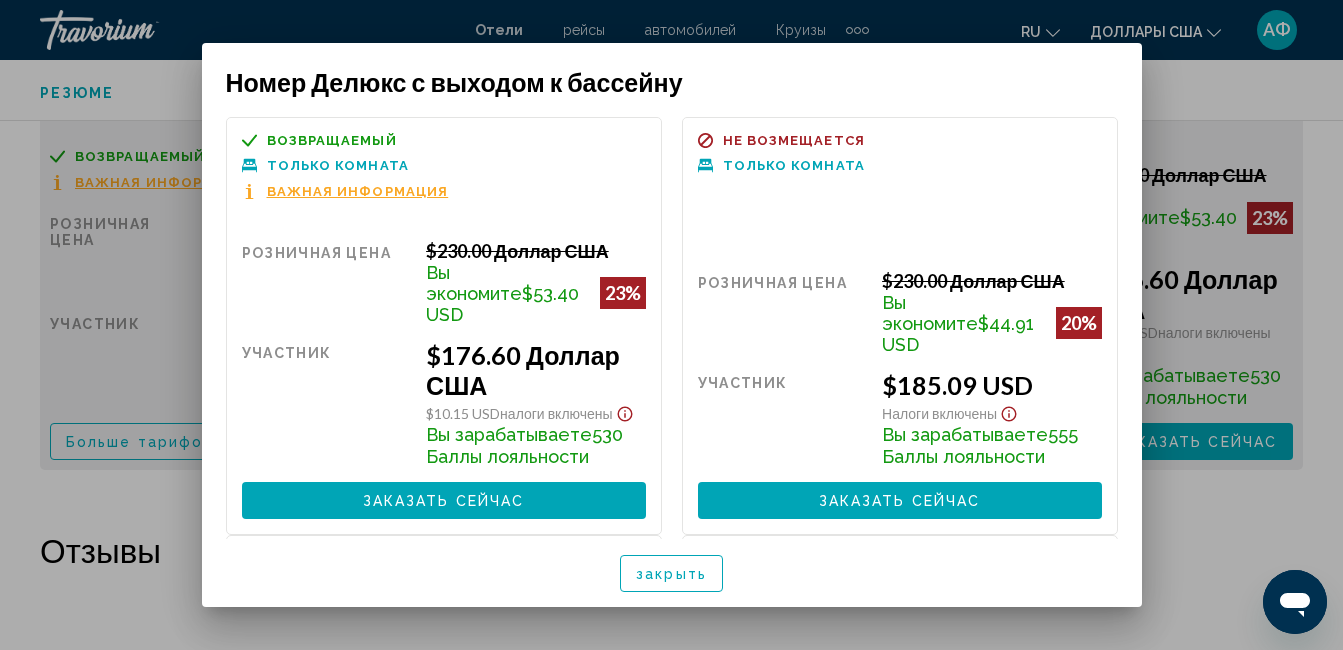 scroll, scrollTop: 0, scrollLeft: 0, axis: both 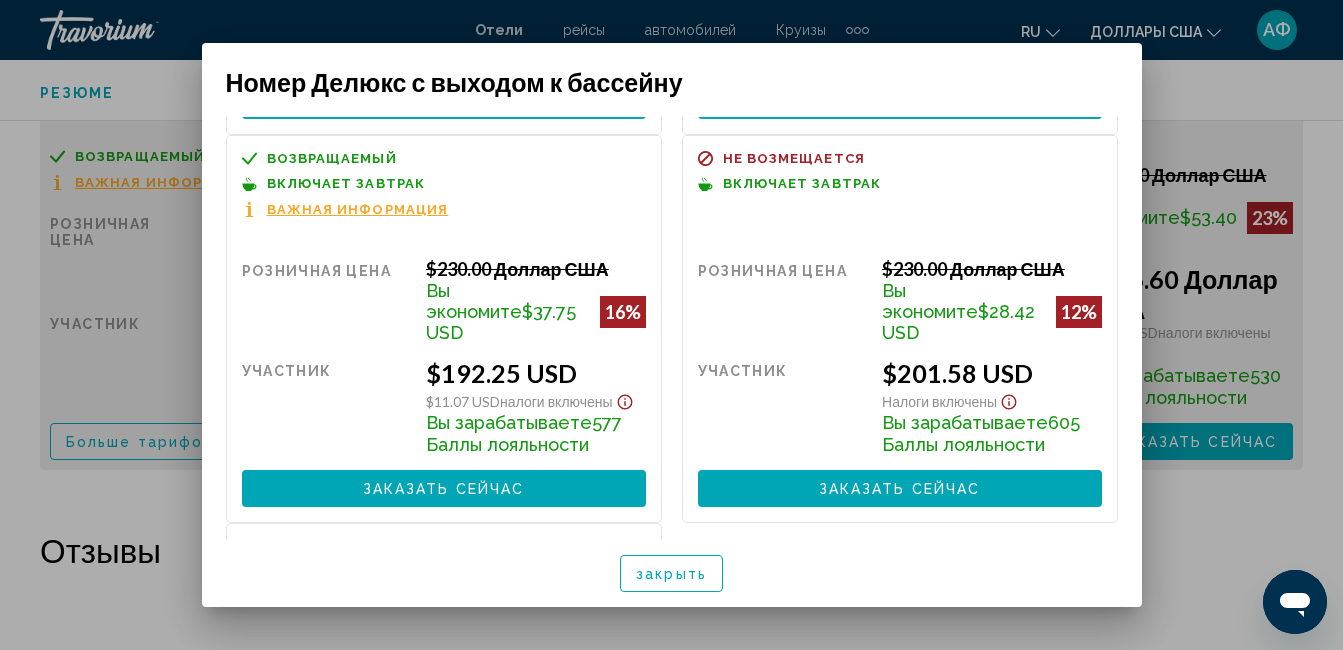 click on "Важная информация" at bounding box center (358, 209) 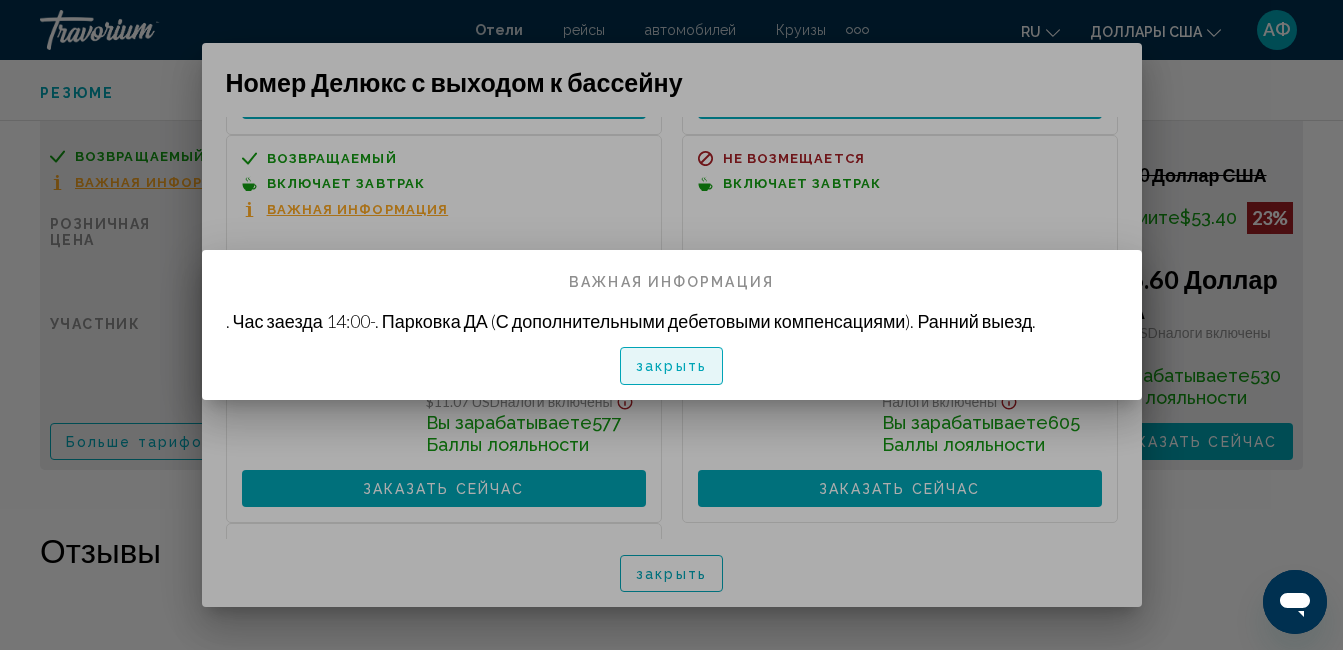click on "закрыть" at bounding box center (671, 367) 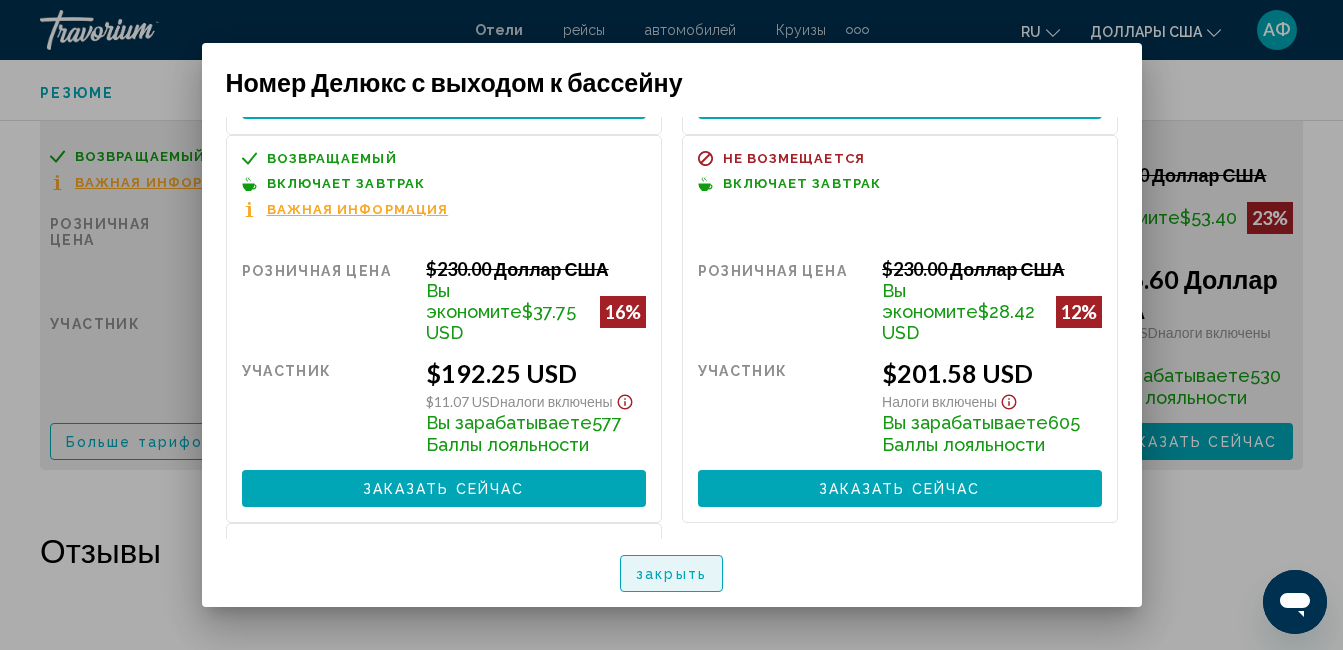 click on "закрыть" at bounding box center (671, 573) 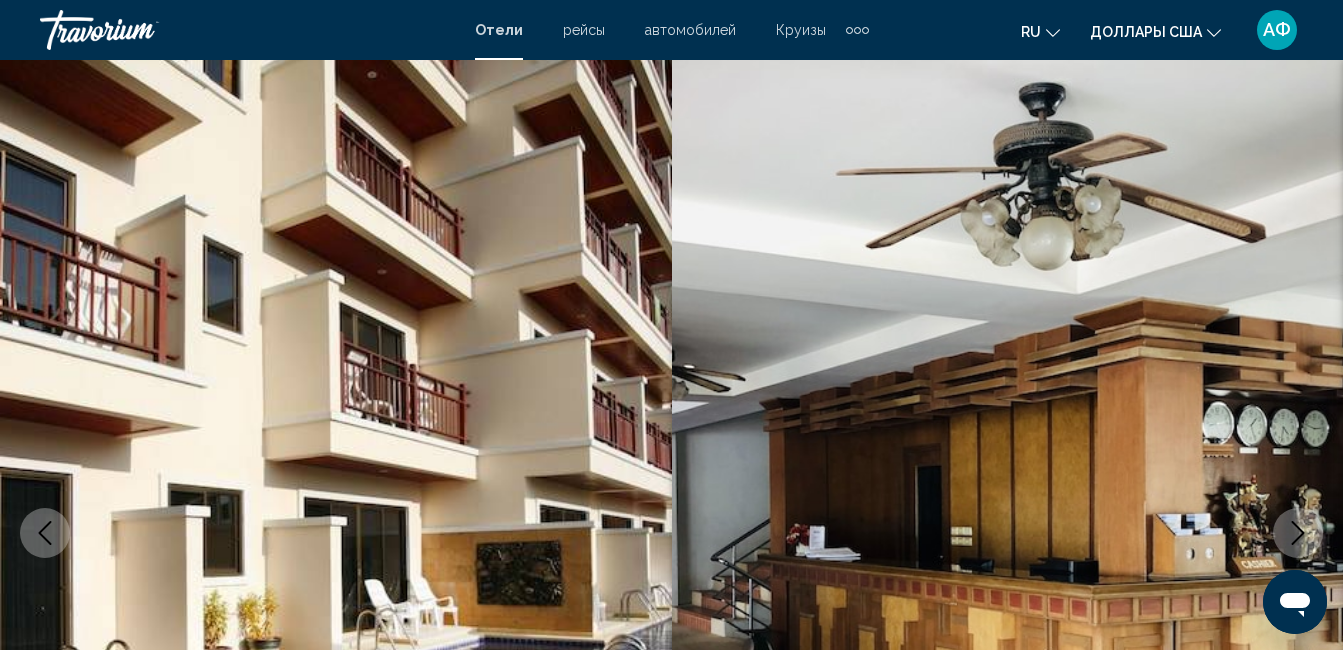 scroll, scrollTop: 0, scrollLeft: 0, axis: both 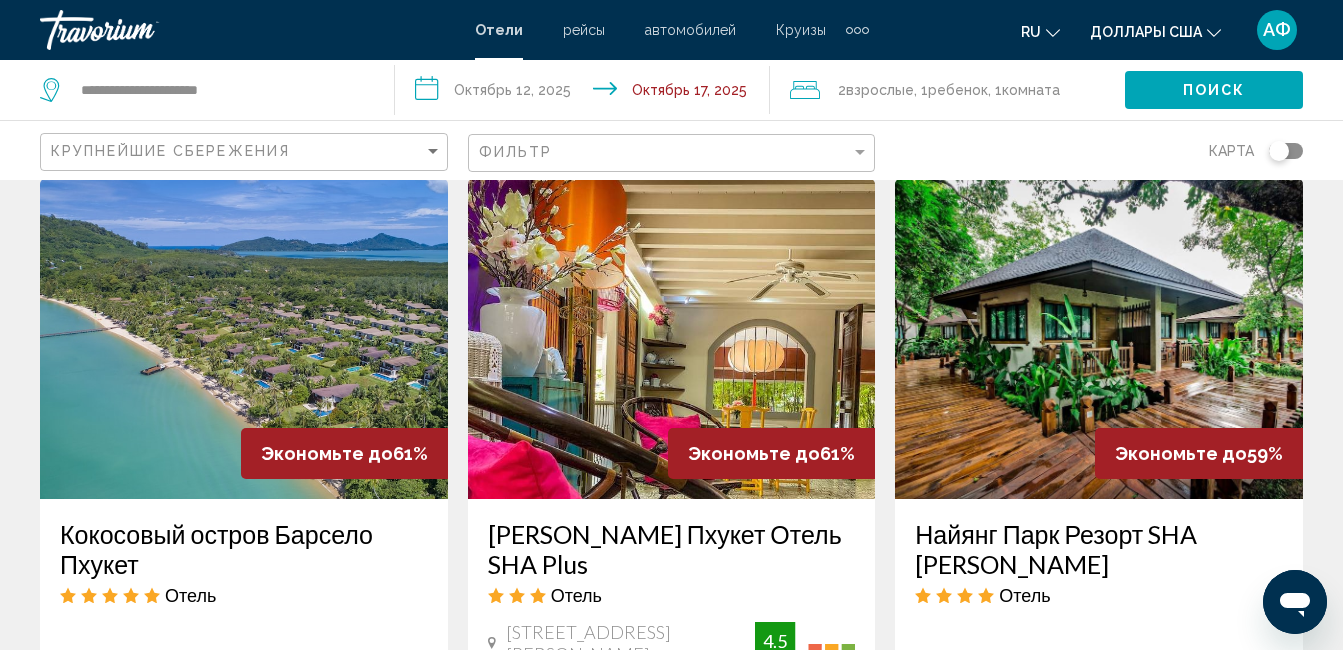 click at bounding box center (1099, 339) 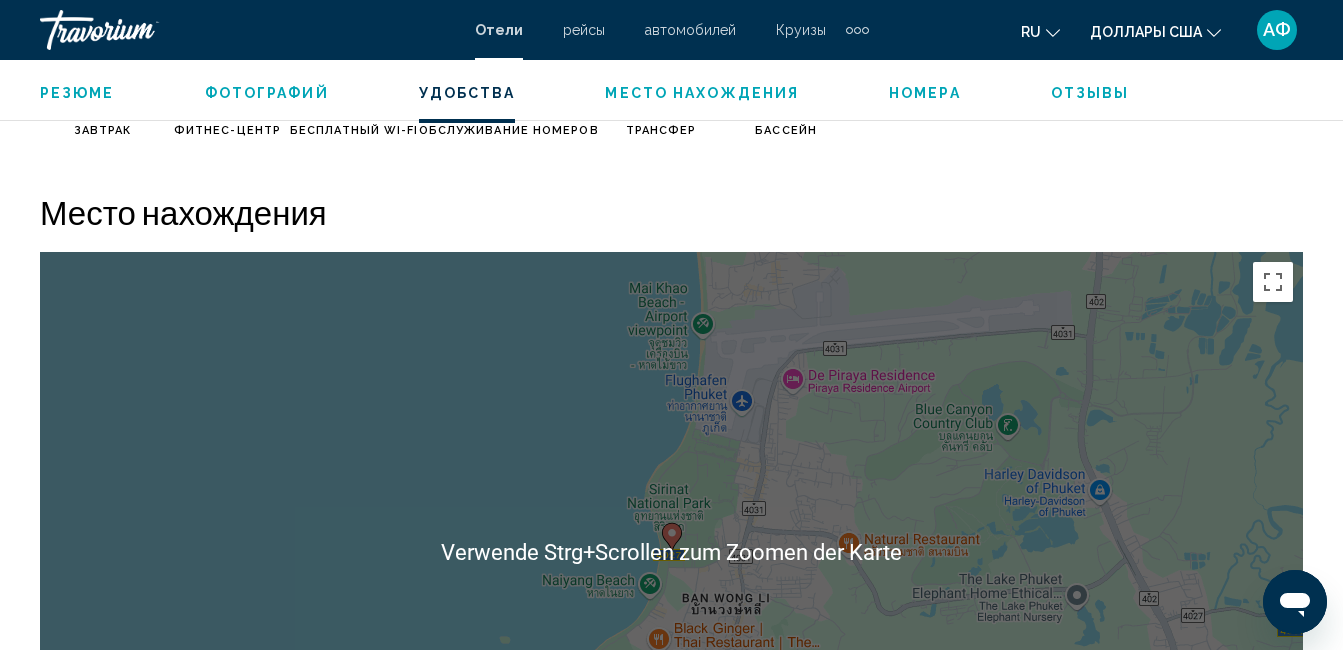 scroll, scrollTop: 2210, scrollLeft: 0, axis: vertical 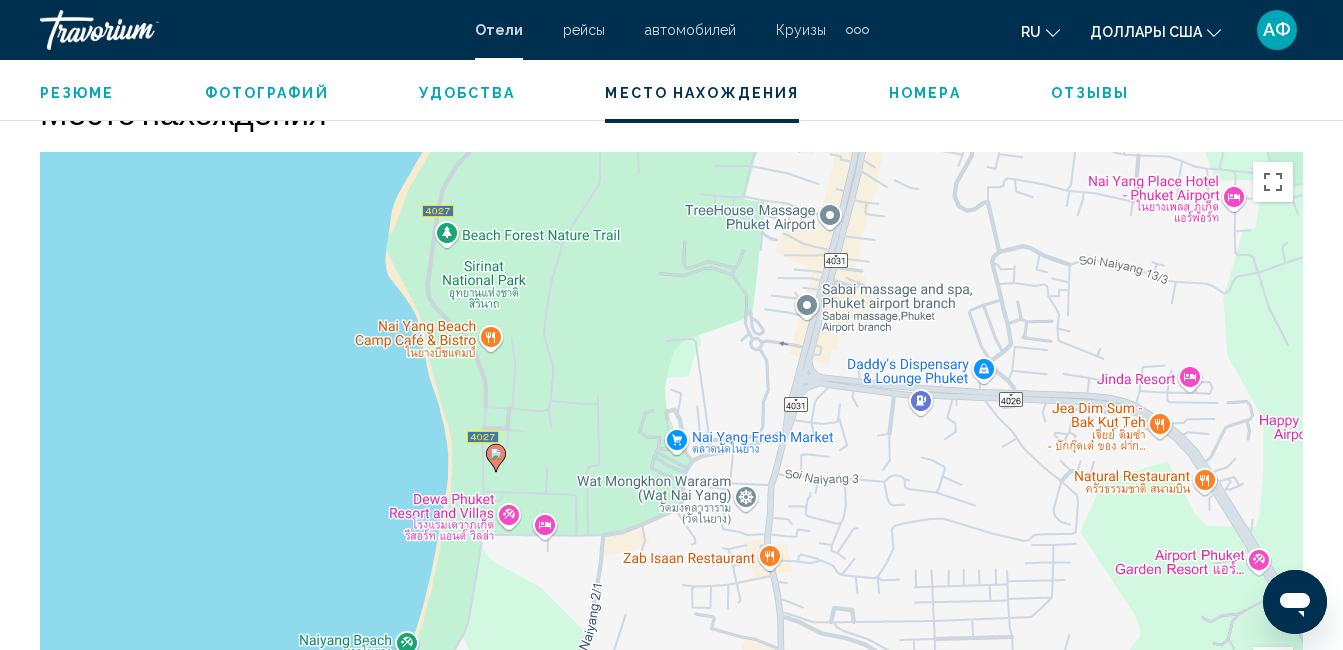 click on "Um von einem Element zum anderen zu gelangen, drückst du die Pfeiltasten entsprechend. Um den Modus zum Ziehen mit der Tastatur zu aktivieren, drückst du Alt + Eingabetaste. Wenn du den Modus aktiviert hast, kannst du die Markierung mit den Pfeiltasten verschieben. Nachdem du sie an die gewünschte Stelle gezogen bzw. verschoben hast, drückst du einfach die Eingabetaste. Durch Drücken der Esc-Taste kannst du den Vorgang abbrechen." at bounding box center [671, 452] 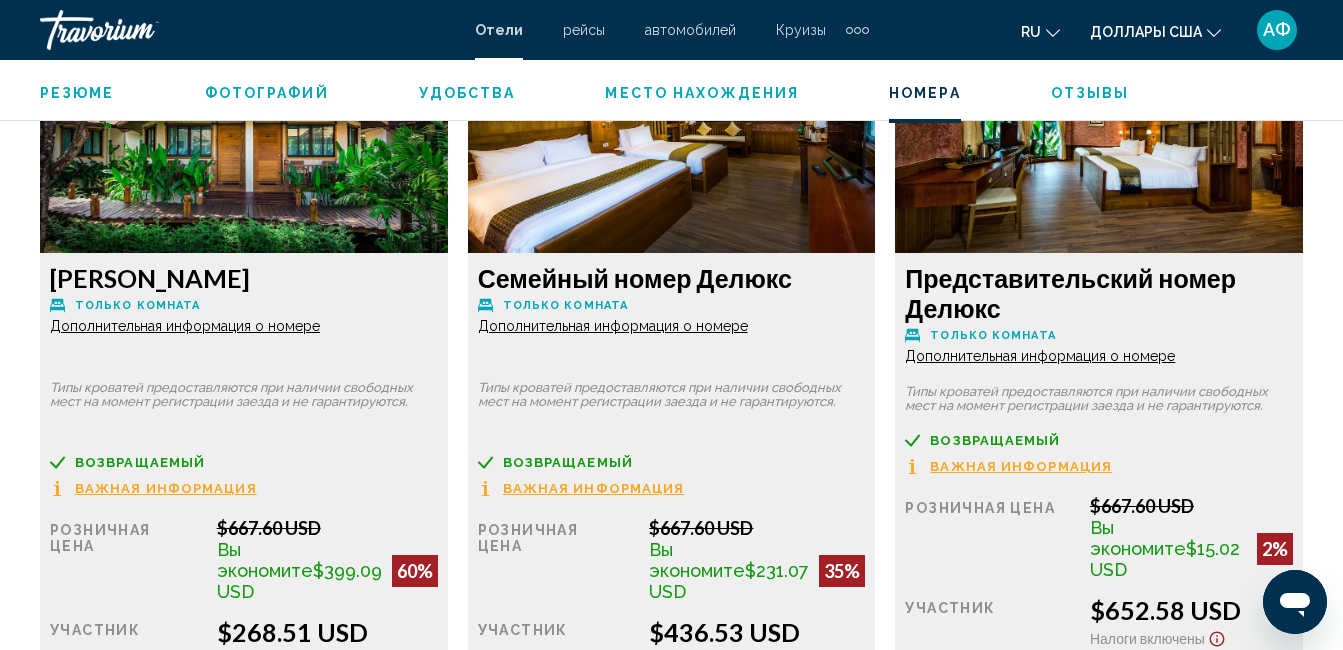 scroll, scrollTop: 3210, scrollLeft: 0, axis: vertical 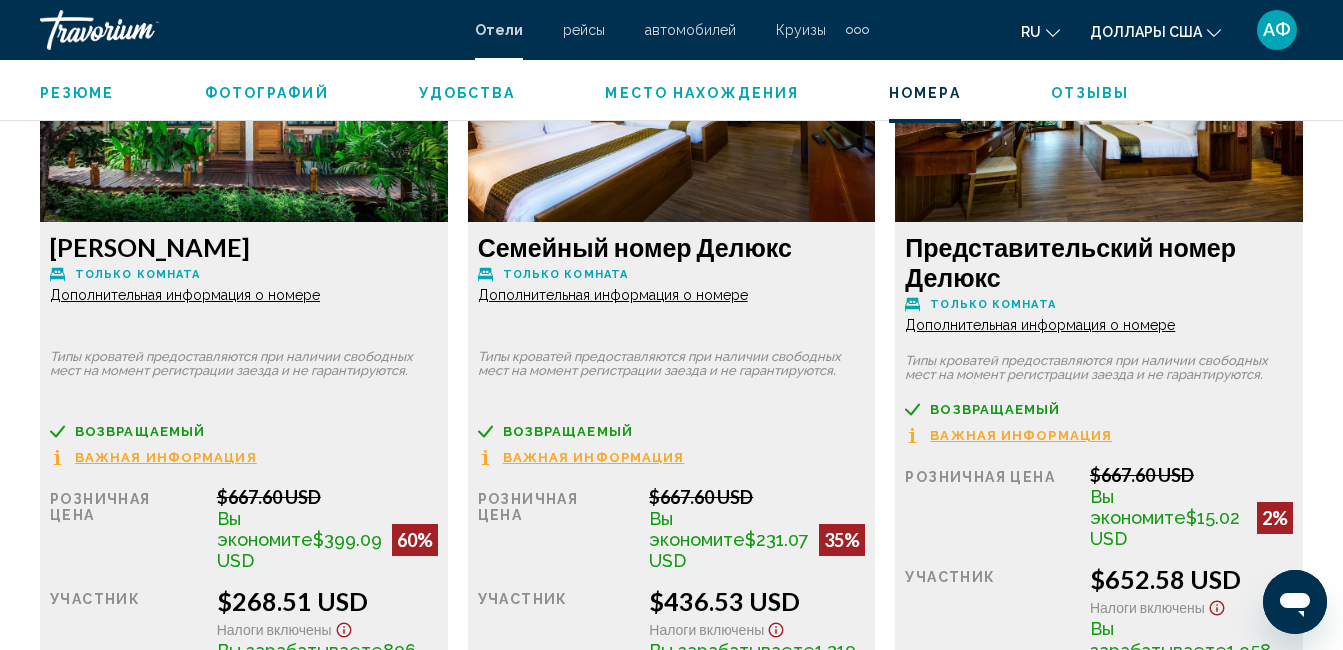 click on "Дополнительная информация о номере" at bounding box center (185, 295) 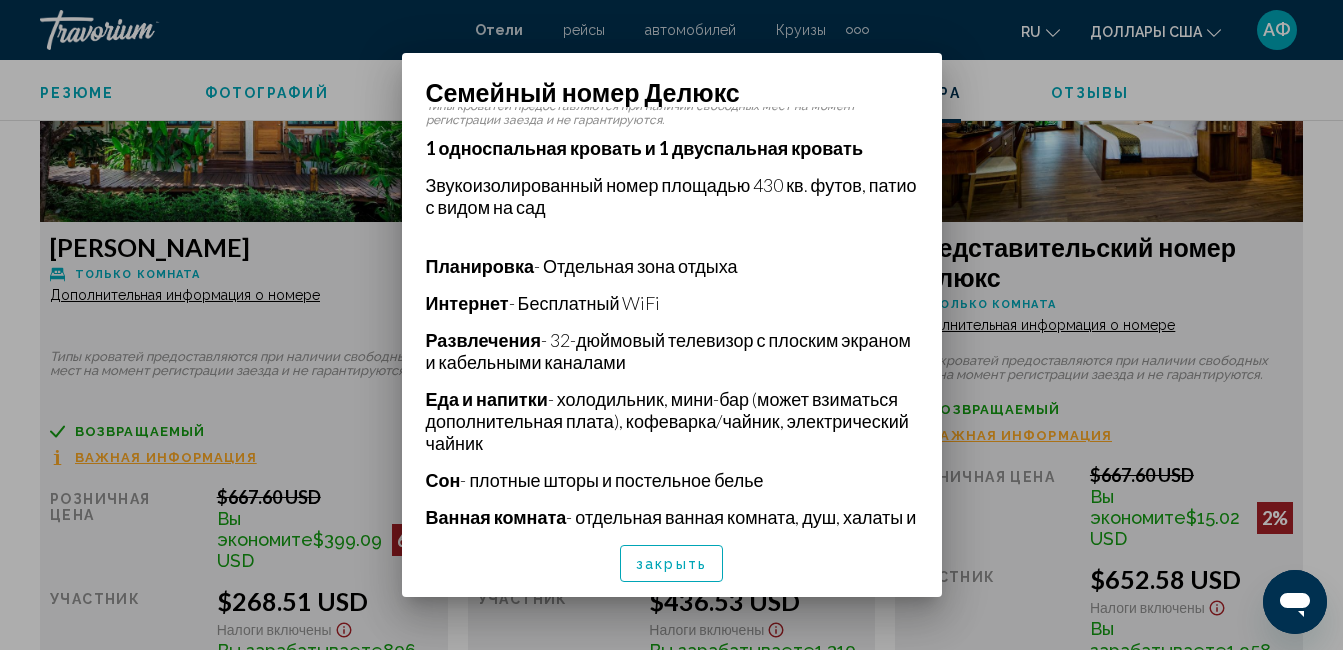 scroll, scrollTop: 400, scrollLeft: 0, axis: vertical 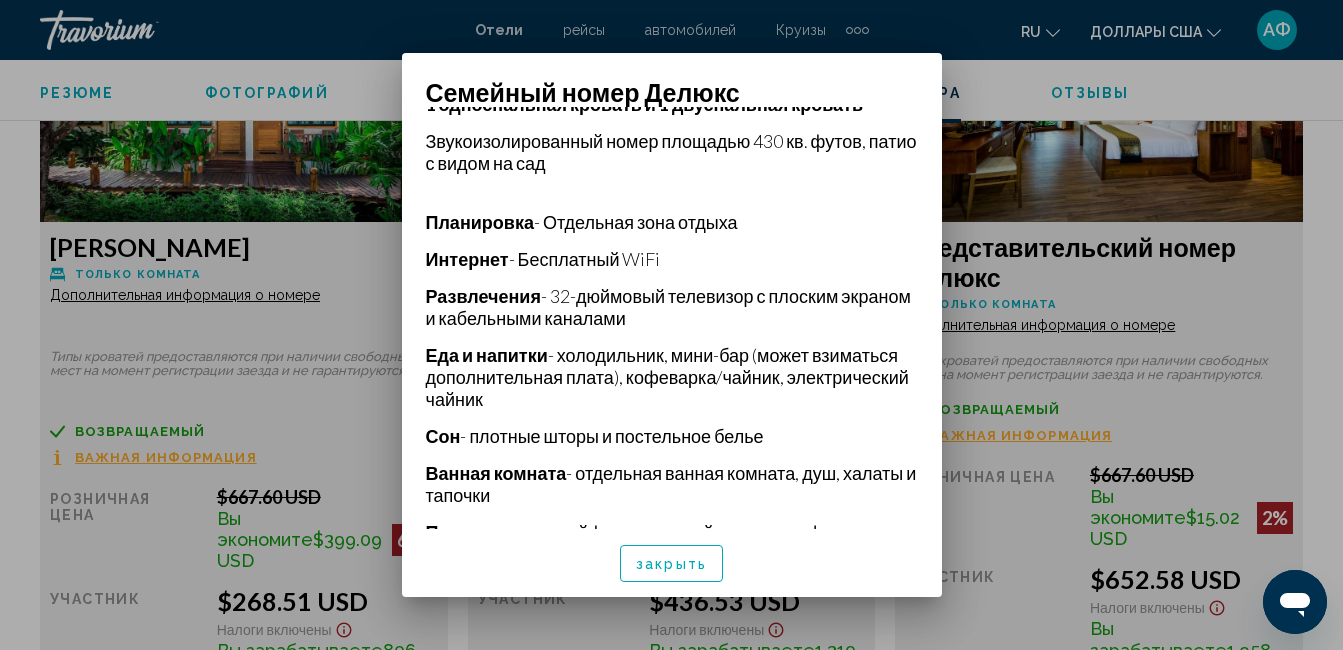click on "закрыть" at bounding box center [671, 563] 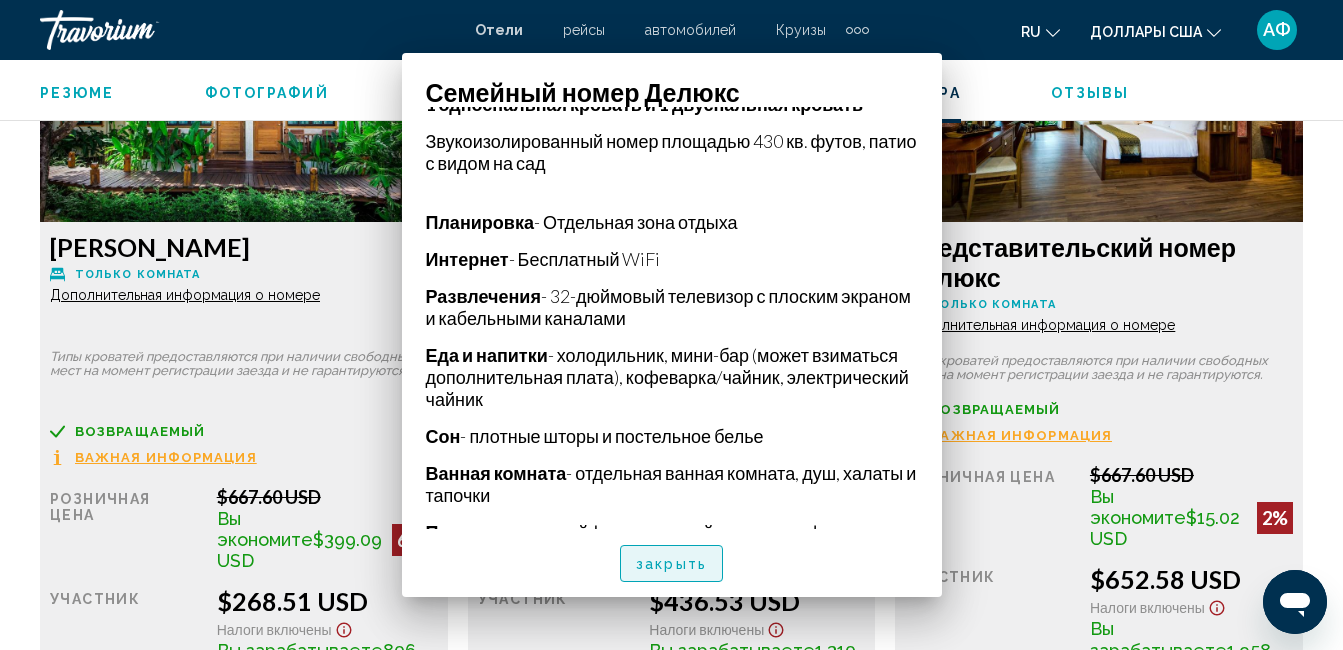 scroll, scrollTop: 3210, scrollLeft: 0, axis: vertical 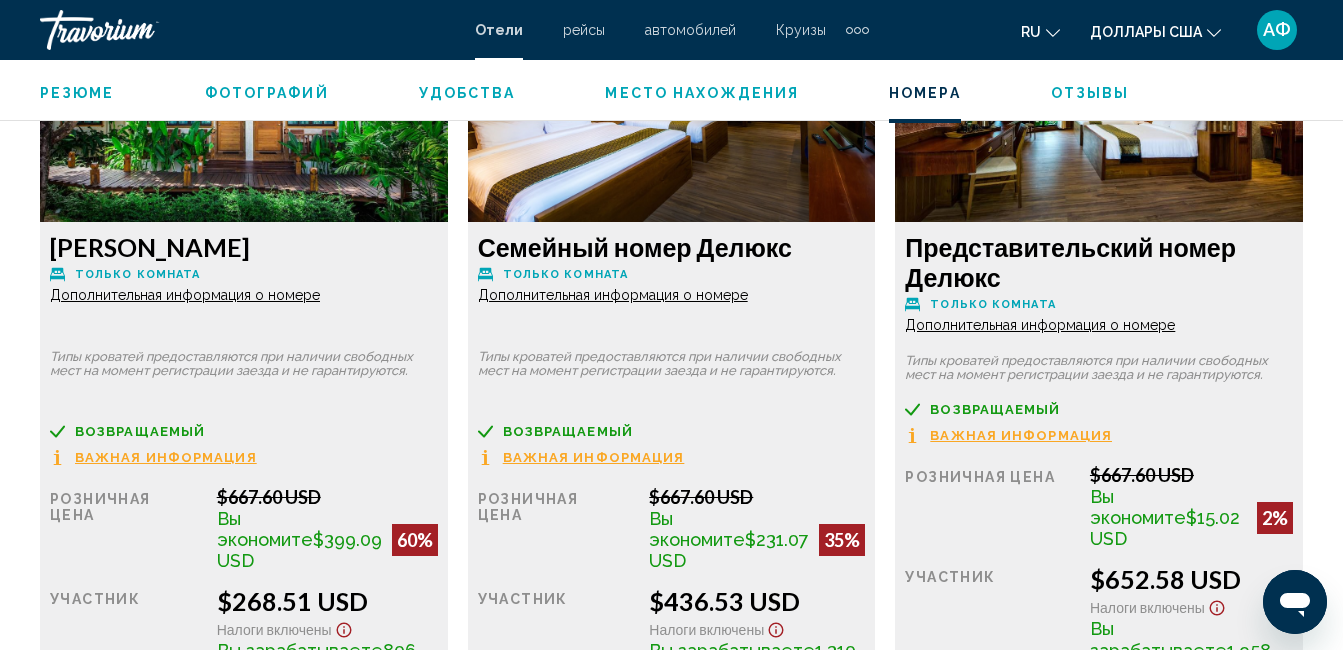 click on "Дополнительная информация о номере" at bounding box center [185, 295] 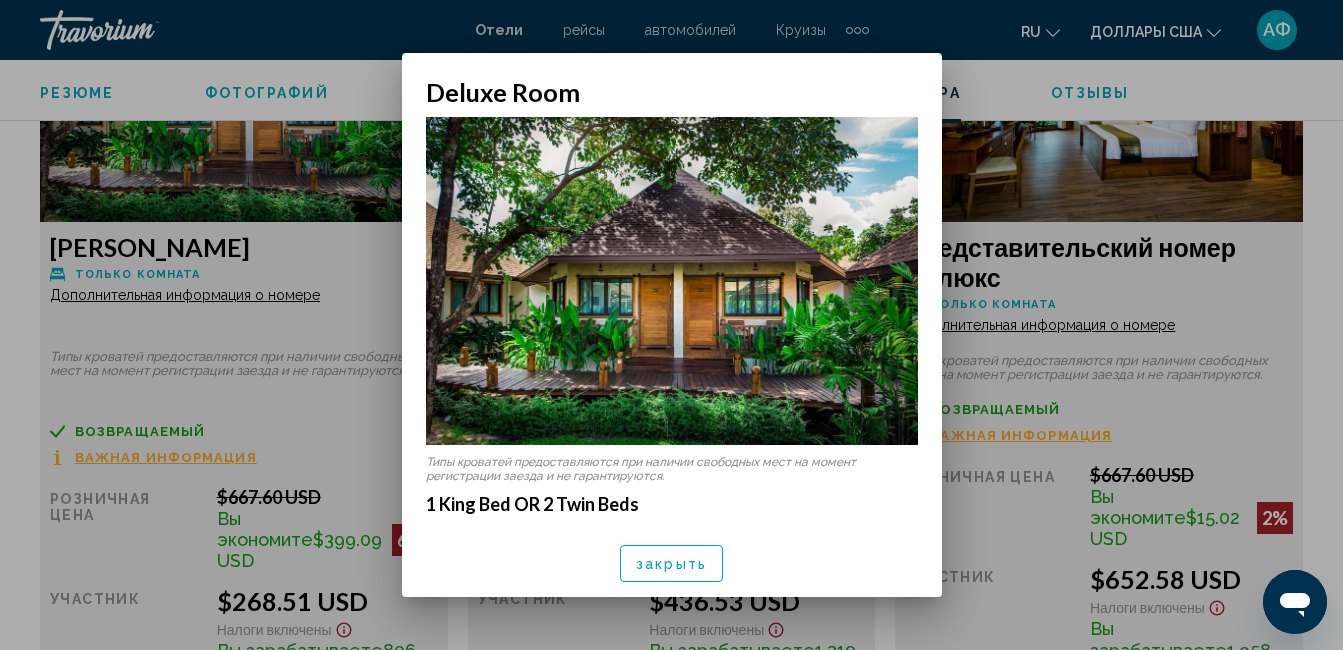 scroll, scrollTop: 0, scrollLeft: 0, axis: both 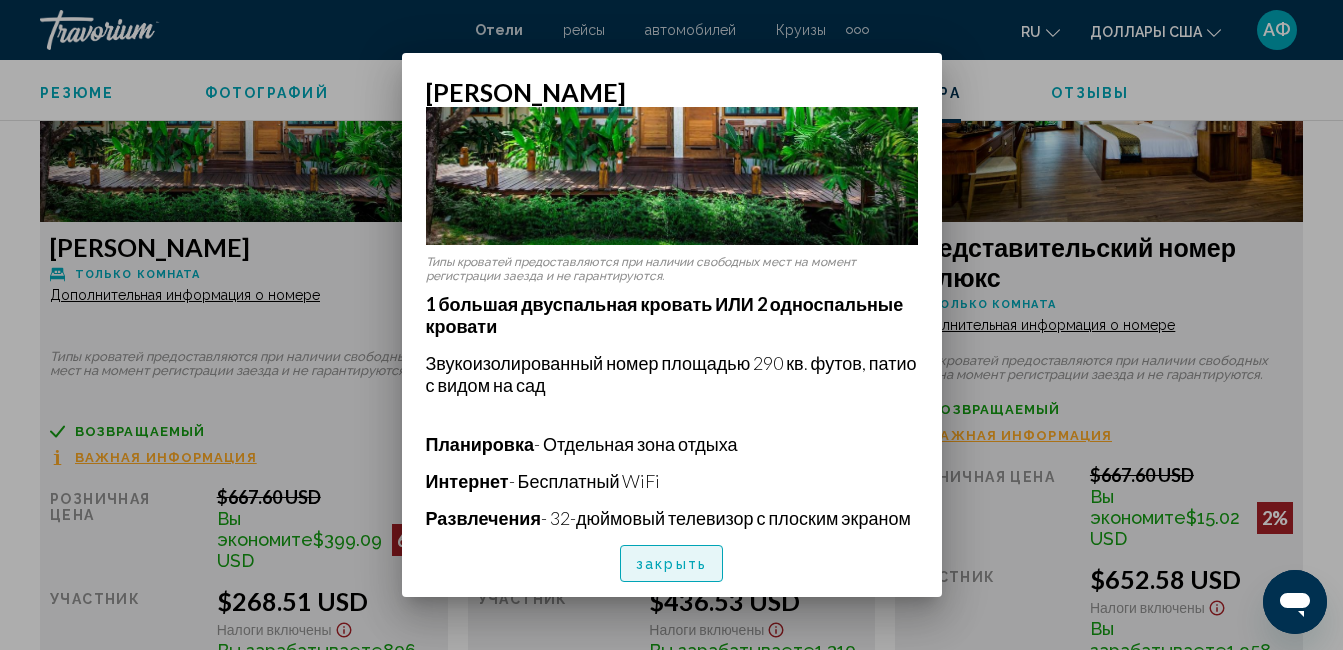 click on "закрыть" at bounding box center (671, 563) 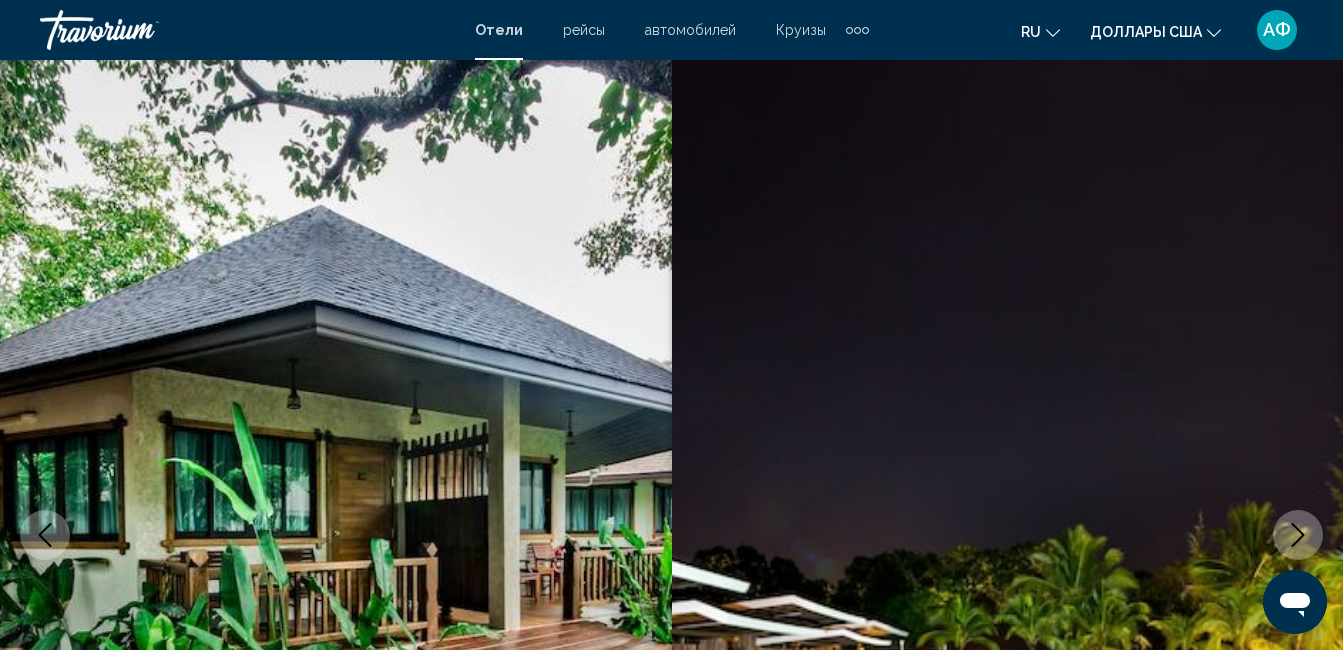 scroll, scrollTop: 3210, scrollLeft: 0, axis: vertical 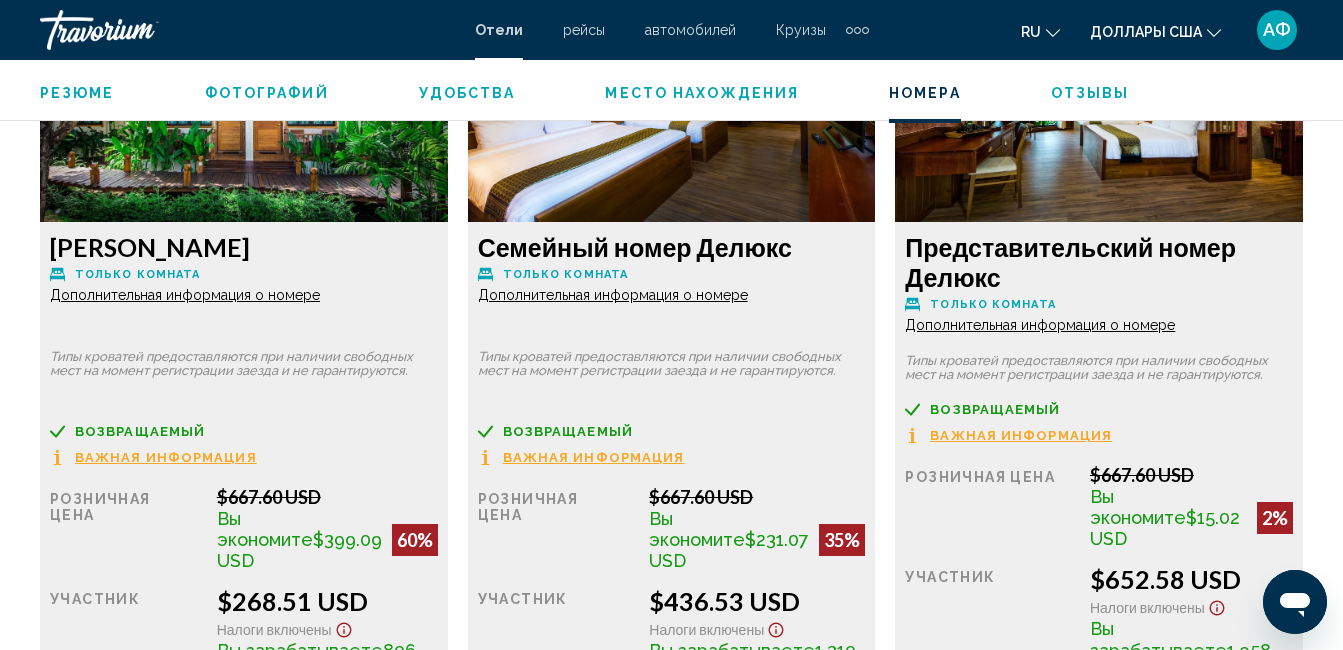 click on "Дополнительная информация о номере" at bounding box center [185, 295] 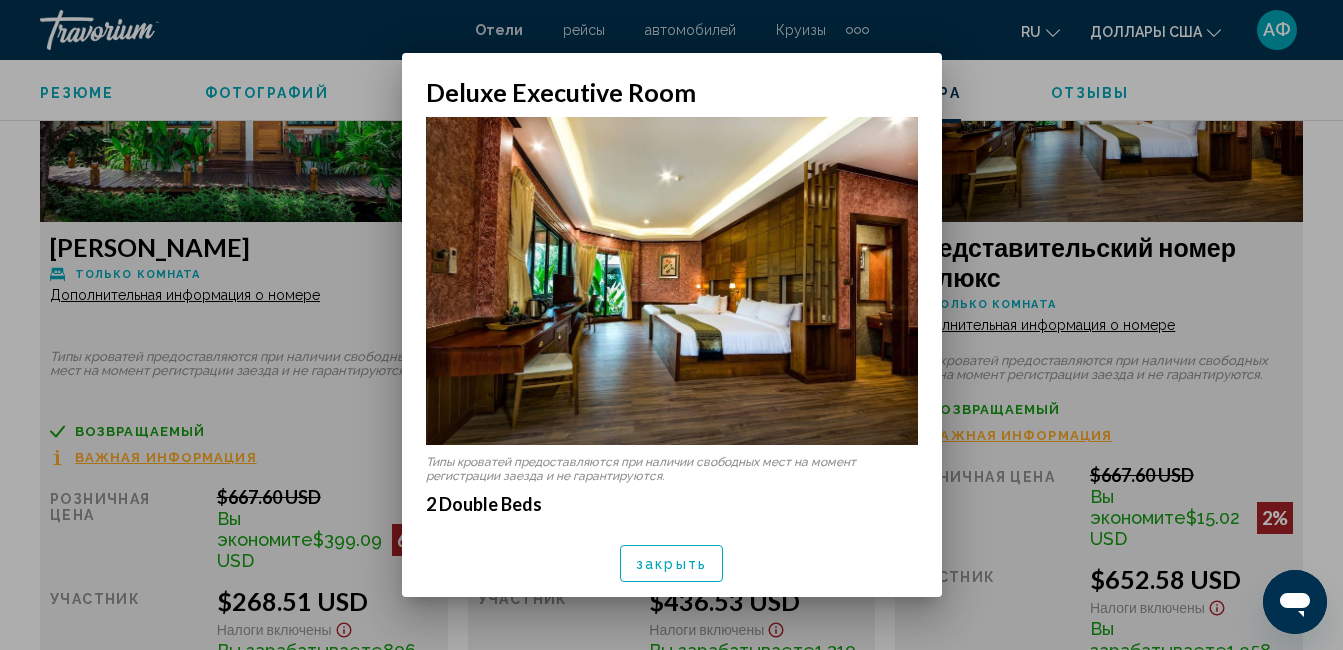 scroll, scrollTop: 0, scrollLeft: 0, axis: both 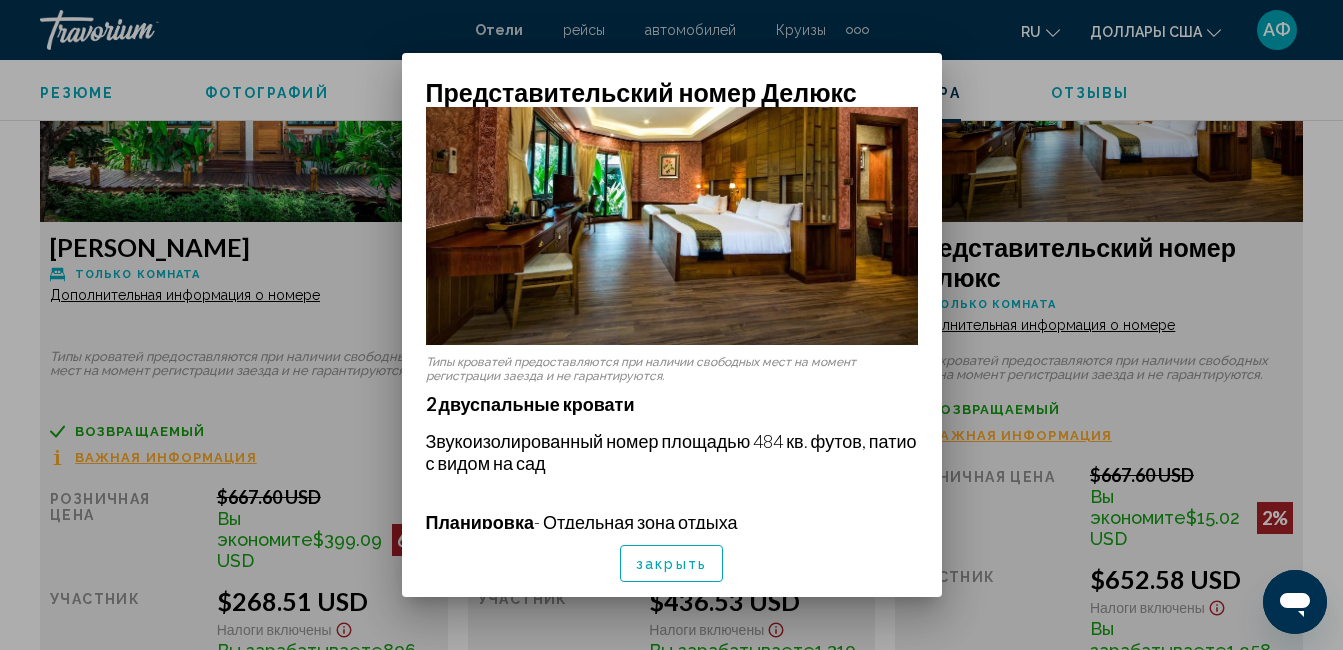 click on "закрыть" at bounding box center [671, 564] 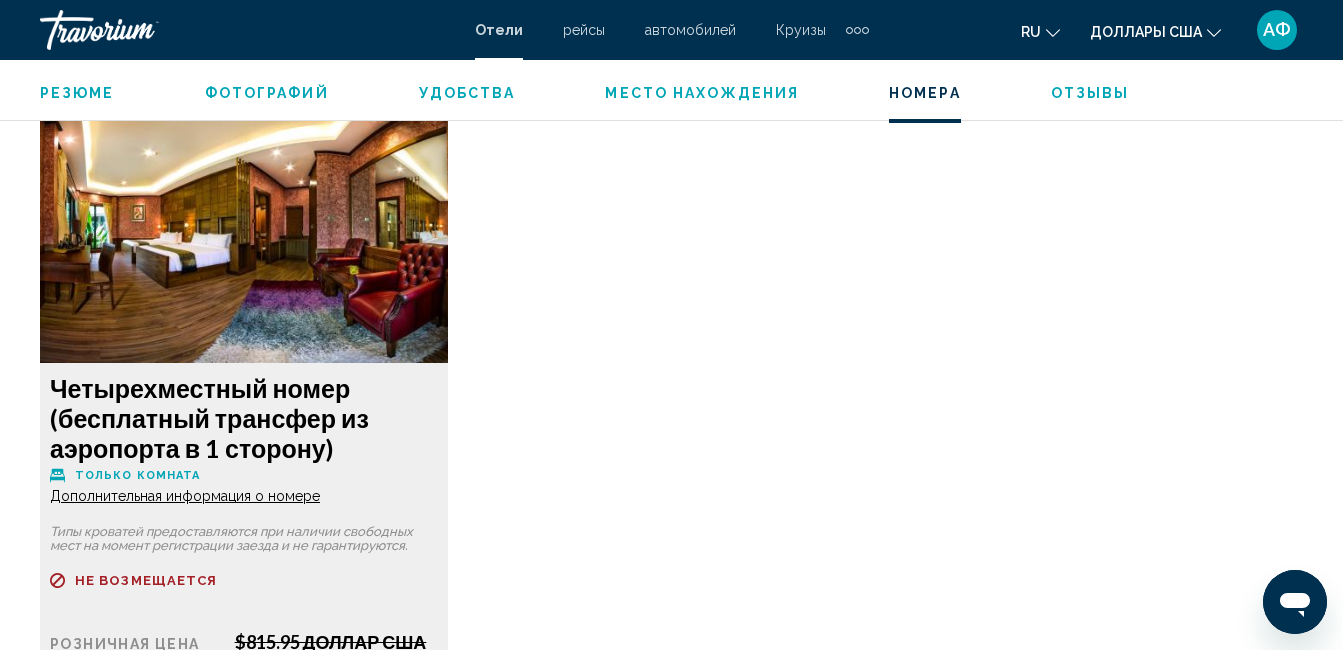 scroll, scrollTop: 3910, scrollLeft: 0, axis: vertical 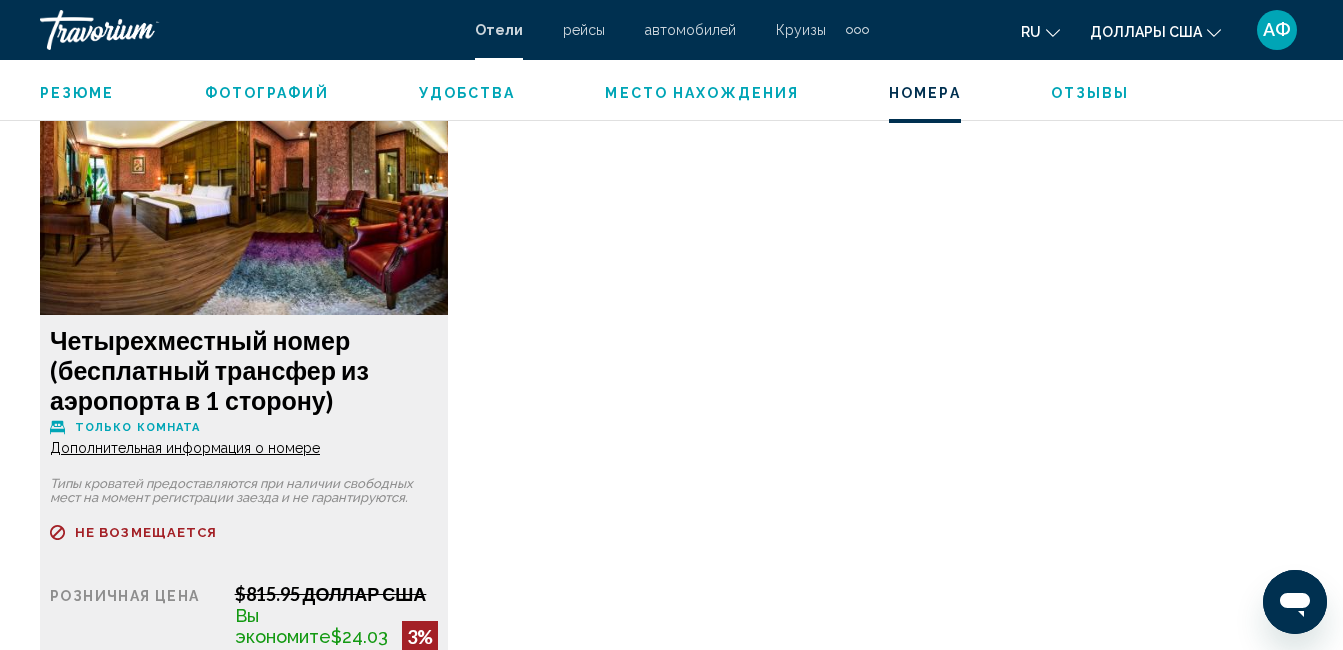 click on "Дополнительная информация о номере" at bounding box center [185, -405] 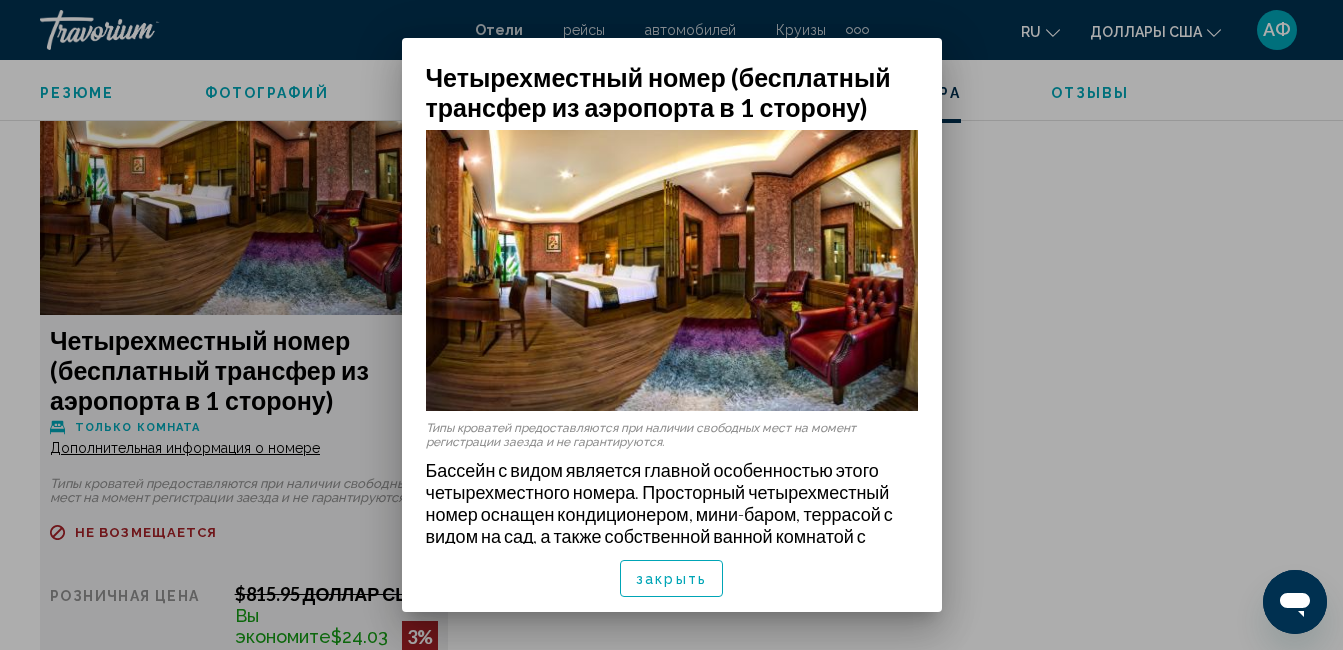 scroll, scrollTop: 0, scrollLeft: 0, axis: both 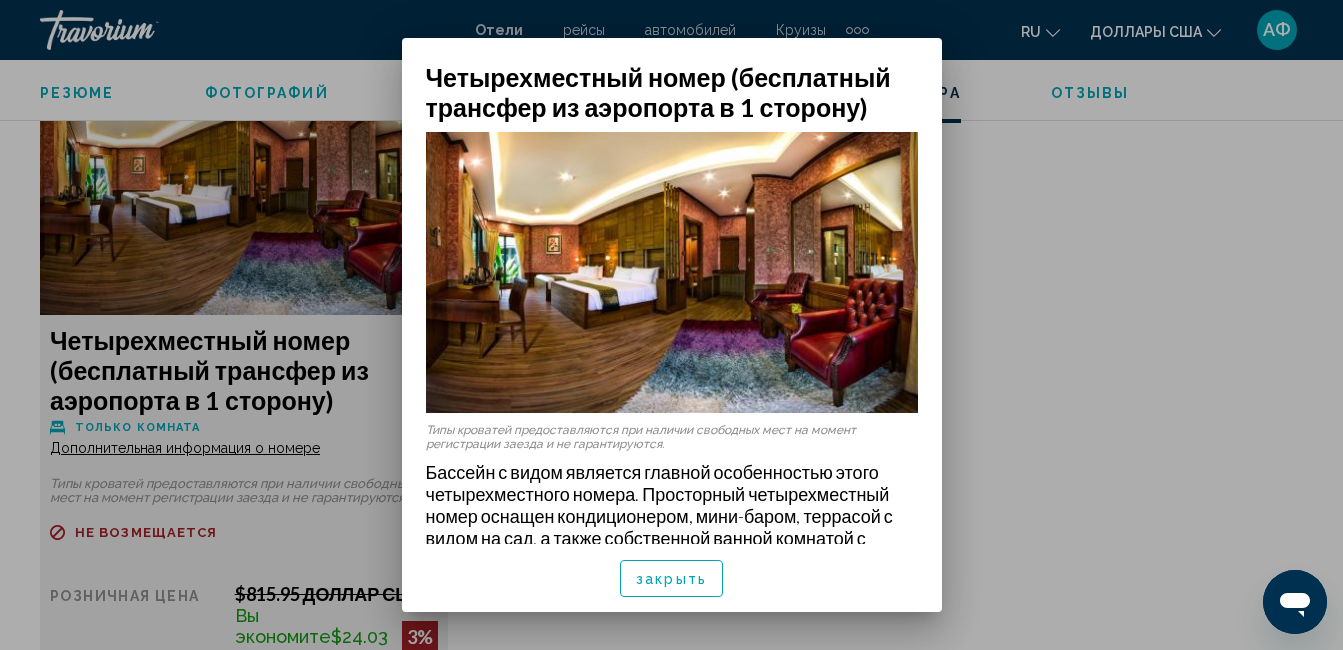 click on "закрыть" at bounding box center (671, 579) 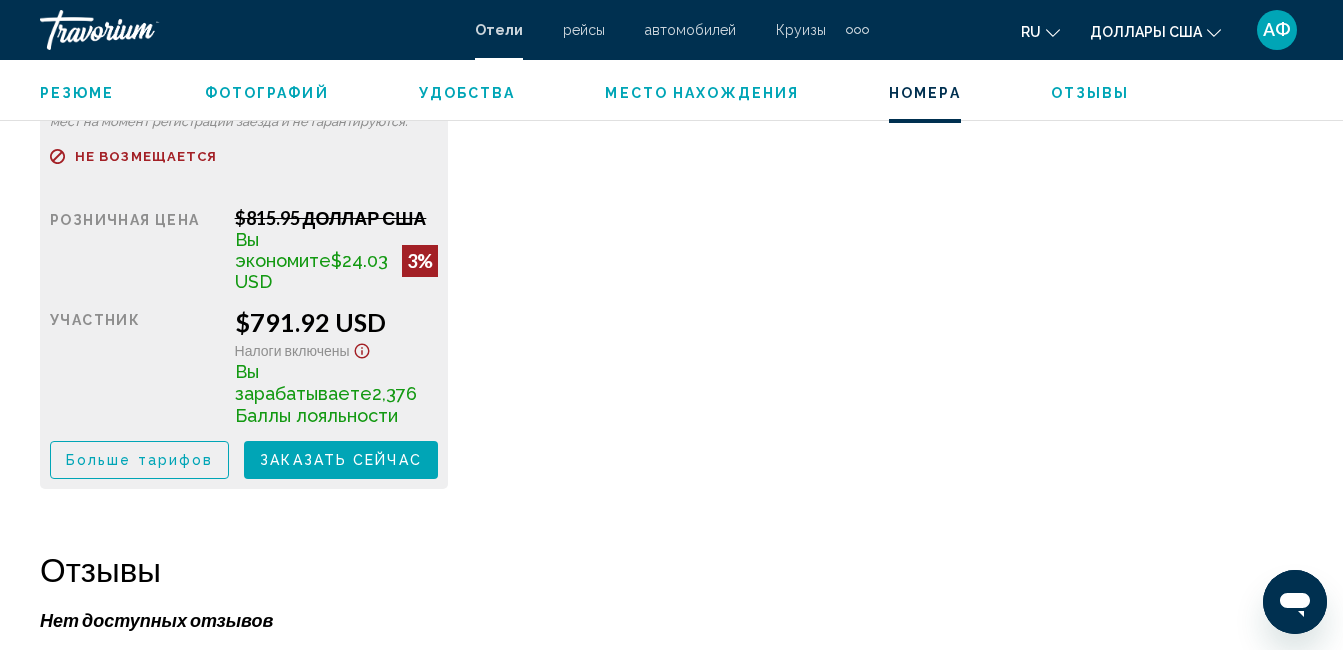 scroll, scrollTop: 4310, scrollLeft: 0, axis: vertical 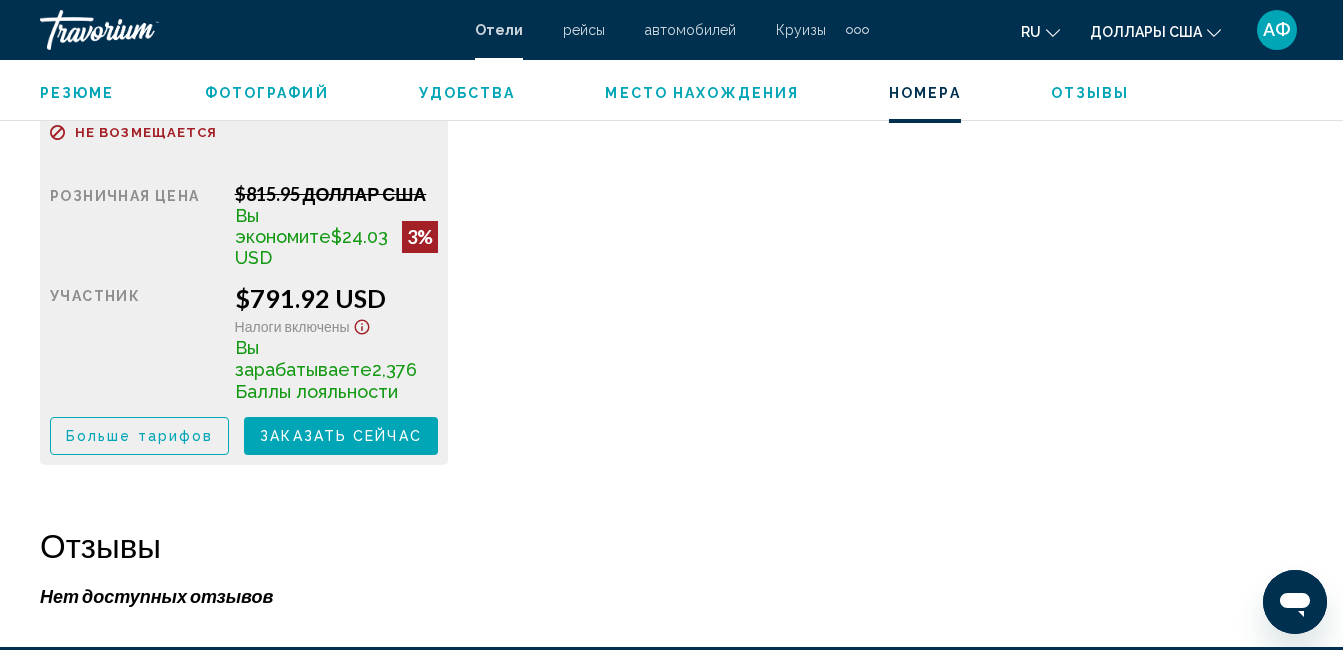 click on "Четырехместный номер (бесплатный трансфер из аэропорта в 1 сторону)
Только комната Дополнительная информация о номере Типы кроватей предоставляются при наличии свободных мест на момент регистрации заезда и не гарантируются.
возвращаемый
Не возмещается
Не возмещается     Розничная цена  $815.95 ДОЛЛАР США  Вы экономите  $24.03 USD  3%  когда вы выкупаете    участник  $791.92 USD  Налоги включены
Вы зарабатываете  2,376 Баллы лояльности  Больше тарифов Заказать сейчас Больше недоступно" at bounding box center [244, -617] 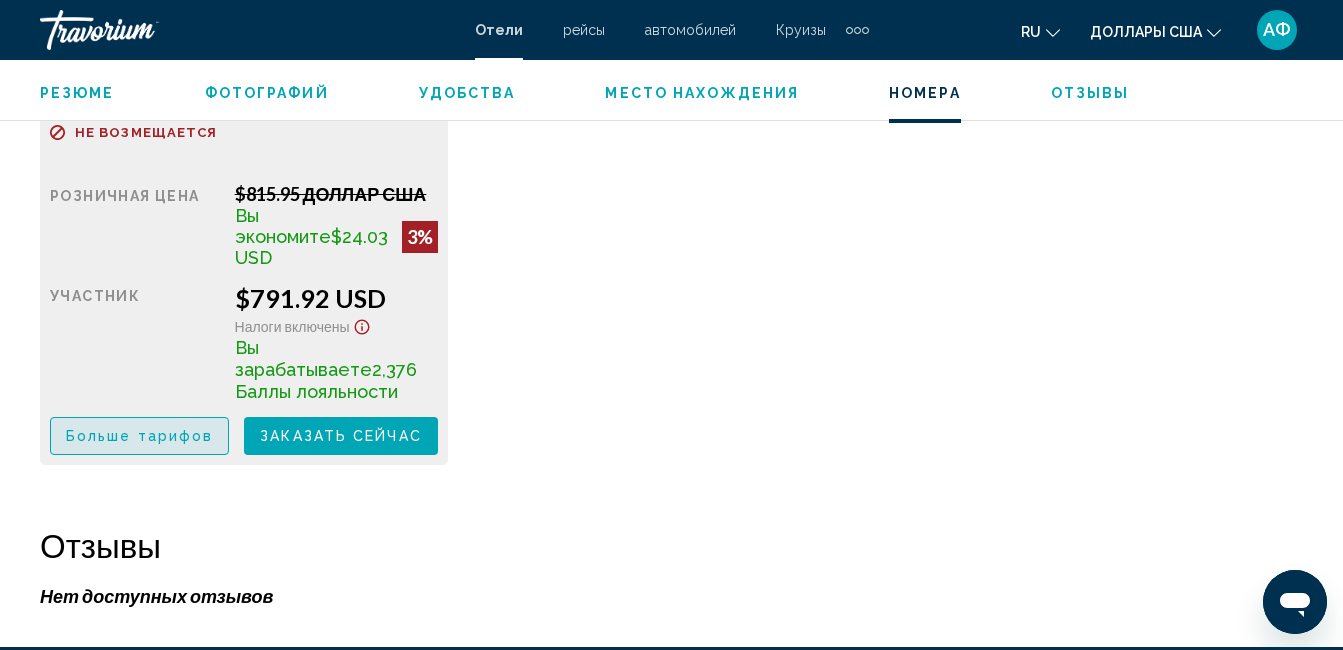 click on "Больше тарифов" at bounding box center (139, 437) 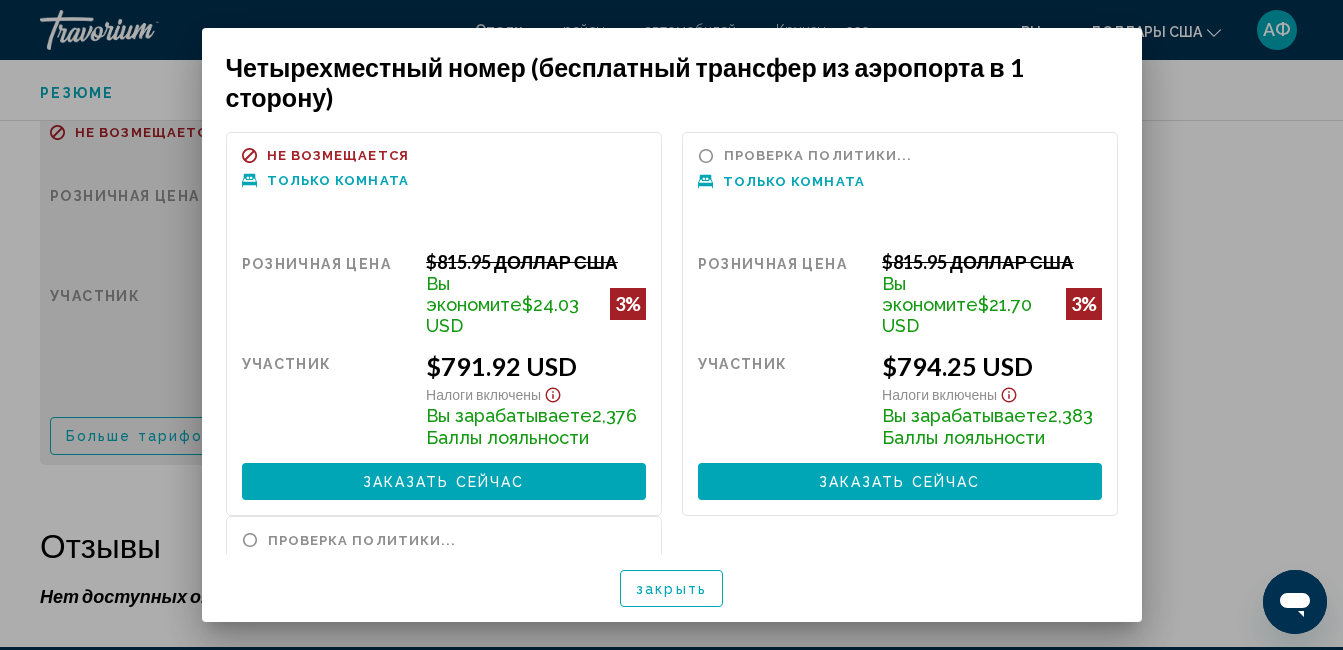 scroll, scrollTop: 0, scrollLeft: 0, axis: both 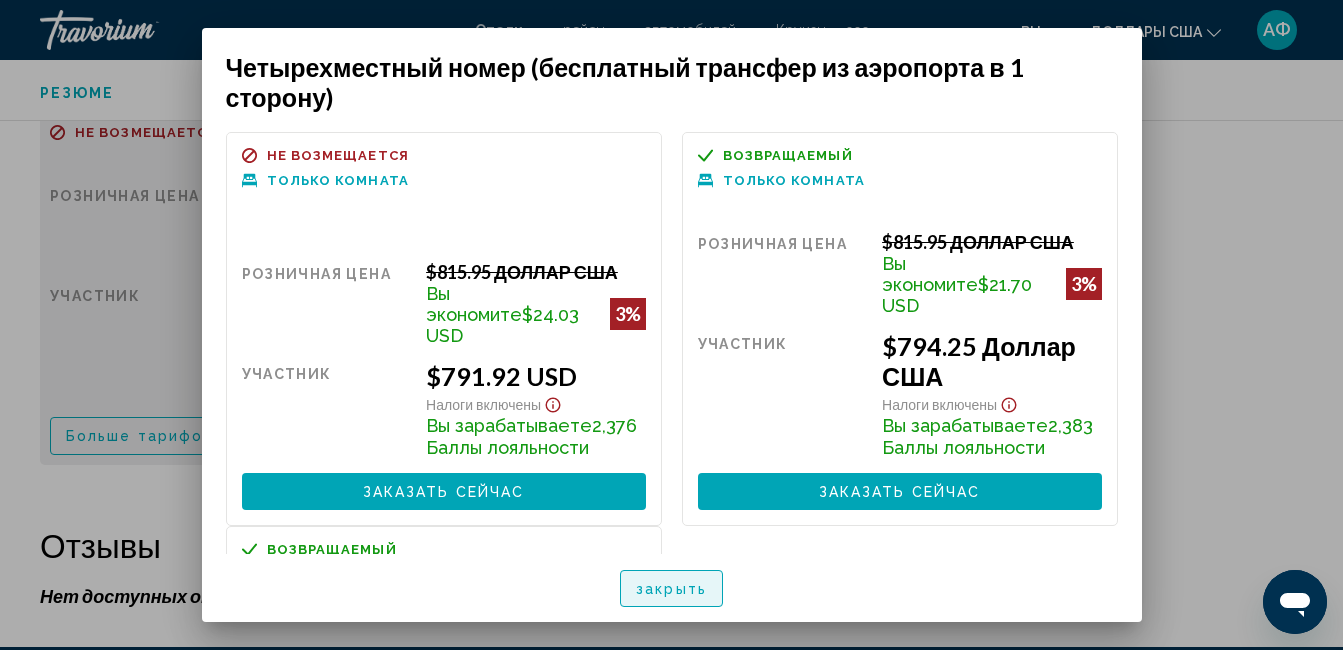 click on "закрыть" at bounding box center [671, 589] 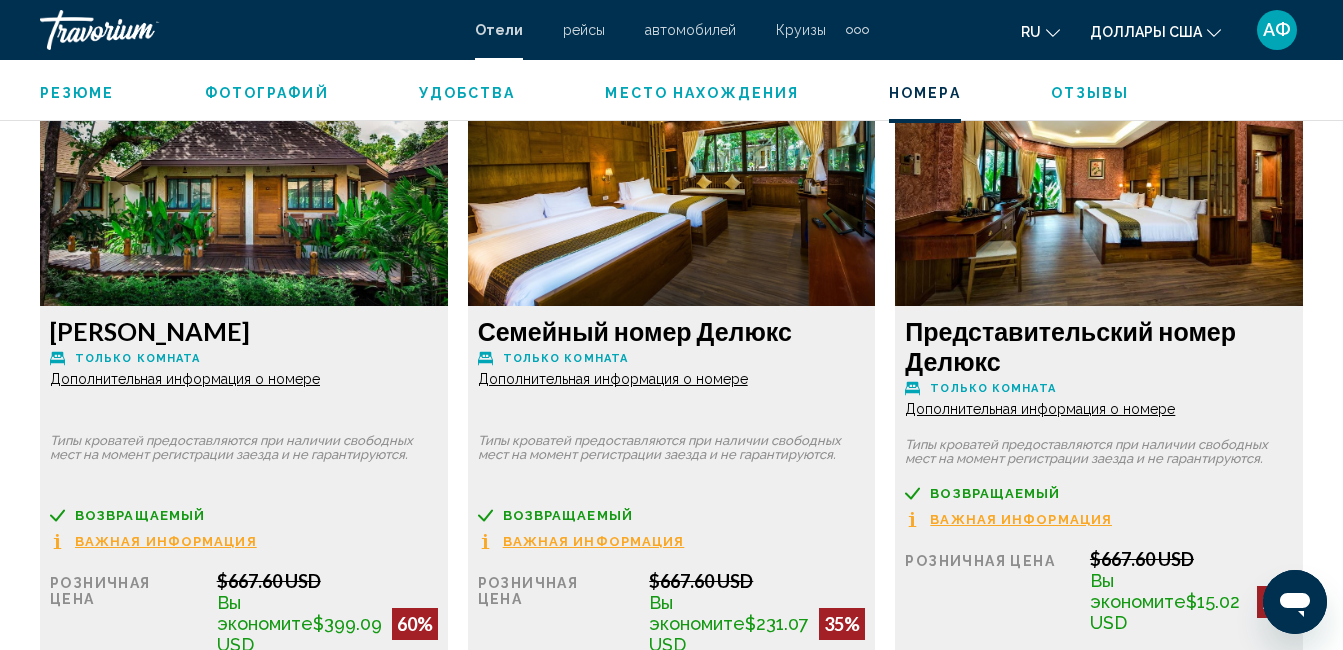 scroll, scrollTop: 3210, scrollLeft: 0, axis: vertical 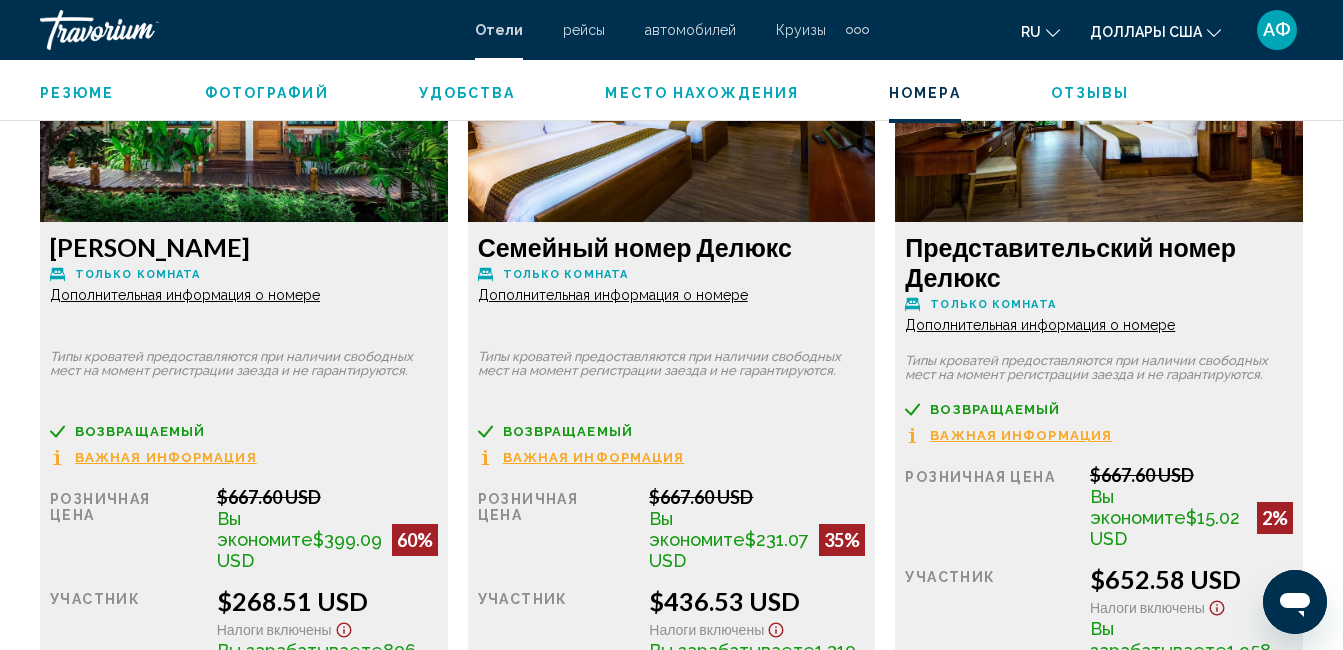 click on "Дополнительная информация о номере" at bounding box center (185, 295) 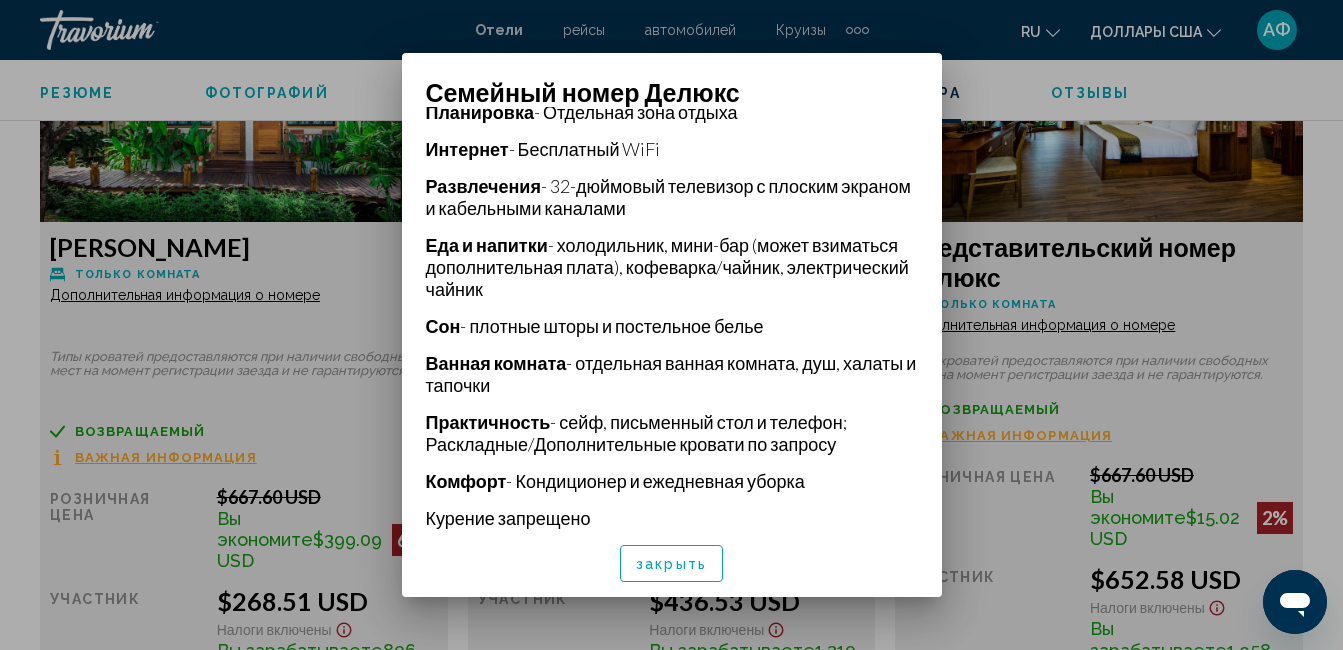scroll, scrollTop: 514, scrollLeft: 0, axis: vertical 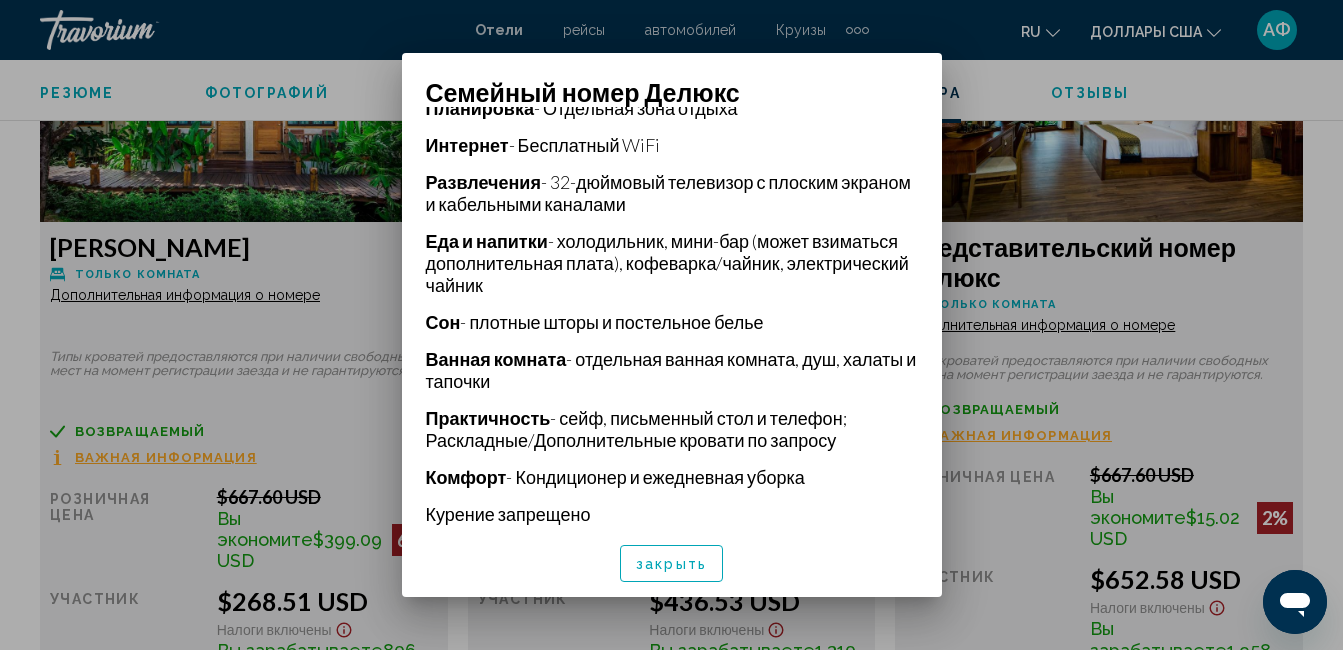click on "закрыть" at bounding box center (671, 564) 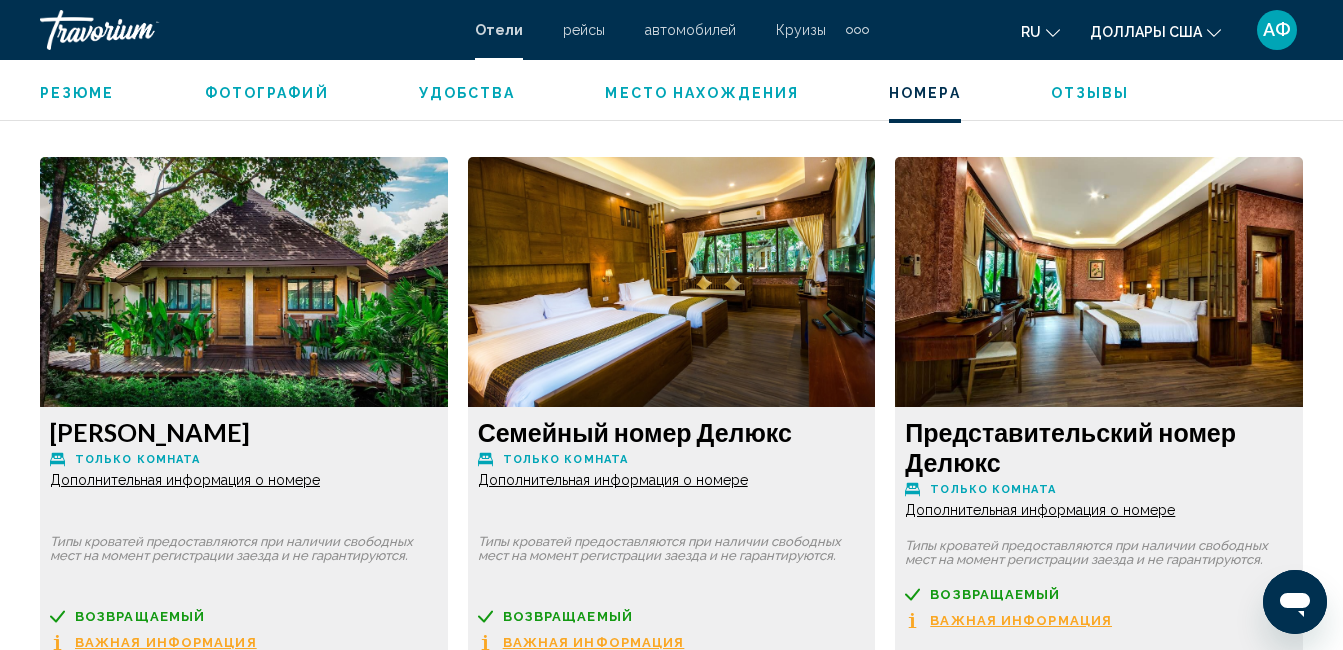 scroll, scrollTop: 3010, scrollLeft: 0, axis: vertical 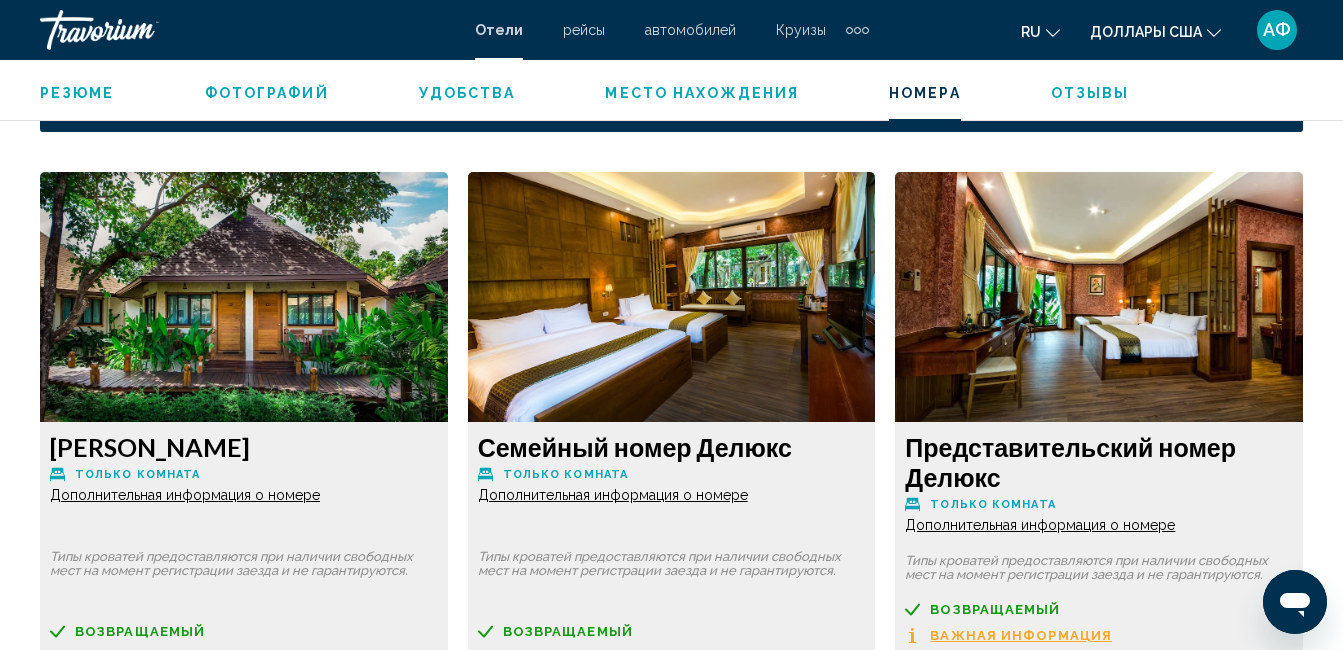 click on "Дополнительная информация о номере" at bounding box center (185, 495) 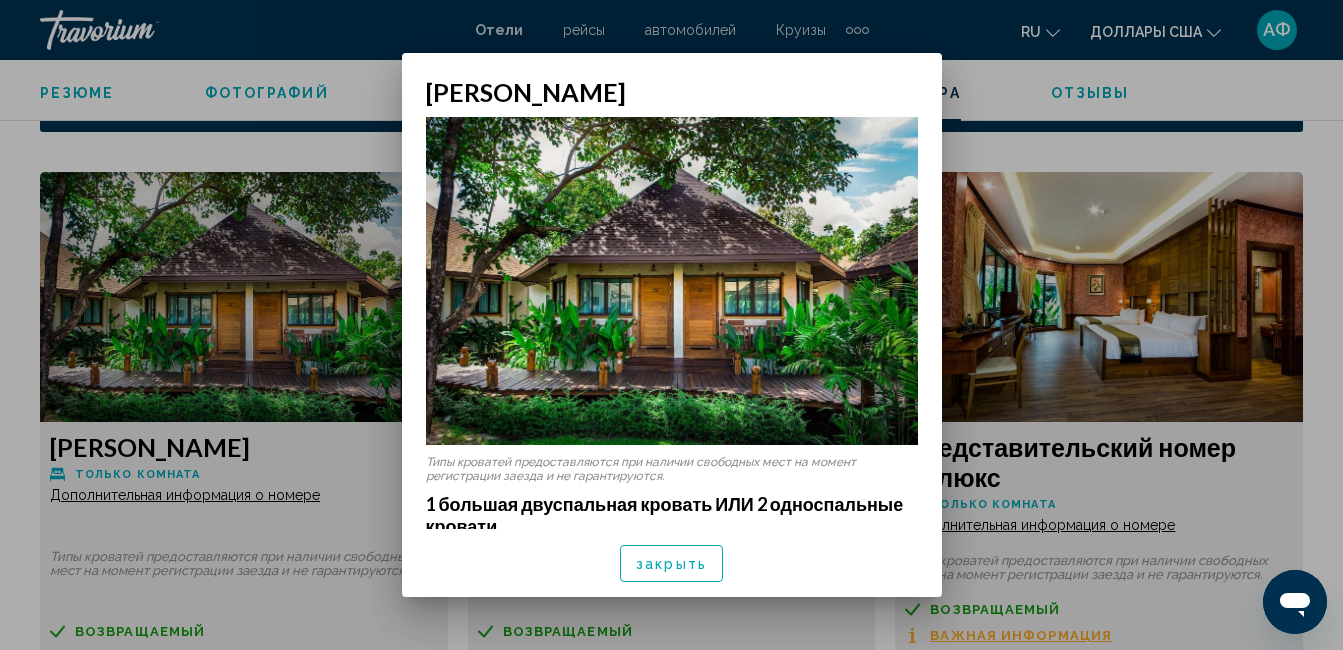 scroll, scrollTop: 0, scrollLeft: 0, axis: both 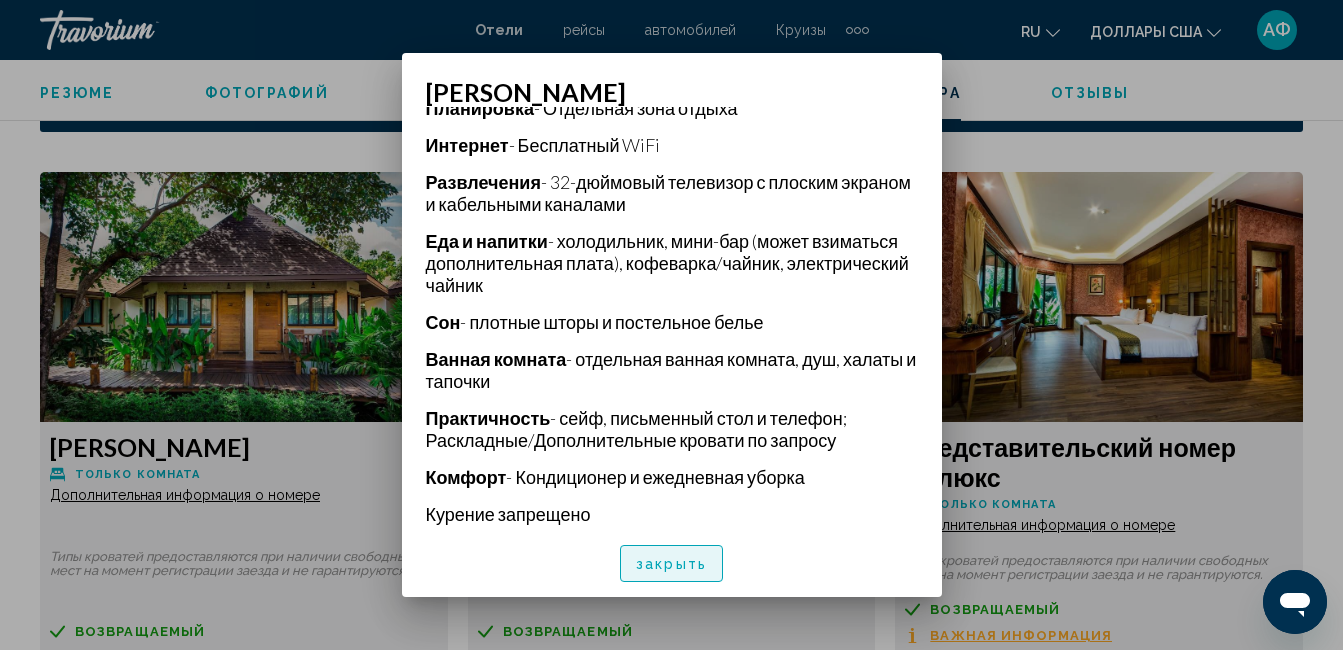click on "закрыть" at bounding box center [671, 564] 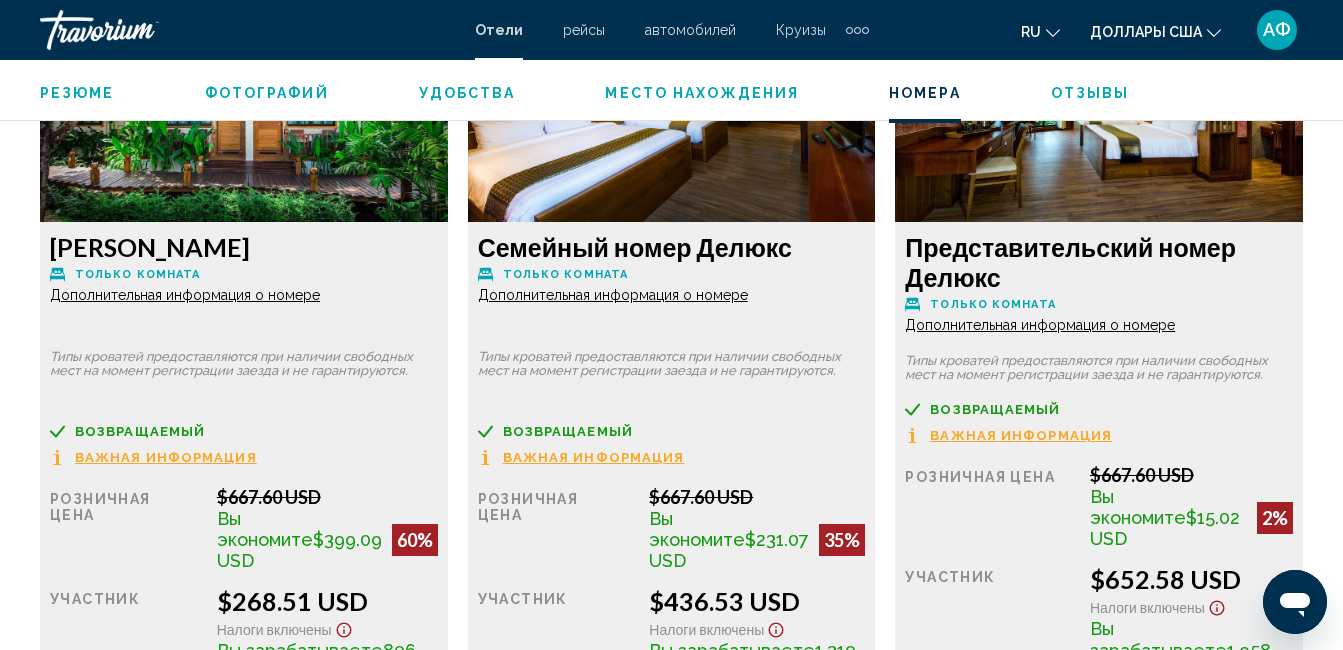 scroll, scrollTop: 3310, scrollLeft: 0, axis: vertical 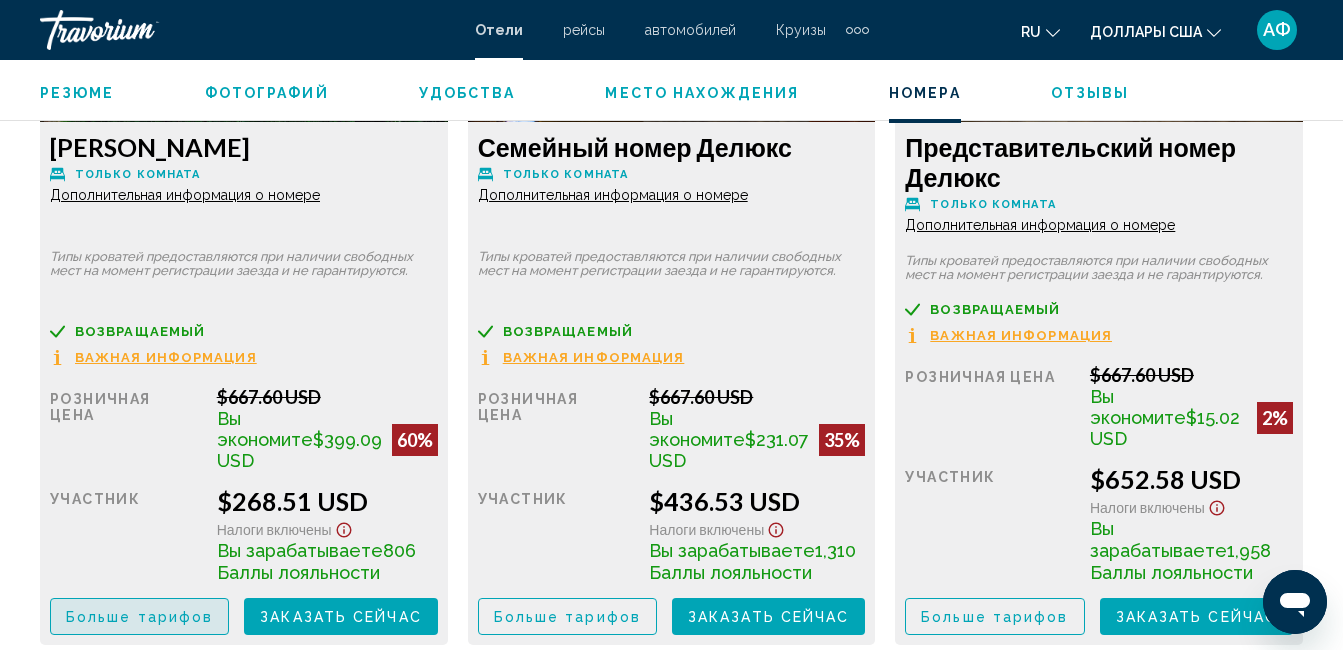click on "Больше тарифов" at bounding box center [139, 616] 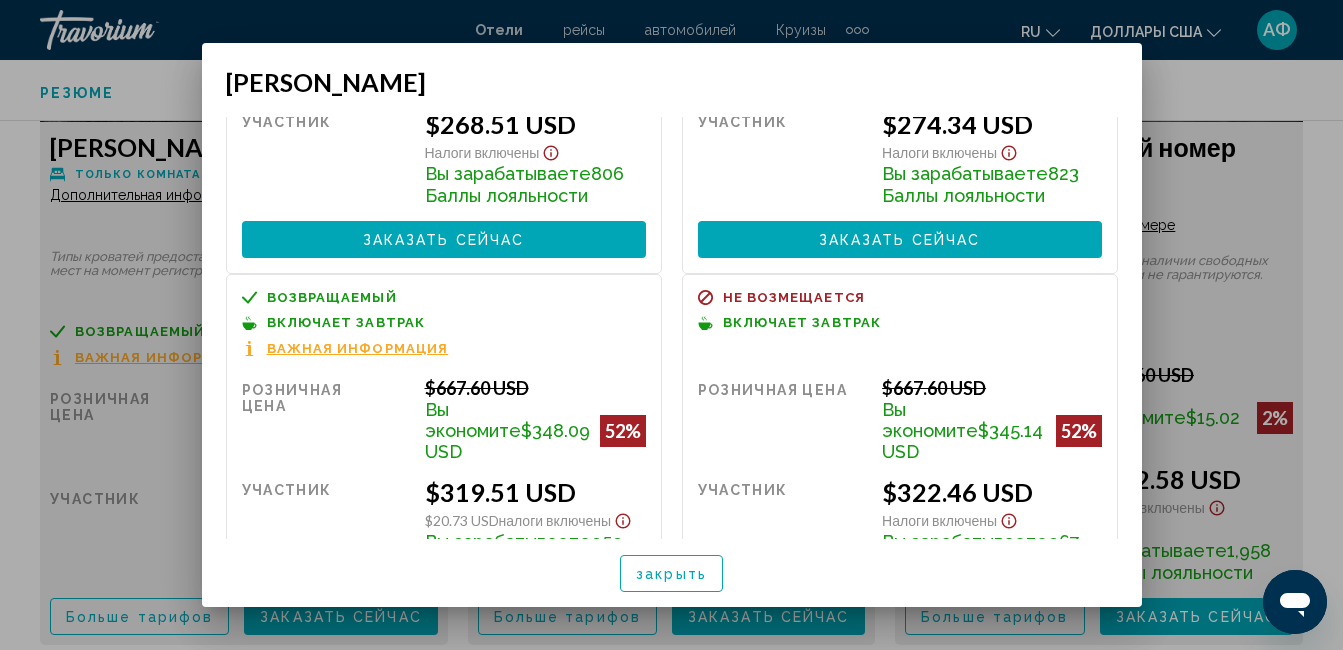 scroll, scrollTop: 109, scrollLeft: 0, axis: vertical 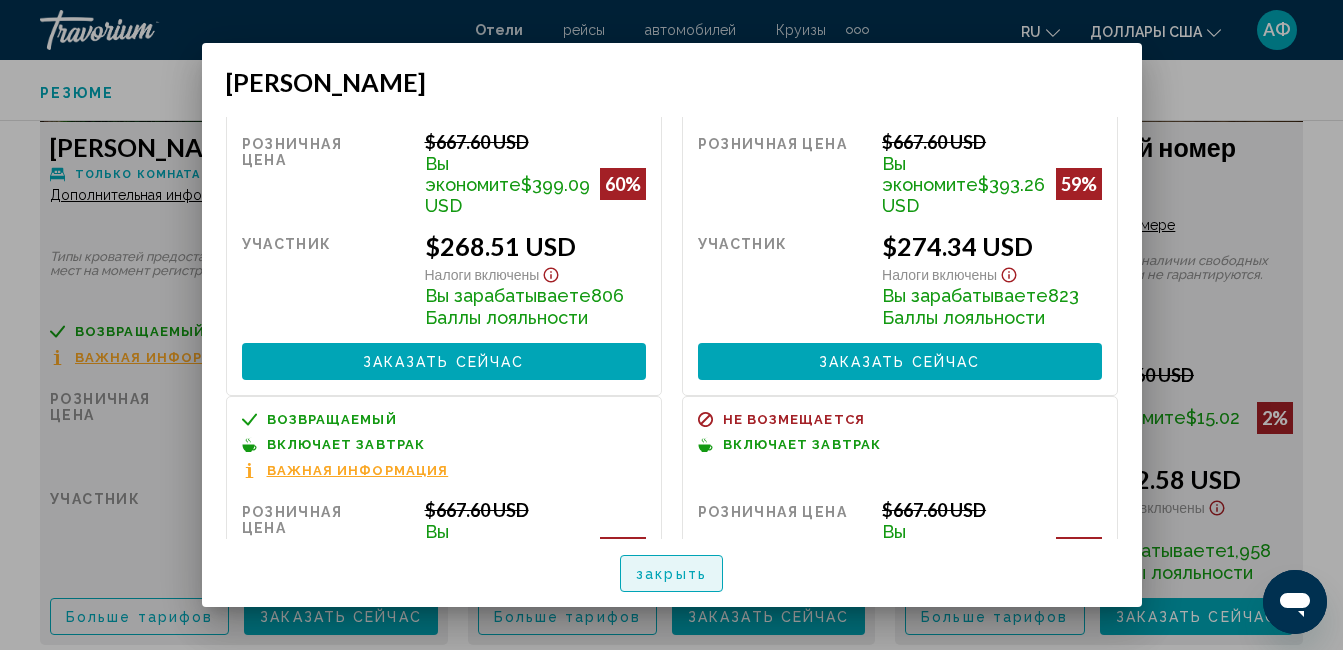 click on "закрыть" at bounding box center (671, 574) 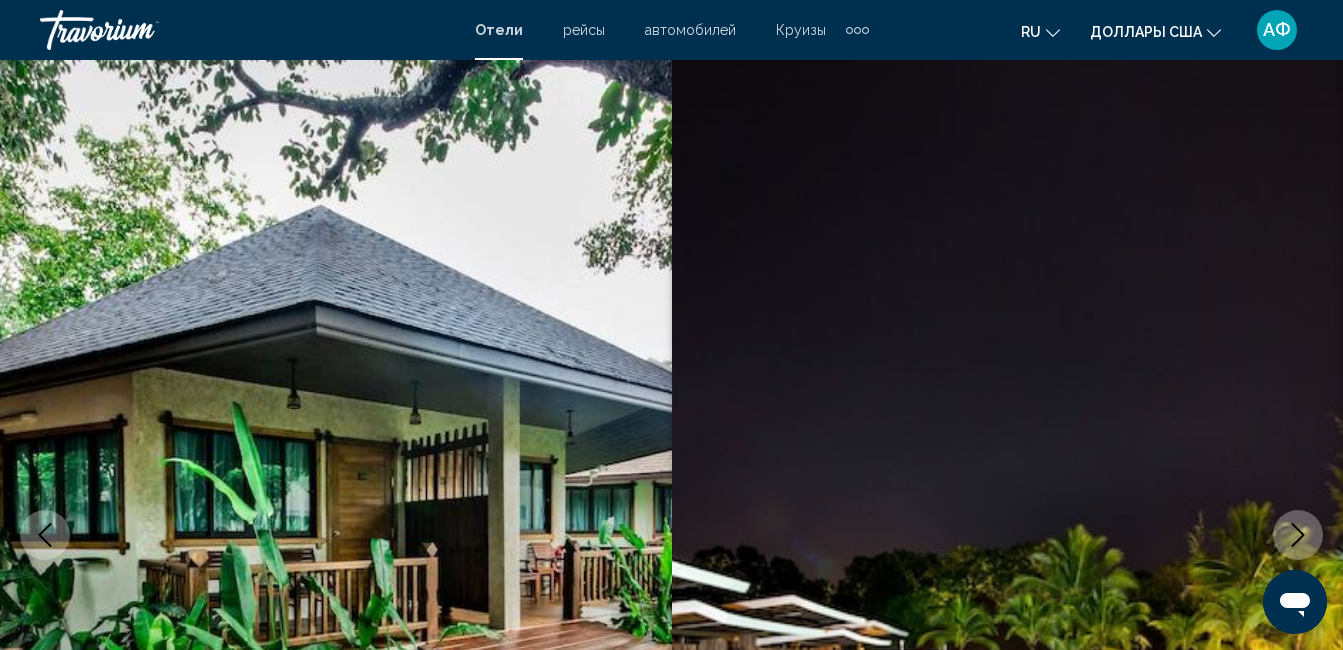 scroll, scrollTop: 3310, scrollLeft: 0, axis: vertical 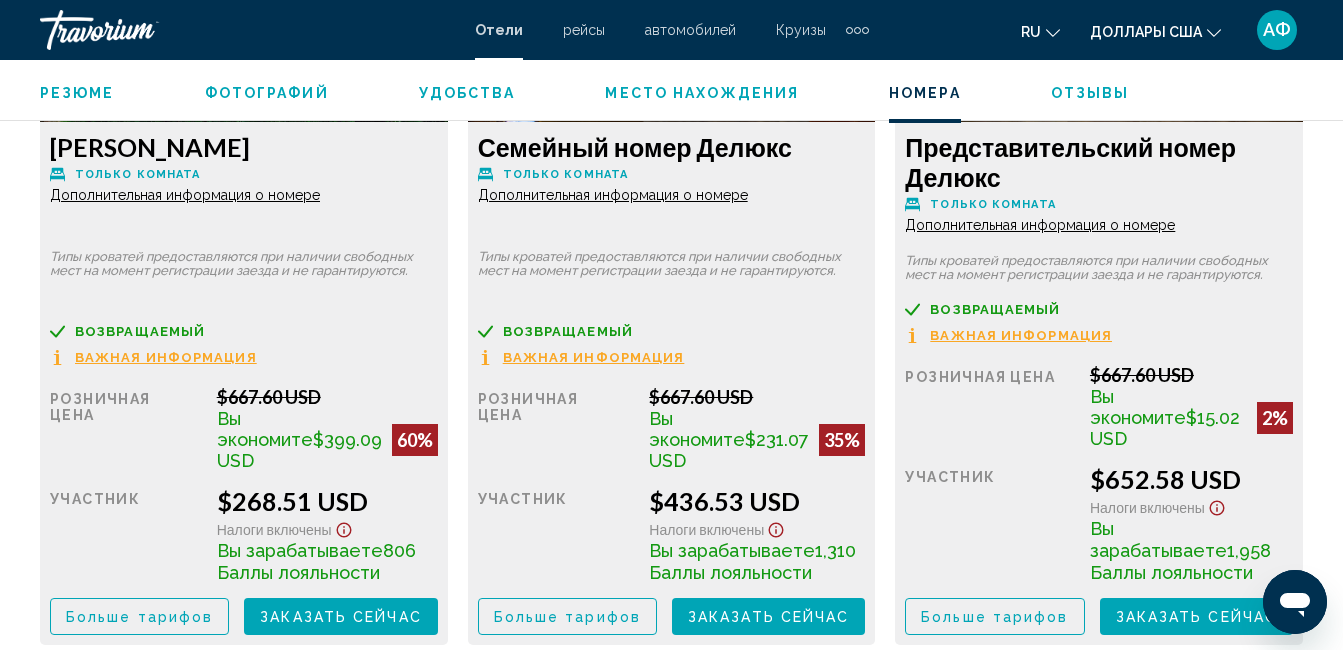 click on "Дополнительная информация о номере" at bounding box center (185, 195) 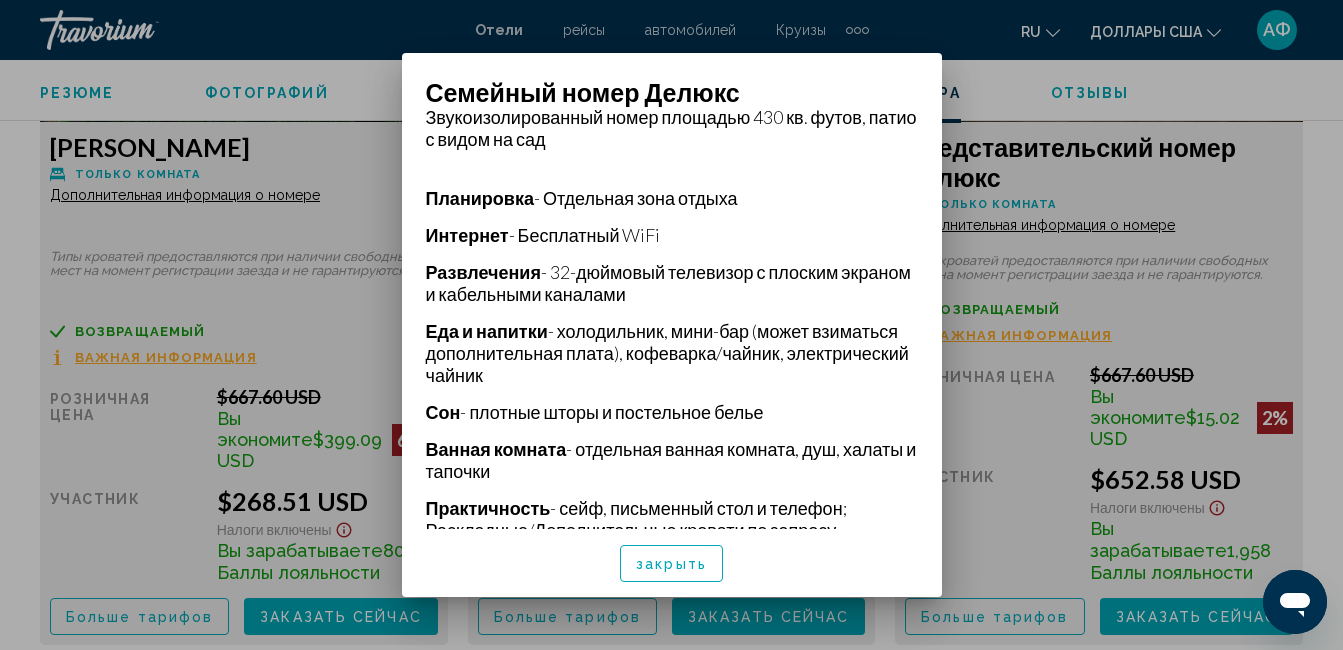 scroll, scrollTop: 300, scrollLeft: 0, axis: vertical 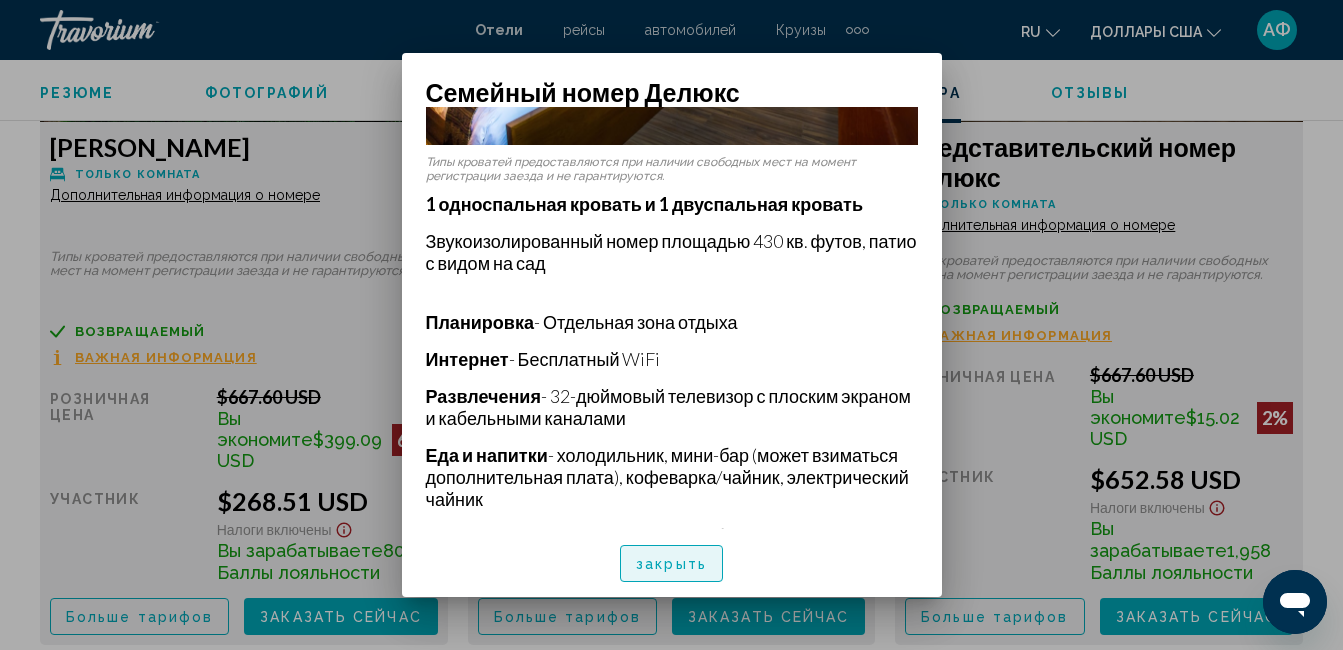 click on "закрыть" at bounding box center [671, 563] 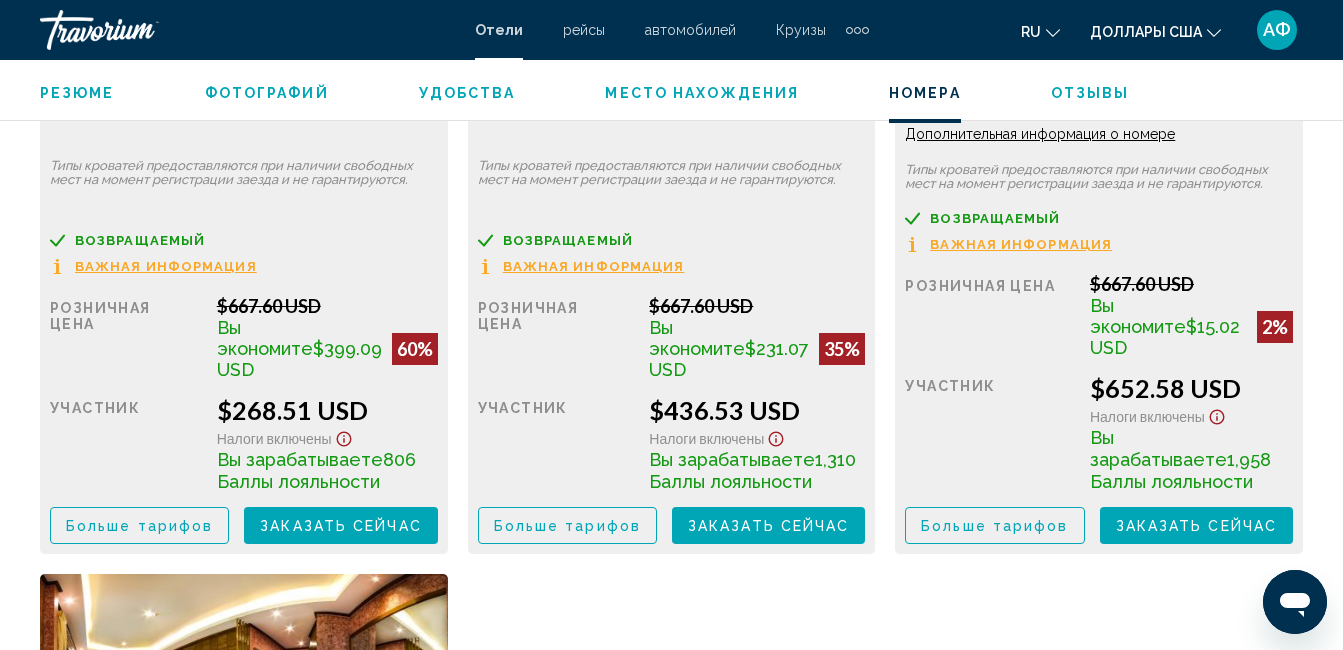 scroll, scrollTop: 3410, scrollLeft: 0, axis: vertical 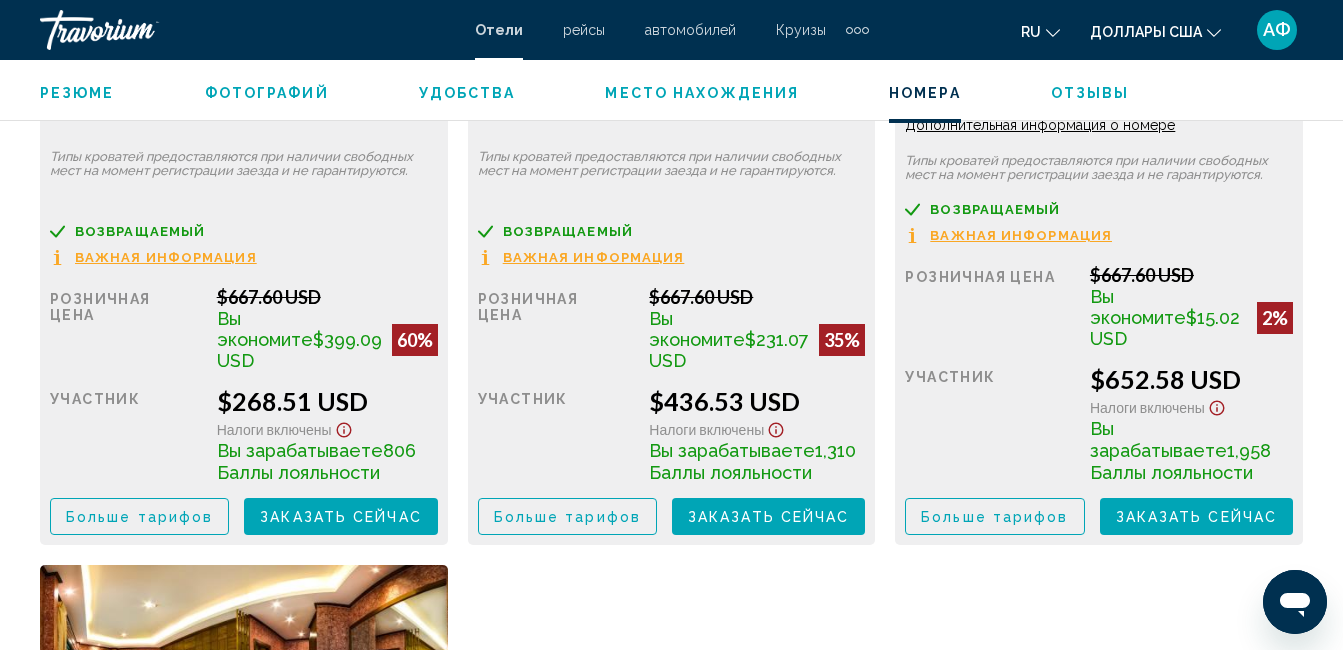 click on "Больше тарифов" at bounding box center (139, 517) 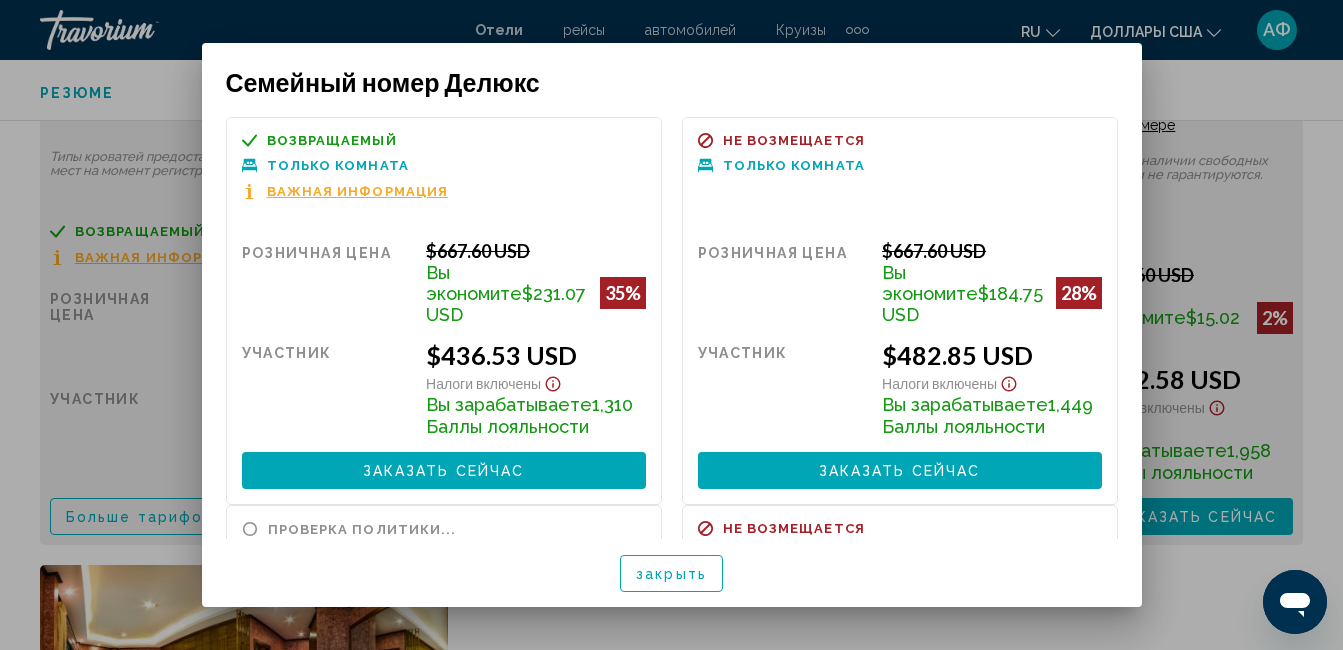 scroll, scrollTop: 0, scrollLeft: 0, axis: both 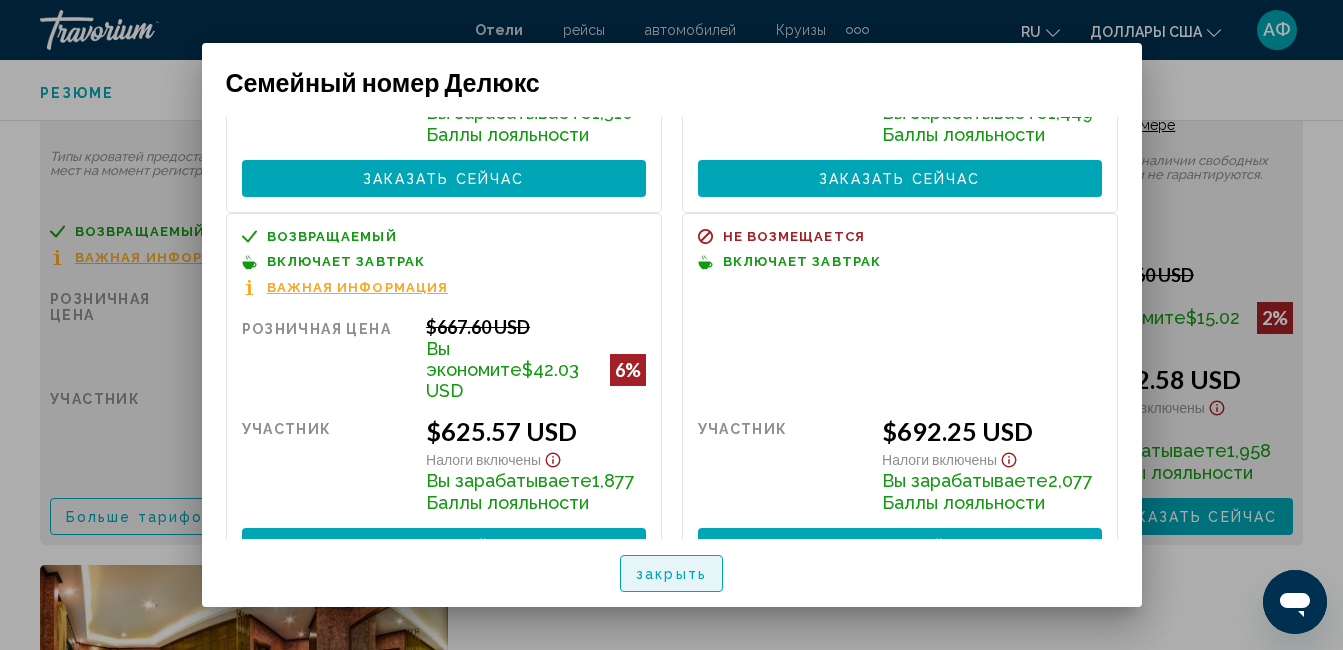 click on "закрыть" at bounding box center (671, 573) 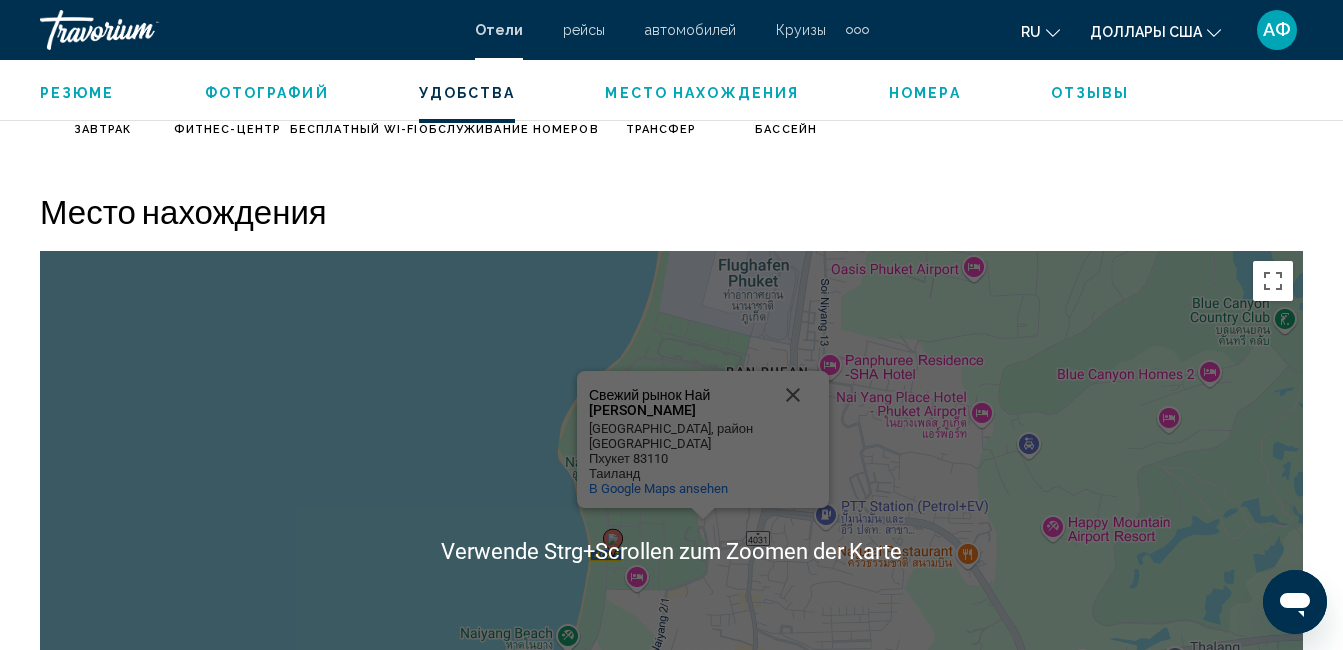 scroll, scrollTop: 2110, scrollLeft: 0, axis: vertical 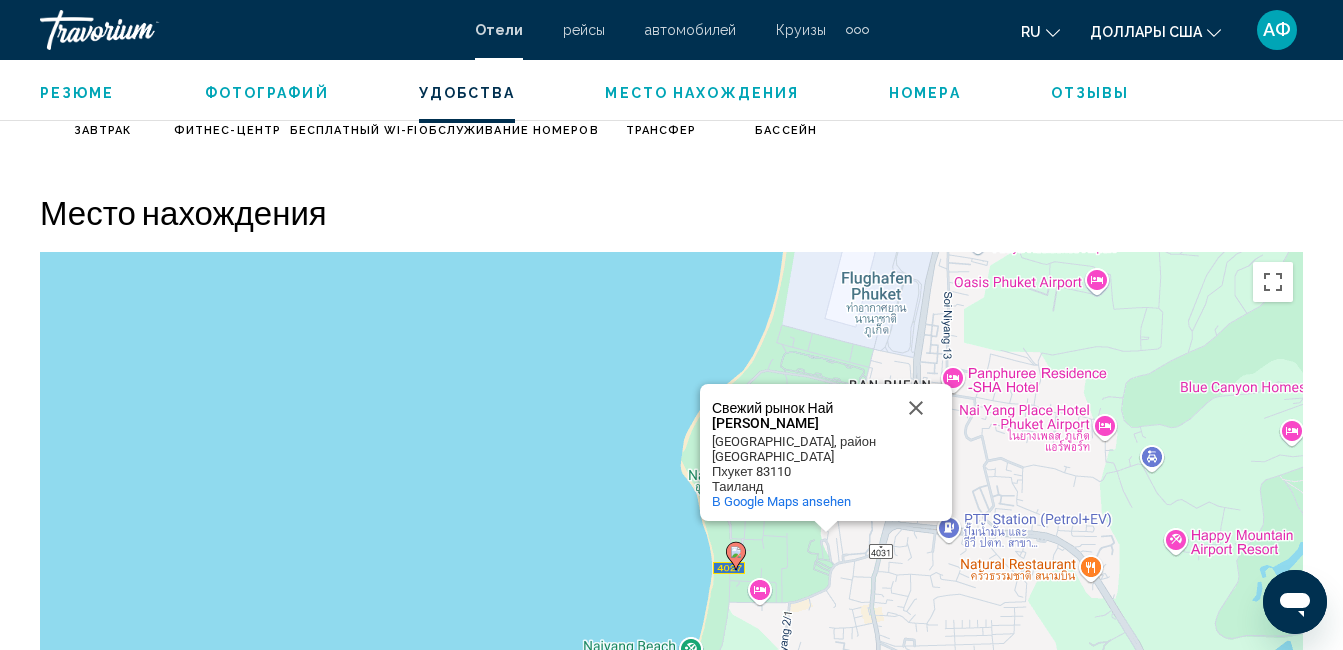 drag, startPoint x: 536, startPoint y: 435, endPoint x: 675, endPoint y: 461, distance: 141.41075 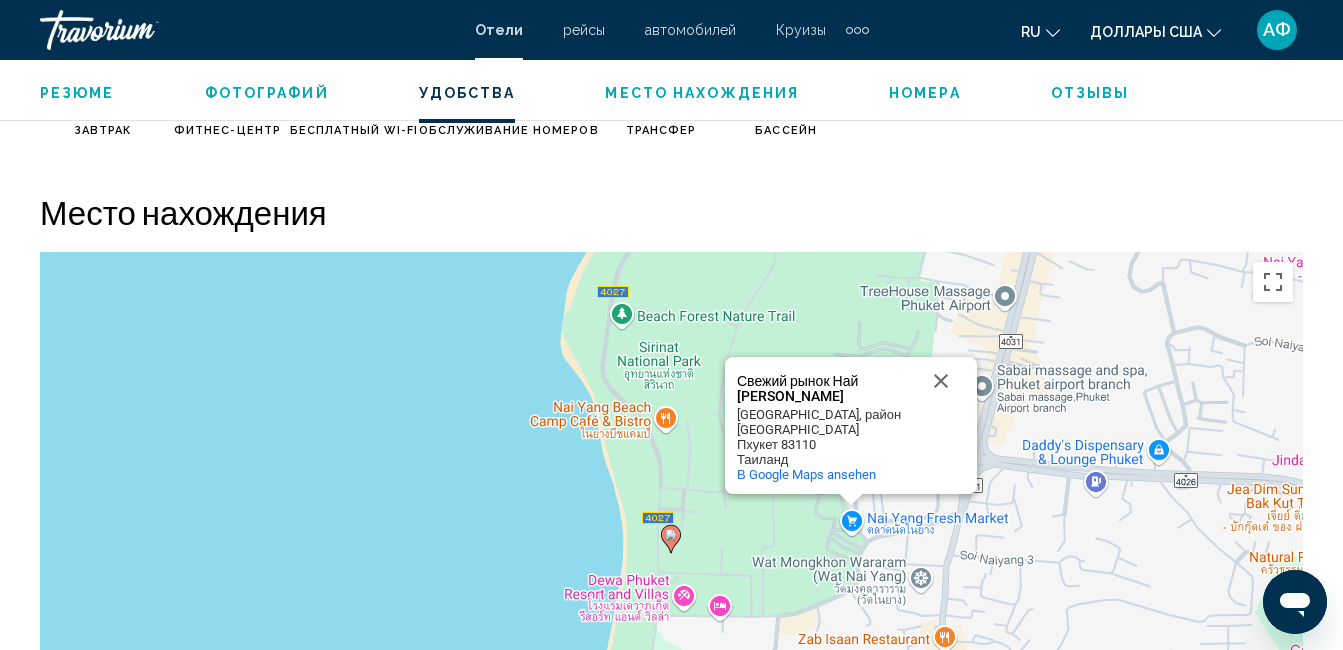click on "Um von einem Element zum anderen zu gelangen, drückst du die Pfeiltasten entsprechend. Um den Modus zum Ziehen mit der Tastatur zu aktivieren, drückst du Alt + Eingabetaste. Wenn du den Modus aktiviert hast, kannst du die Markierung mit den Pfeiltasten verschieben. Nachdem du sie an die gewünschte Stelle gezogen bzw. verschoben hast, drückst du einfach die Eingabetaste. Durch Drücken der Esc-Taste kannst du den Vorgang abbrechen.     Свежий рынок Най [PERSON_NAME][GEOGRAPHIC_DATA], район [GEOGRAPHIC_DATA] 83110 [GEOGRAPHIC_DATA]             В Google Maps ansehen" at bounding box center [671, 552] 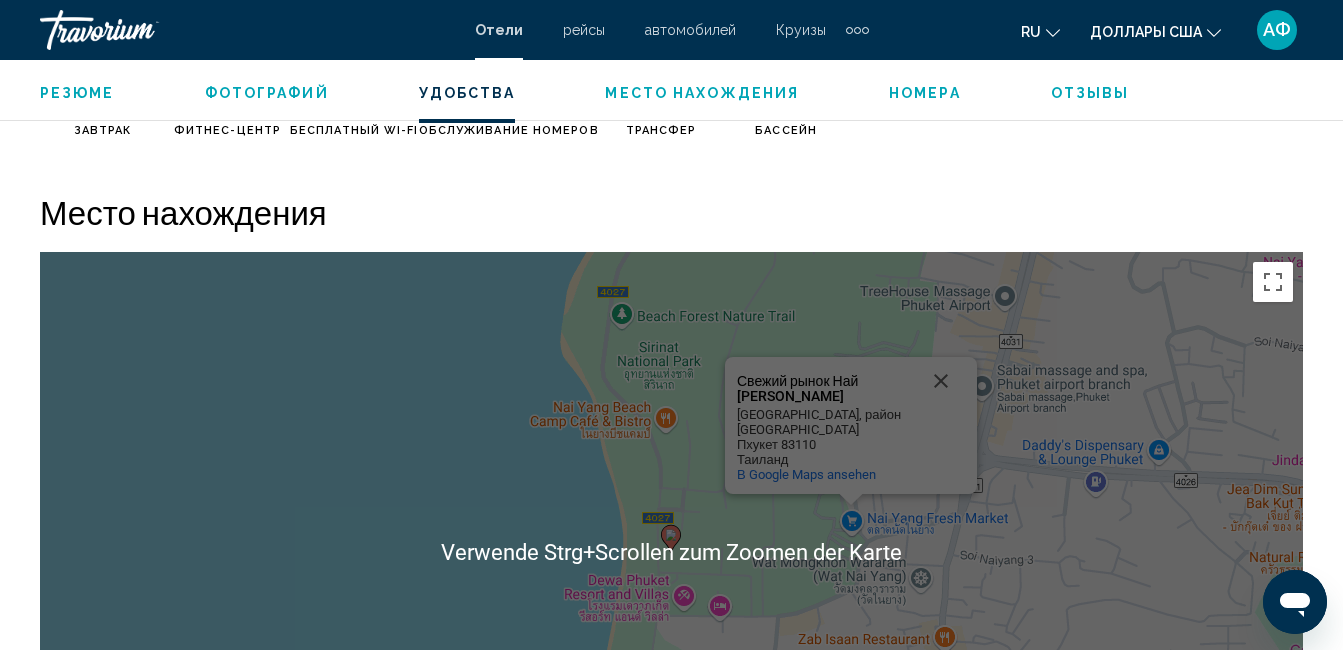 scroll, scrollTop: 2010, scrollLeft: 0, axis: vertical 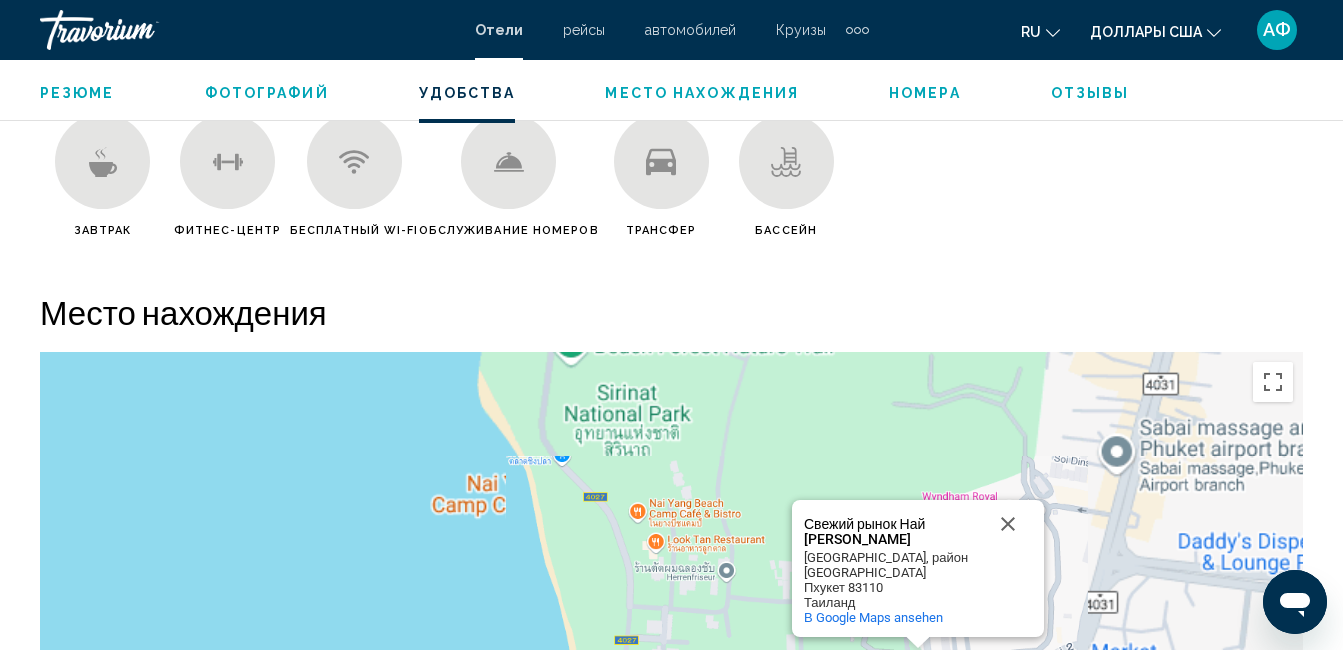 click on "Um von einem Element zum anderen zu gelangen, drückst du die Pfeiltasten entsprechend. Um den Modus zum Ziehen mit der Tastatur zu aktivieren, drückst du Alt + Eingabetaste. Wenn du den Modus aktiviert hast, kannst du die Markierung mit den Pfeiltasten verschieben. Nachdem du sie an die gewünschte Stelle gezogen bzw. verschoben hast, drückst du einfach die Eingabetaste. Durch Drücken der Esc-Taste kannst du den Vorgang abbrechen.     Свежий рынок Най [PERSON_NAME][GEOGRAPHIC_DATA], район [GEOGRAPHIC_DATA] 83110 [GEOGRAPHIC_DATA]             В Google Maps ansehen" at bounding box center [671, 652] 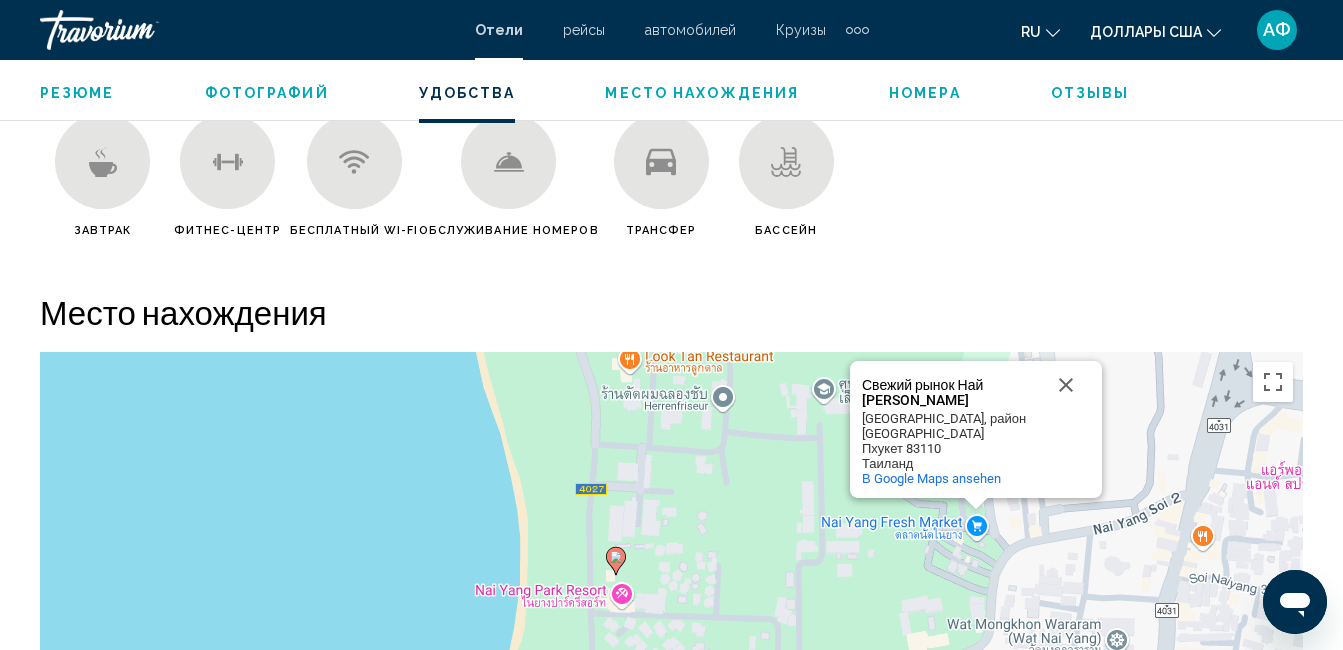 drag, startPoint x: 724, startPoint y: 574, endPoint x: 774, endPoint y: 312, distance: 266.72833 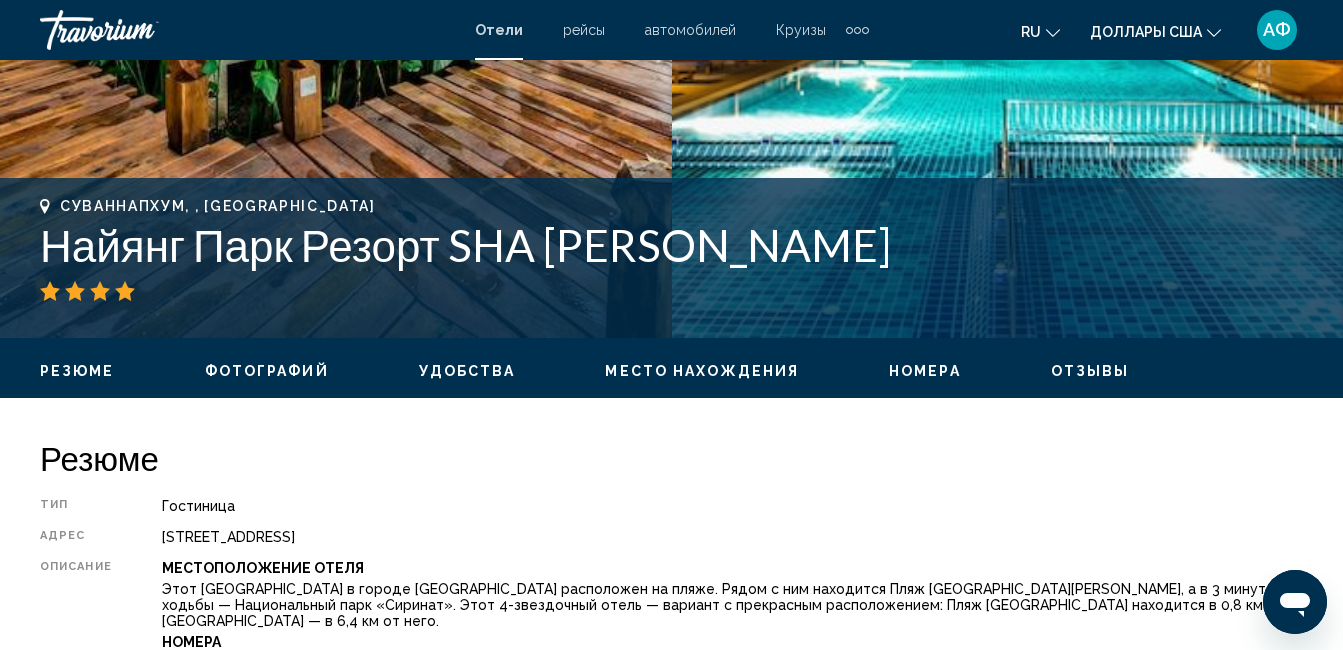 scroll, scrollTop: 610, scrollLeft: 0, axis: vertical 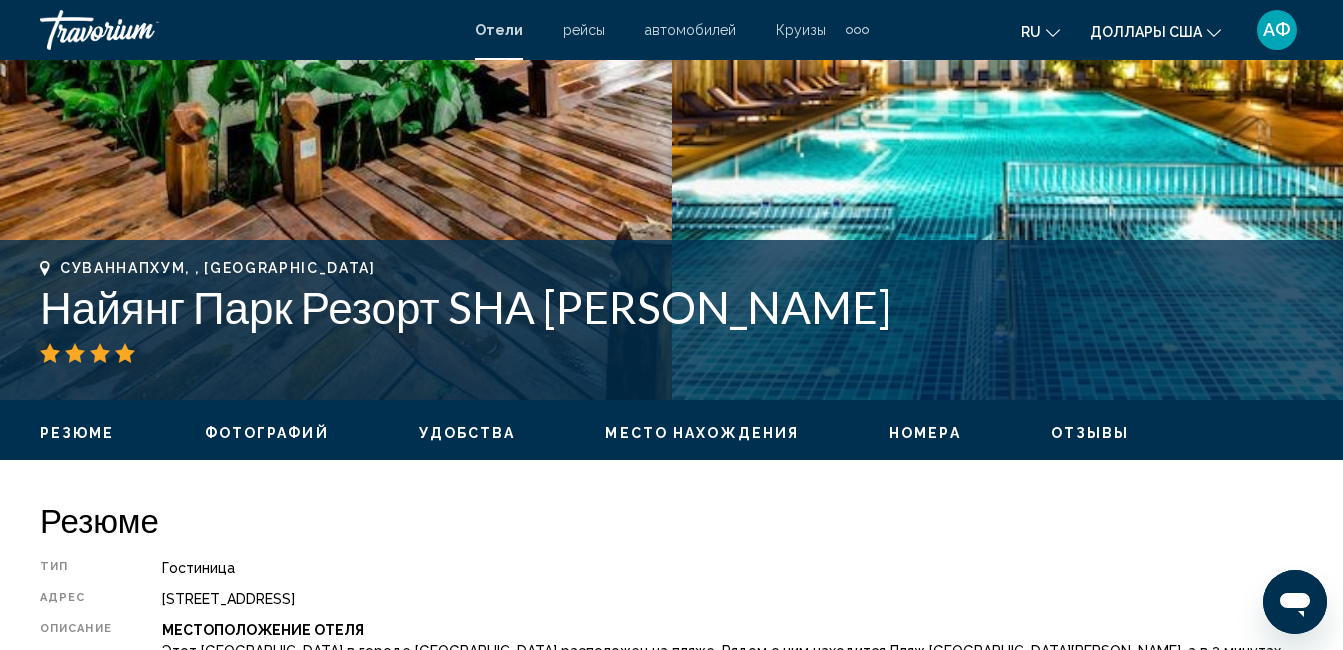drag, startPoint x: 819, startPoint y: 317, endPoint x: 39, endPoint y: 259, distance: 782.15344 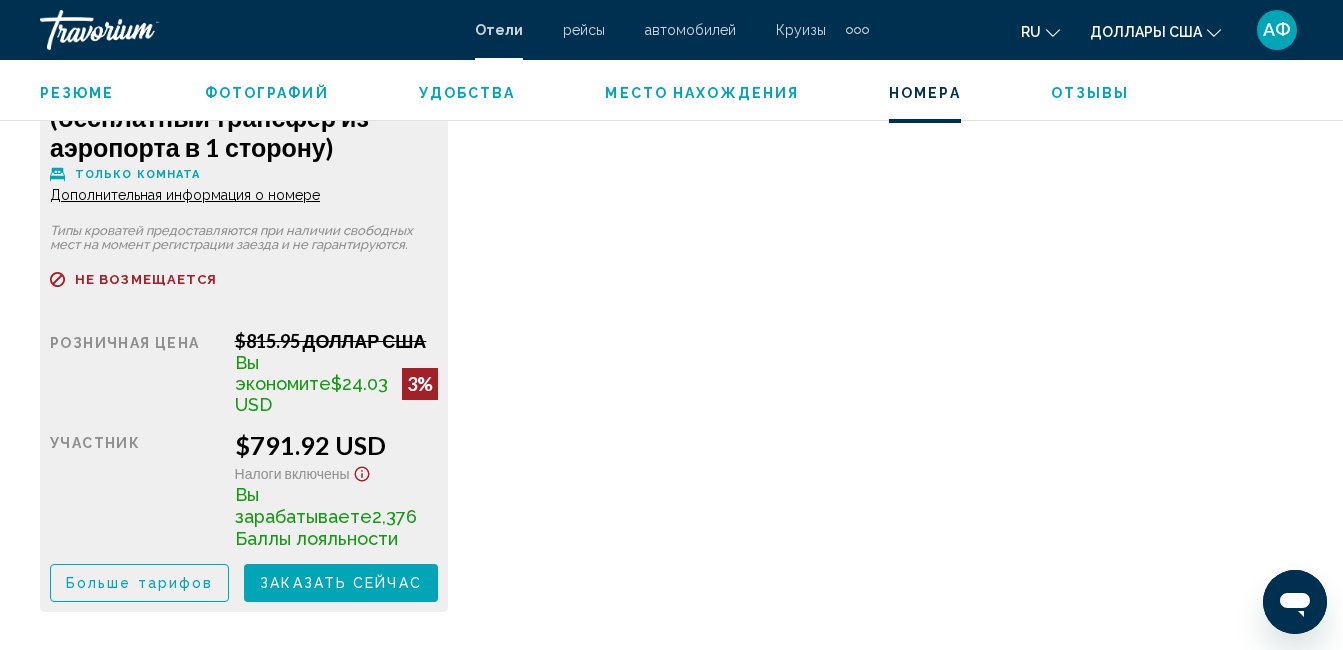 scroll, scrollTop: 4210, scrollLeft: 0, axis: vertical 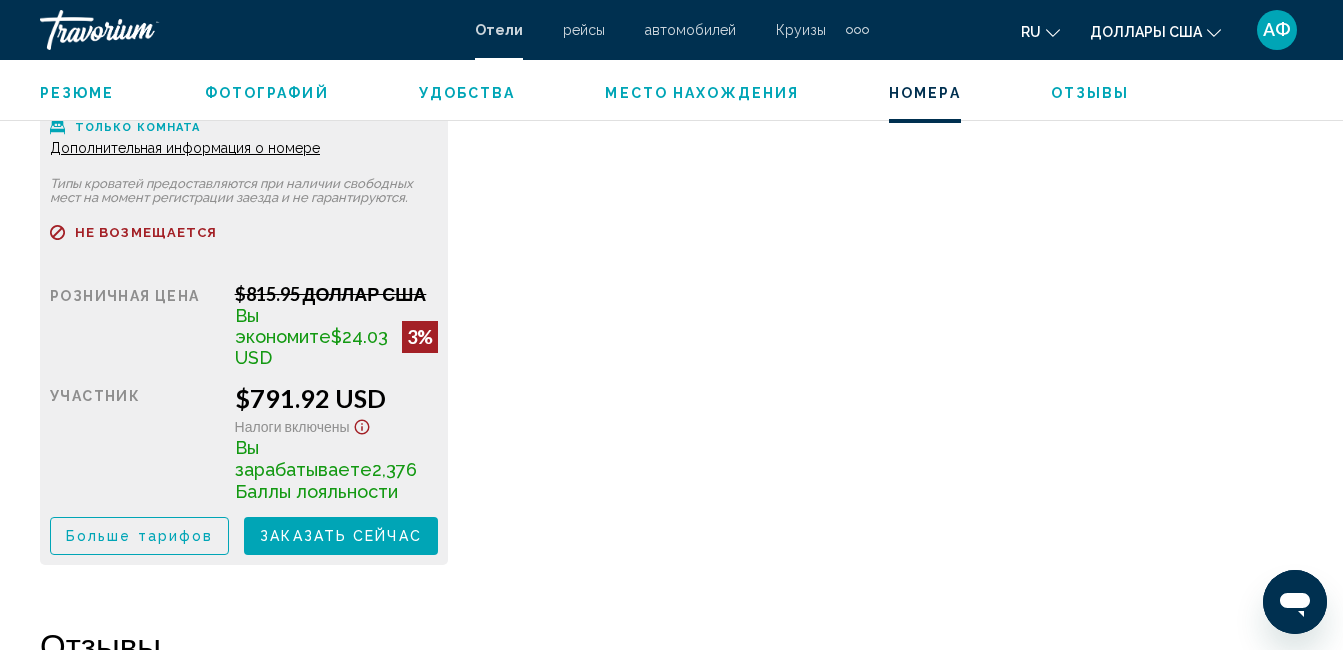 click on "Заказать сейчас" at bounding box center [341, -283] 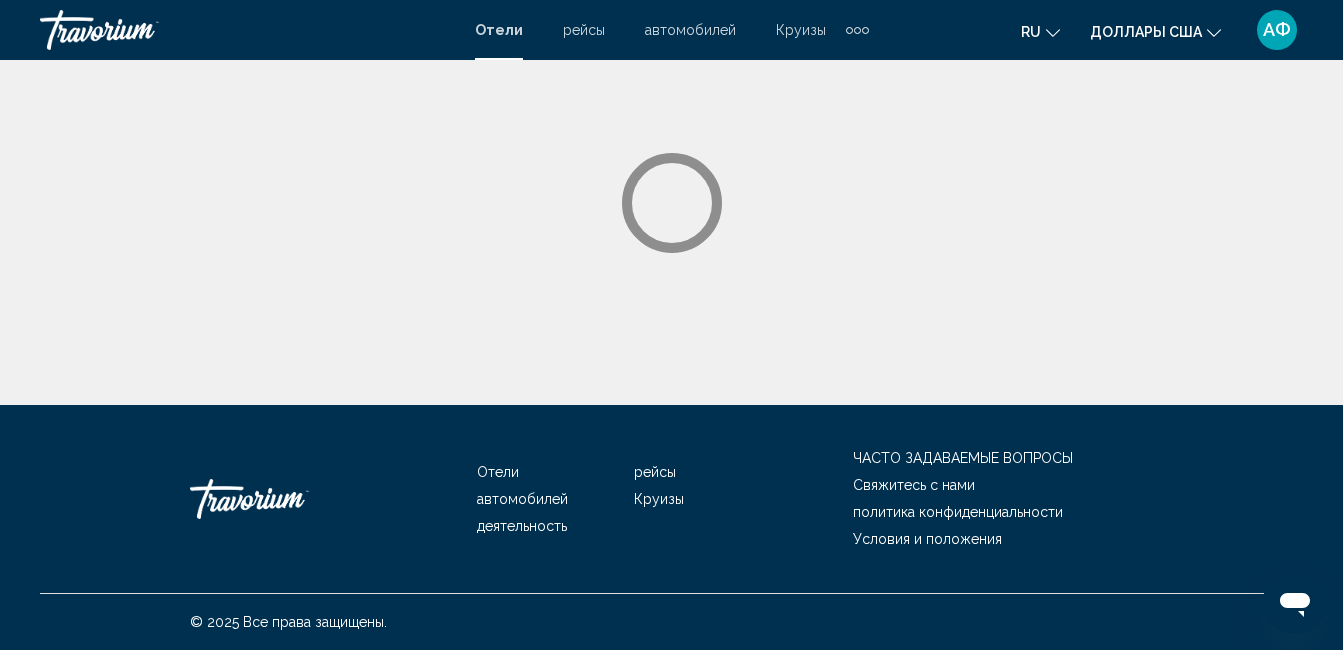 scroll, scrollTop: 0, scrollLeft: 0, axis: both 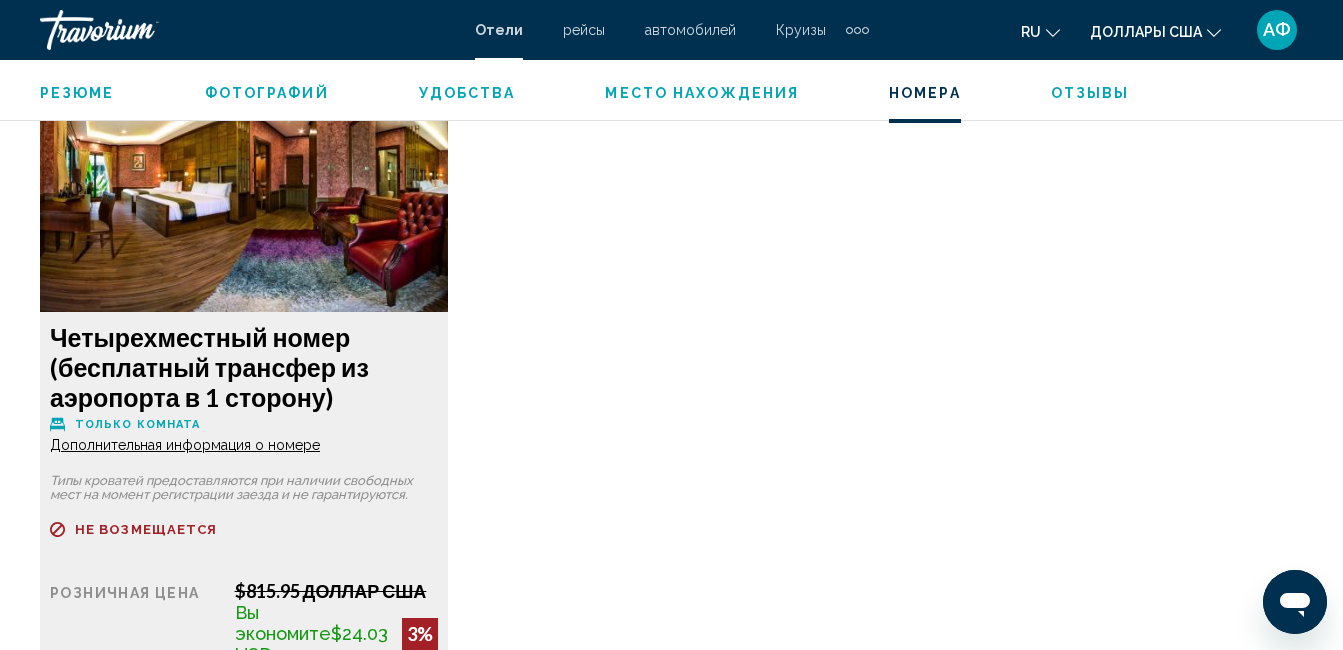 click on "Дополнительная информация о номере" at bounding box center (185, -408) 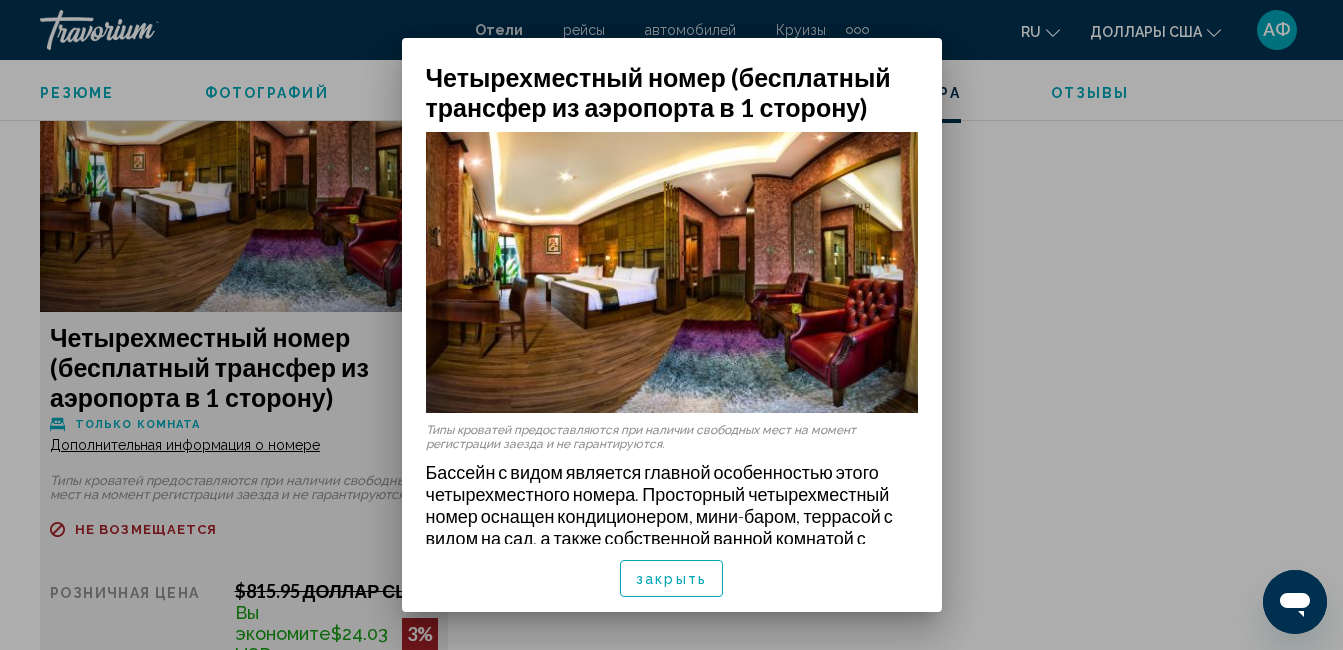 scroll, scrollTop: 18, scrollLeft: 0, axis: vertical 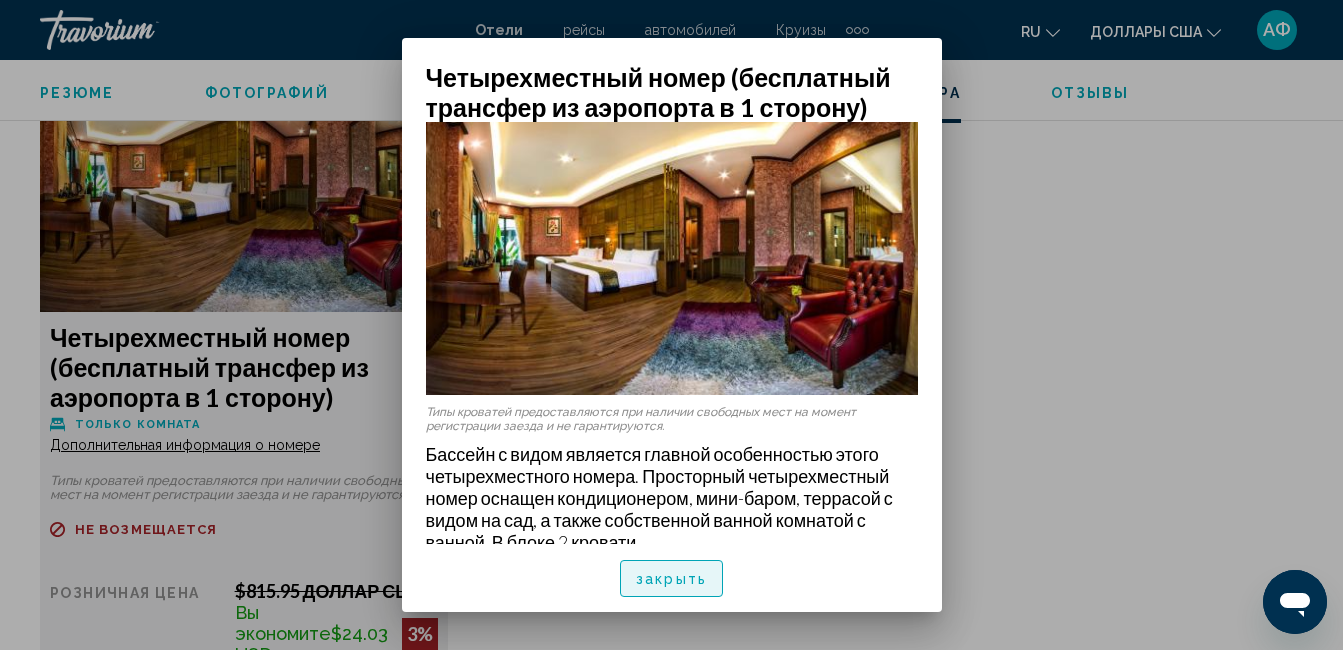 click on "закрыть" at bounding box center (671, 578) 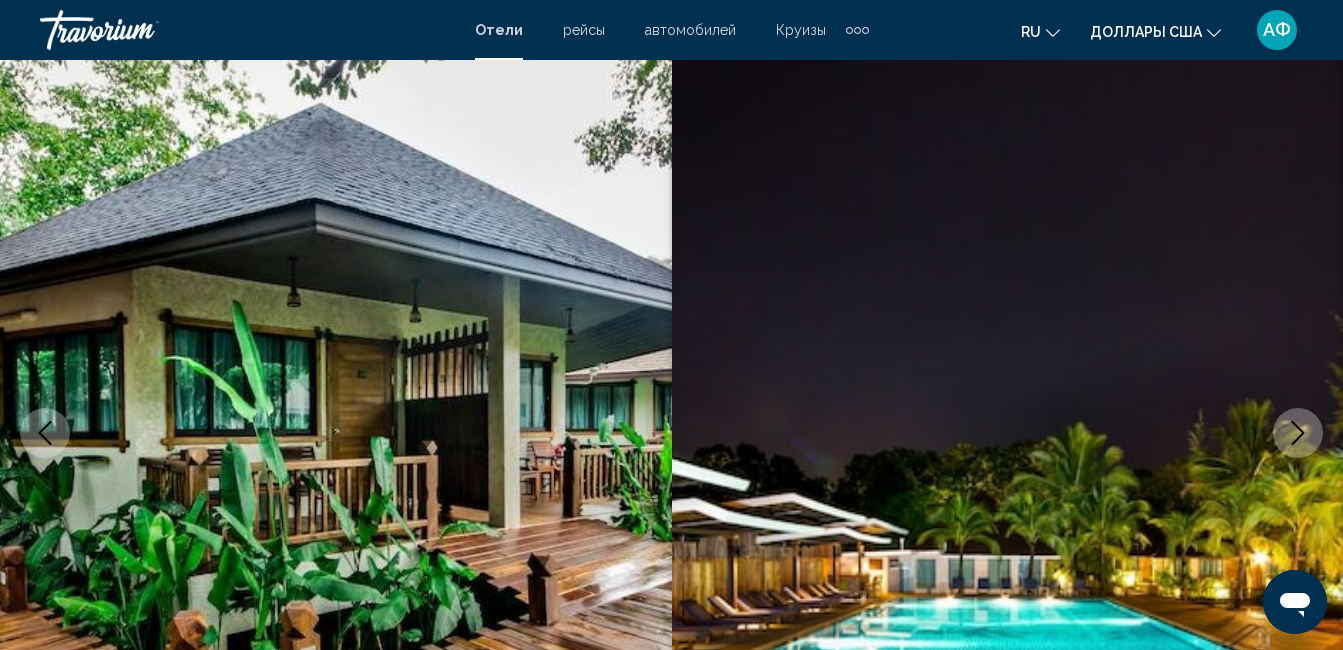 scroll, scrollTop: 0, scrollLeft: 0, axis: both 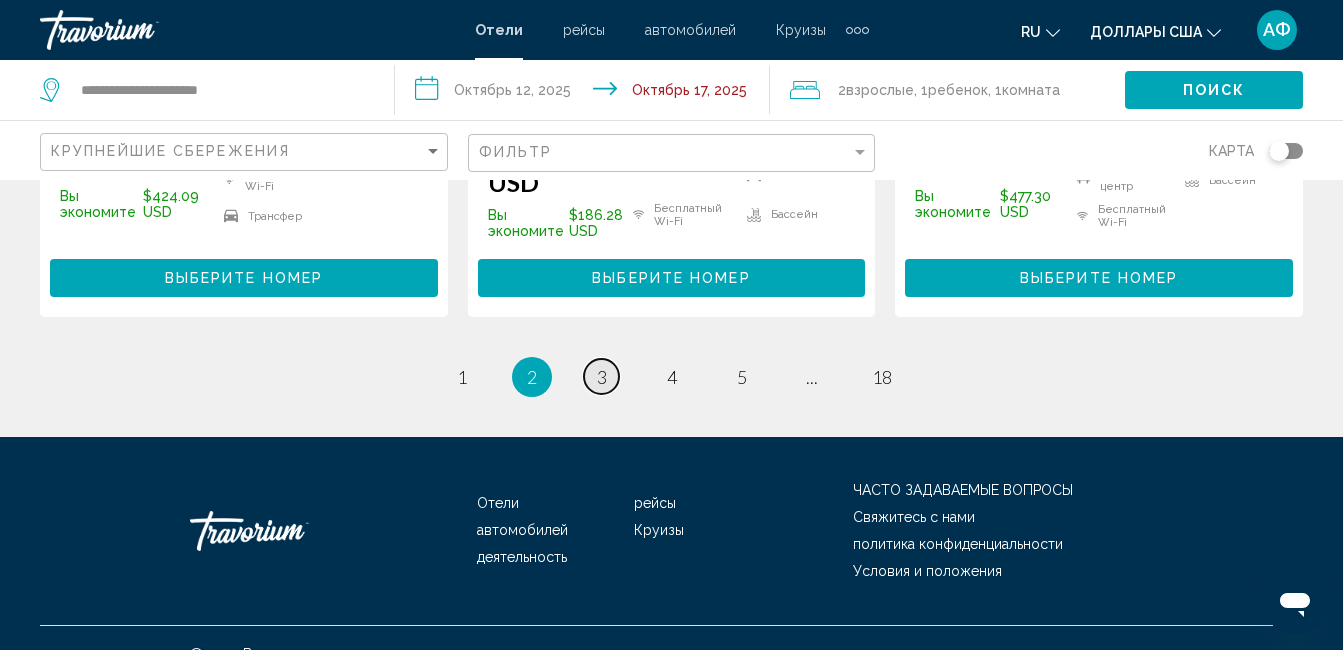 click on "3" at bounding box center [602, 377] 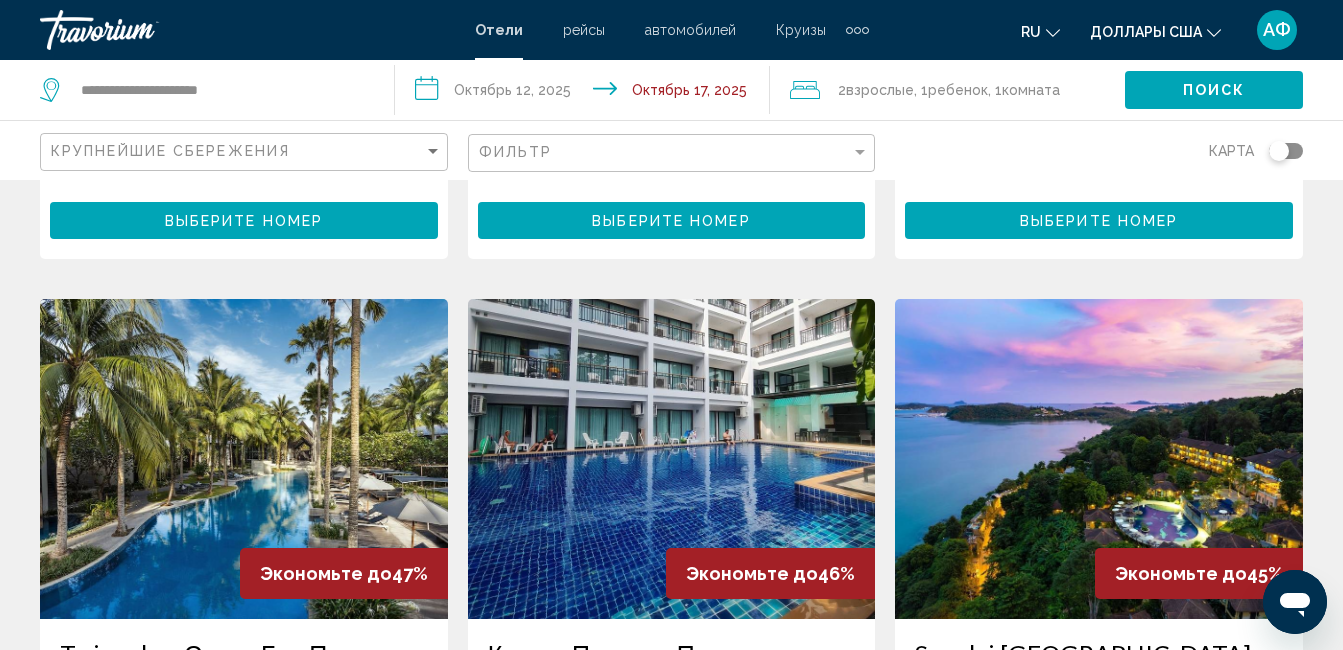 scroll, scrollTop: 1700, scrollLeft: 0, axis: vertical 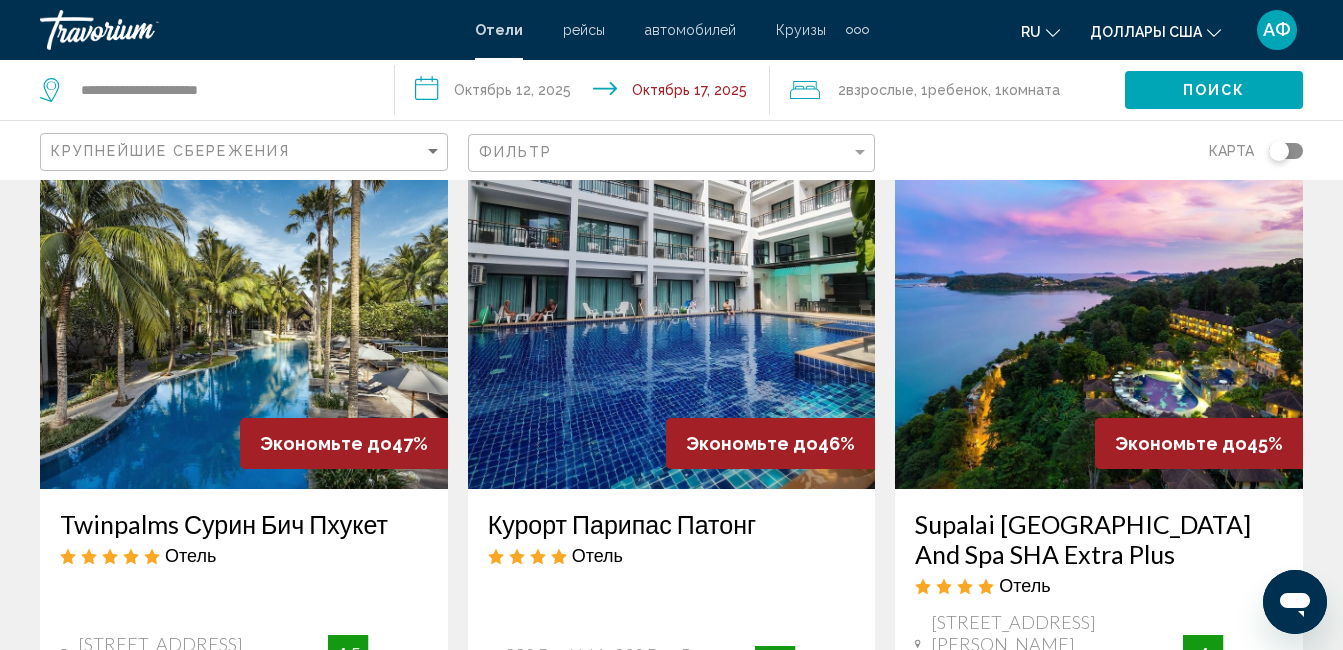 click at bounding box center [1099, 329] 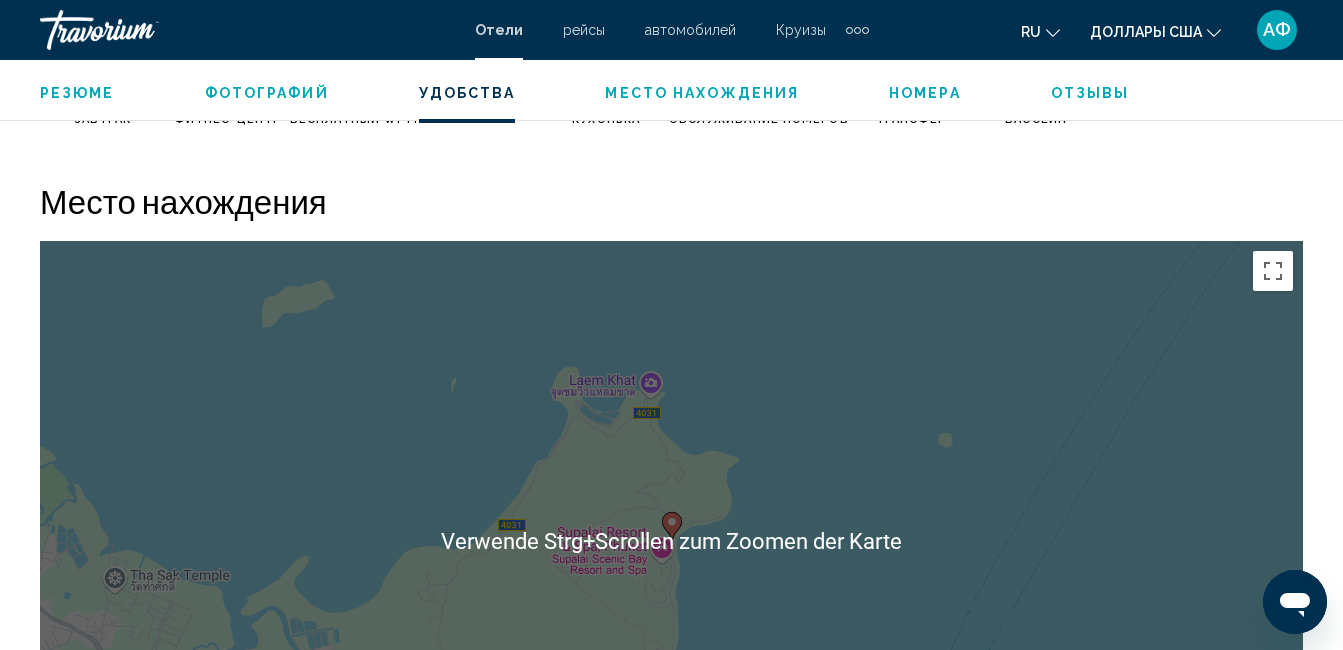 scroll, scrollTop: 2210, scrollLeft: 0, axis: vertical 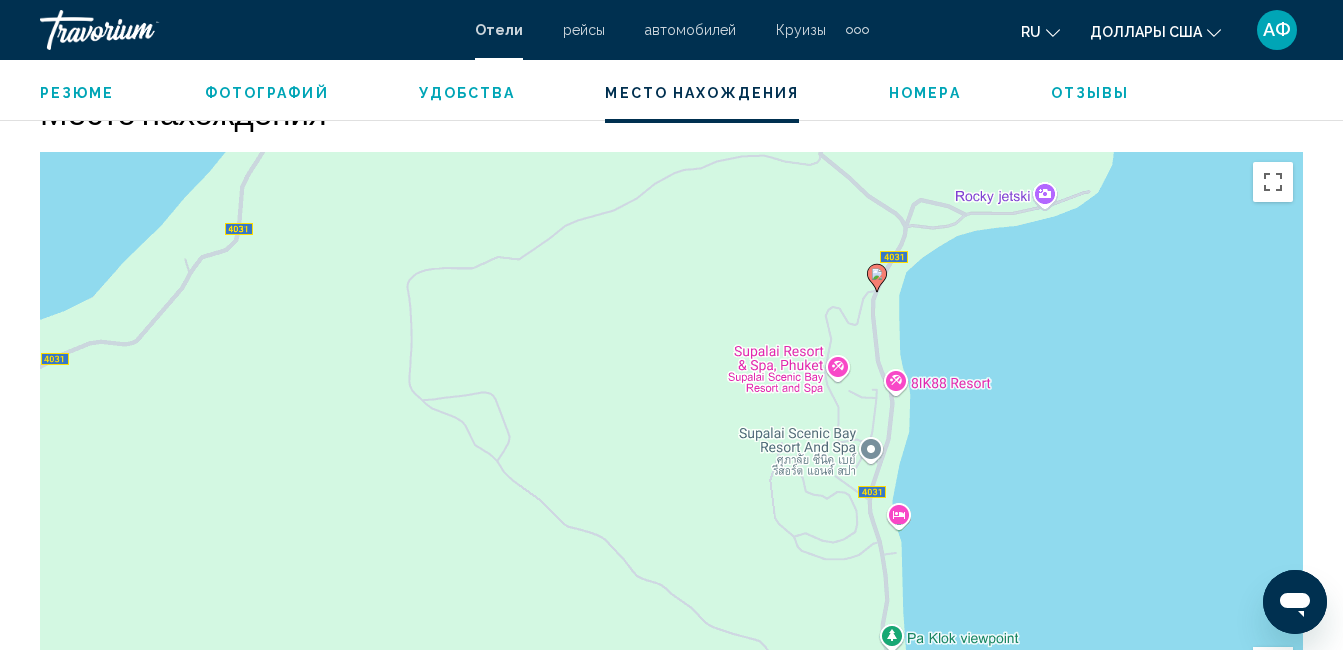 click on "Um von einem Element zum anderen zu gelangen, drückst du die Pfeiltasten entsprechend. Um den Modus zum Ziehen mit der Tastatur zu aktivieren, drückst du Alt + Eingabetaste. Wenn du den Modus aktiviert hast, kannst du die Markierung mit den Pfeiltasten verschieben. Nachdem du sie an die gewünschte Stelle gezogen bzw. verschoben hast, drückst du einfach die Eingabetaste. Durch Drücken der Esc-Taste kannst du den Vorgang abbrechen." at bounding box center (671, 452) 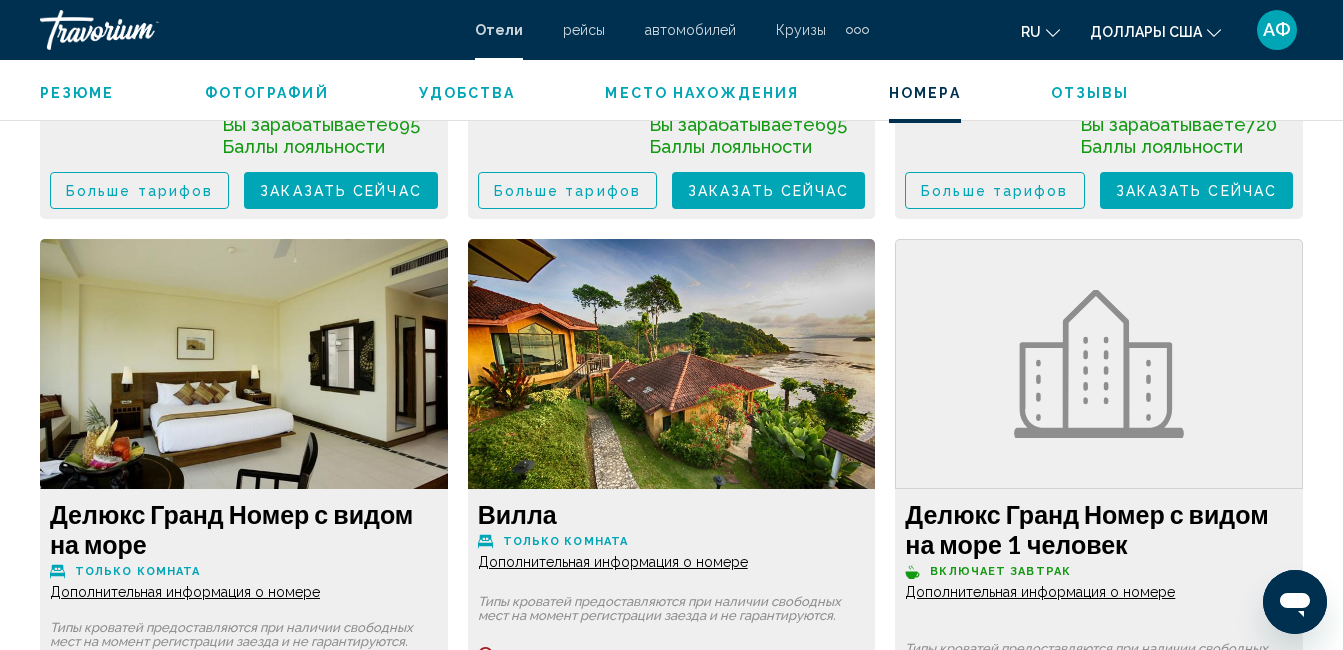 scroll, scrollTop: 3910, scrollLeft: 0, axis: vertical 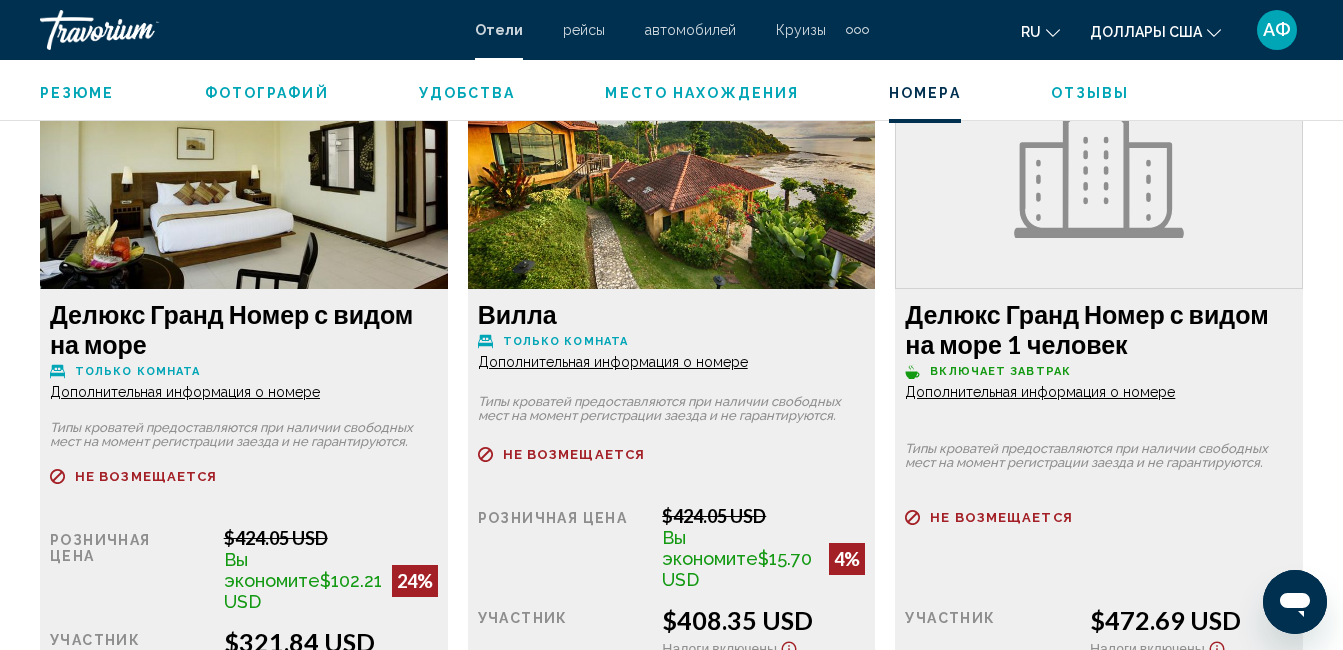 click on "Дополнительная информация о номере" at bounding box center (185, -405) 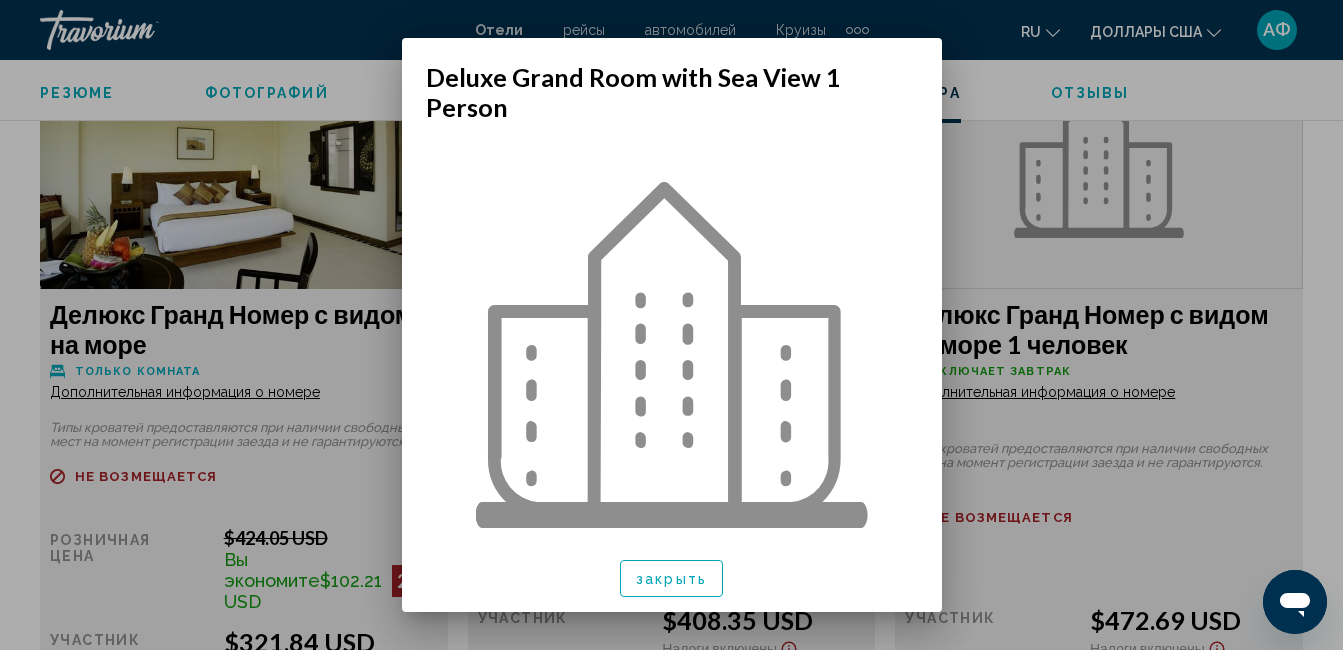 scroll, scrollTop: 0, scrollLeft: 0, axis: both 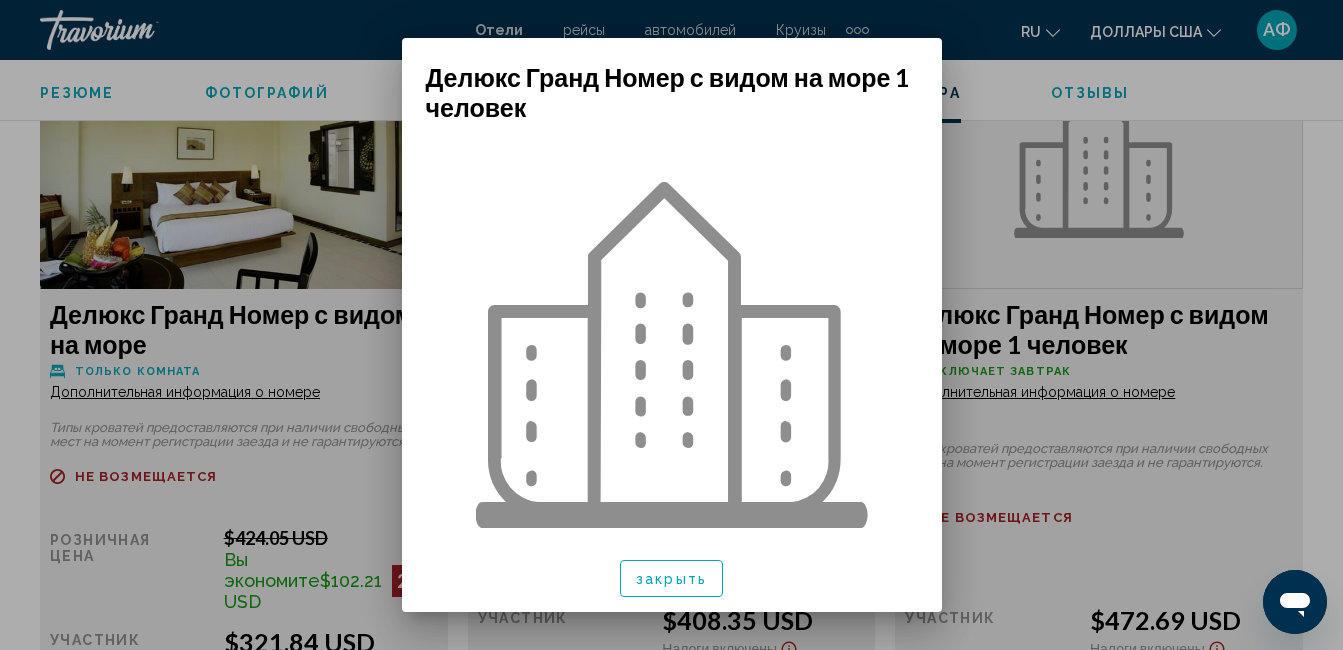click at bounding box center [671, 325] 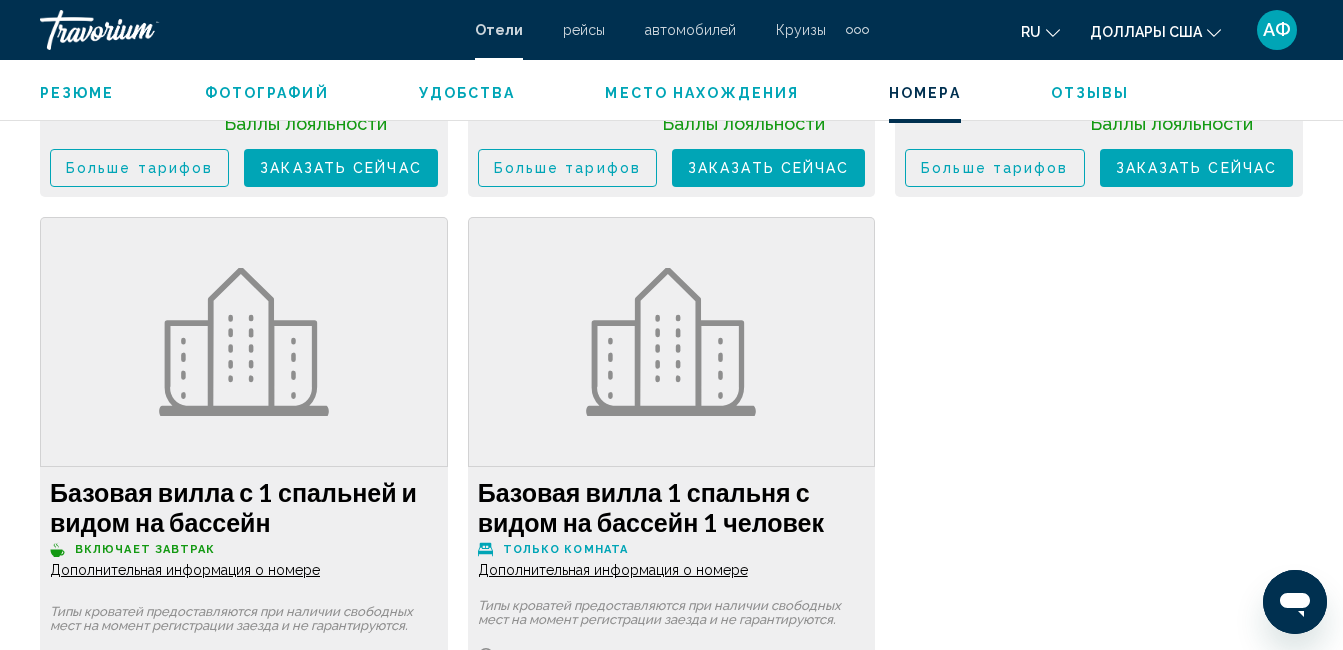 scroll, scrollTop: 4710, scrollLeft: 0, axis: vertical 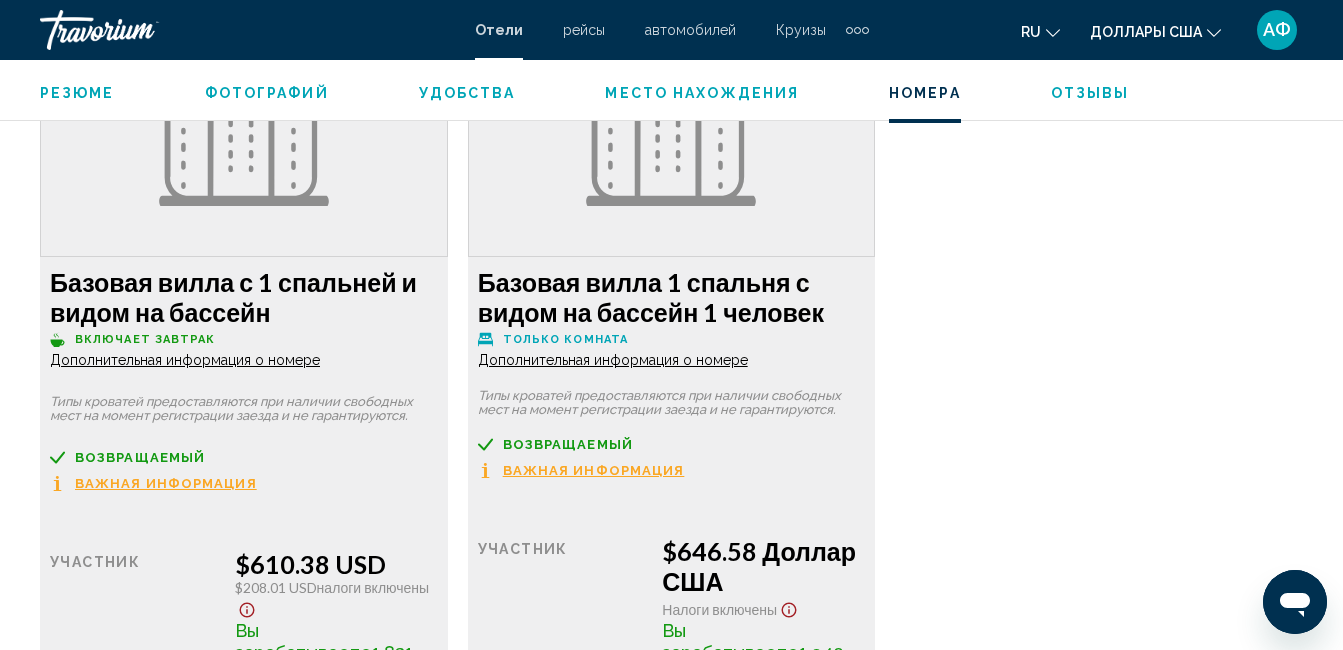 click on "Дополнительная информация о номере" at bounding box center (185, -1205) 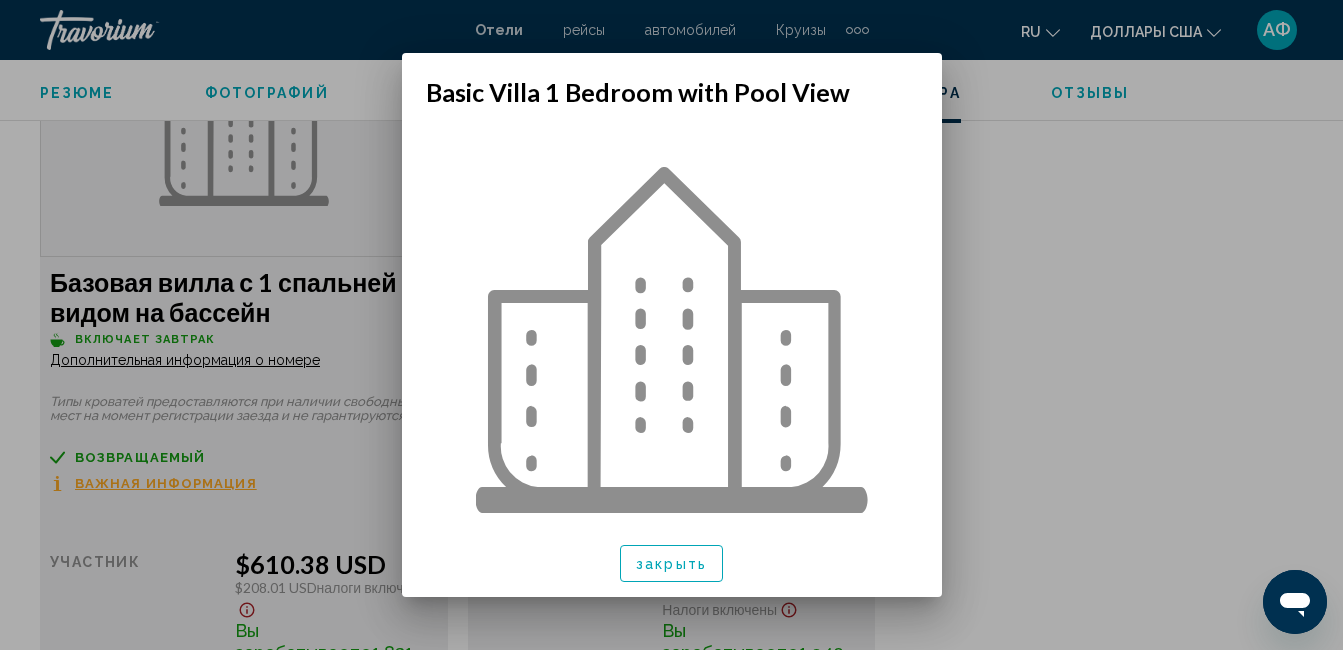 scroll, scrollTop: 0, scrollLeft: 0, axis: both 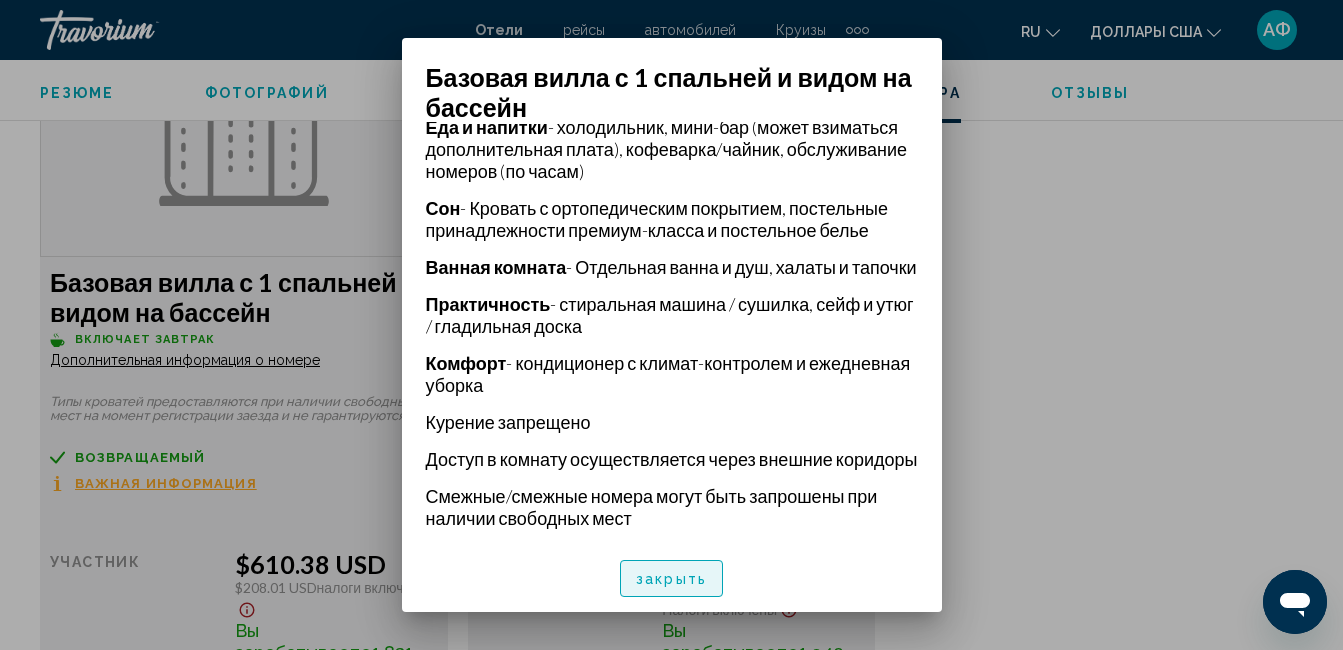 click on "закрыть" at bounding box center [671, 579] 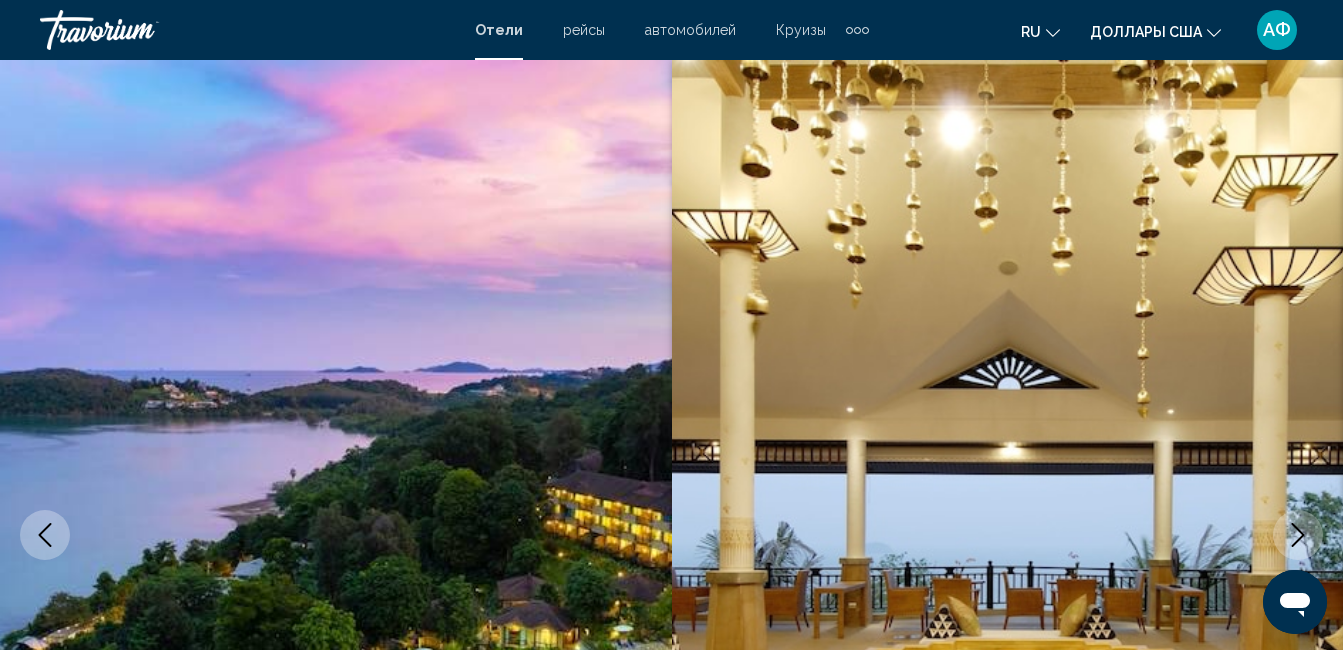 scroll, scrollTop: 4710, scrollLeft: 0, axis: vertical 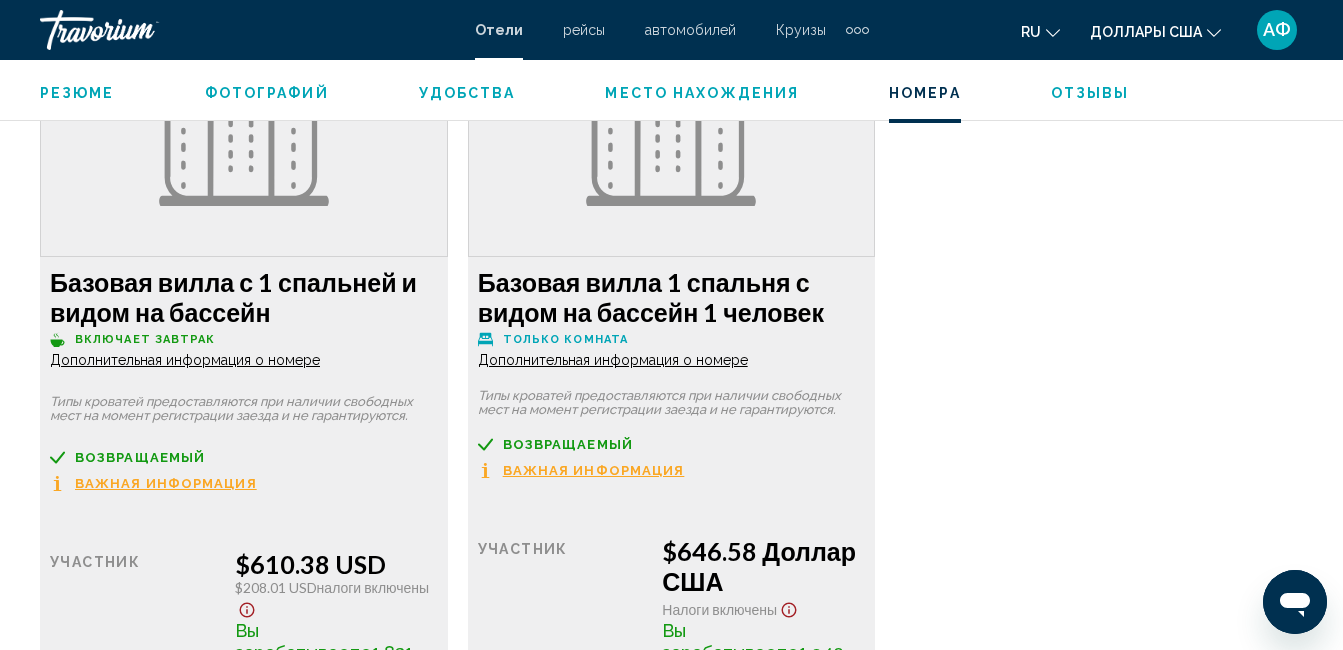 click on "Дополнительная информация о номере" at bounding box center [185, -1205] 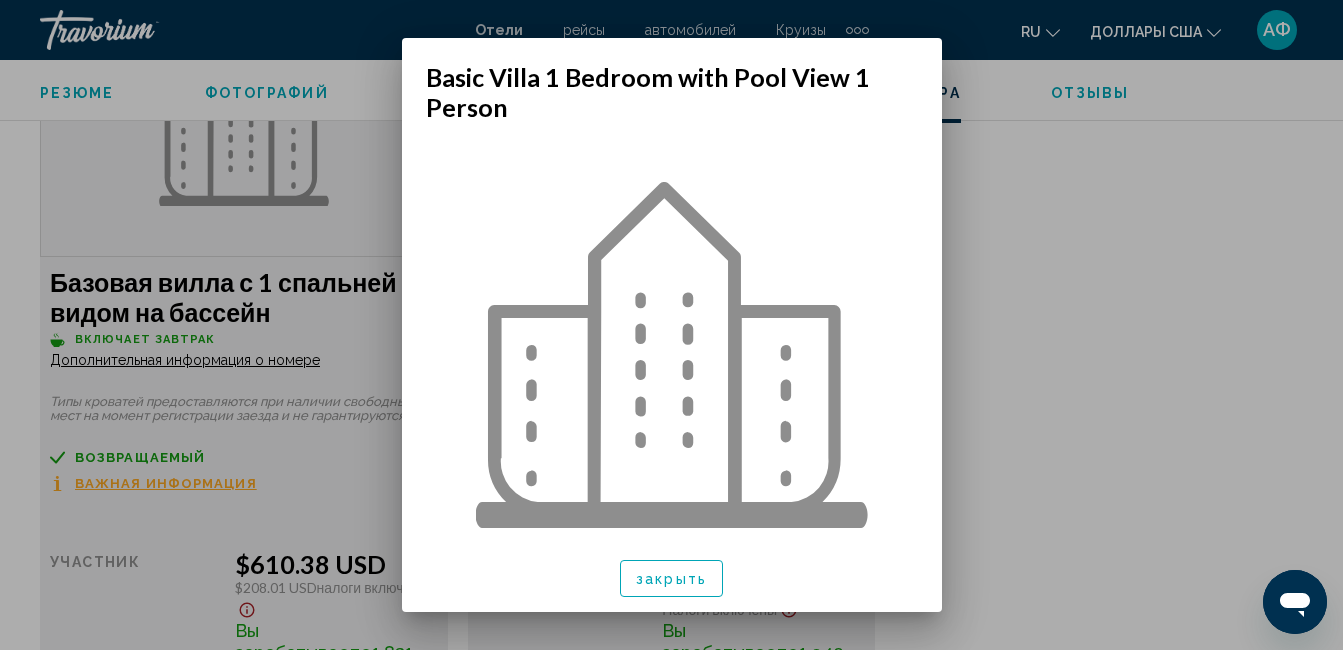 scroll, scrollTop: 0, scrollLeft: 0, axis: both 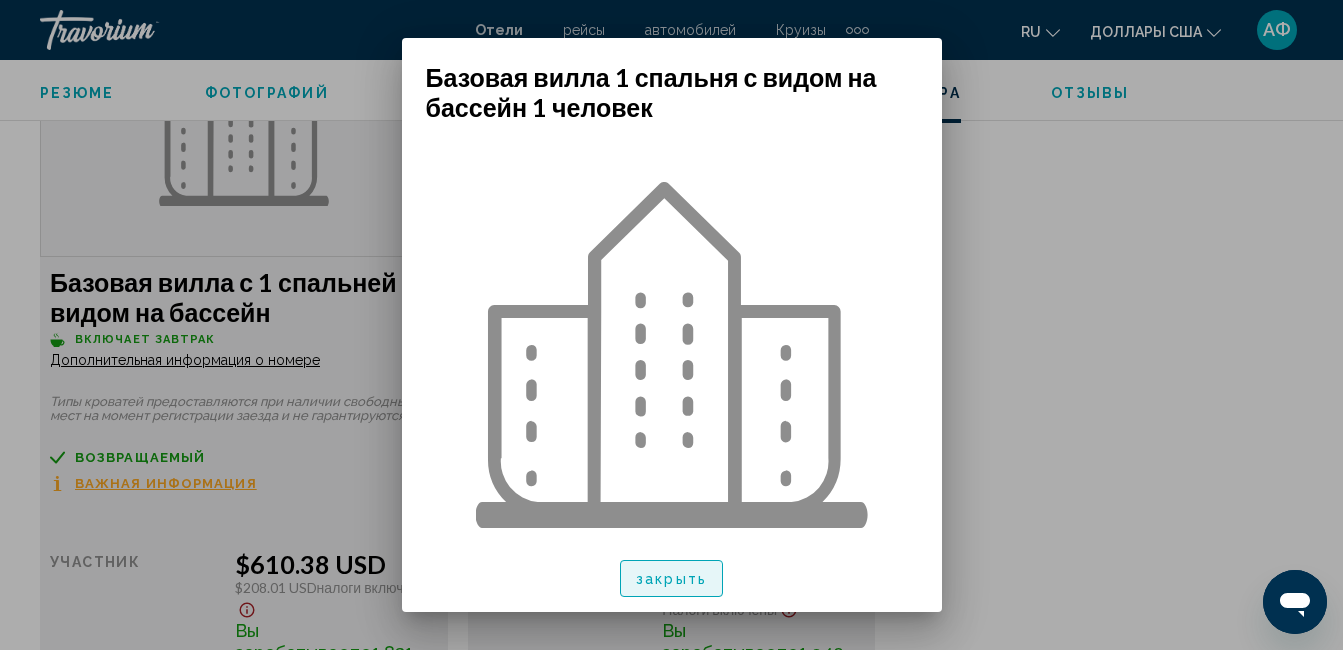 click on "закрыть" at bounding box center (671, 579) 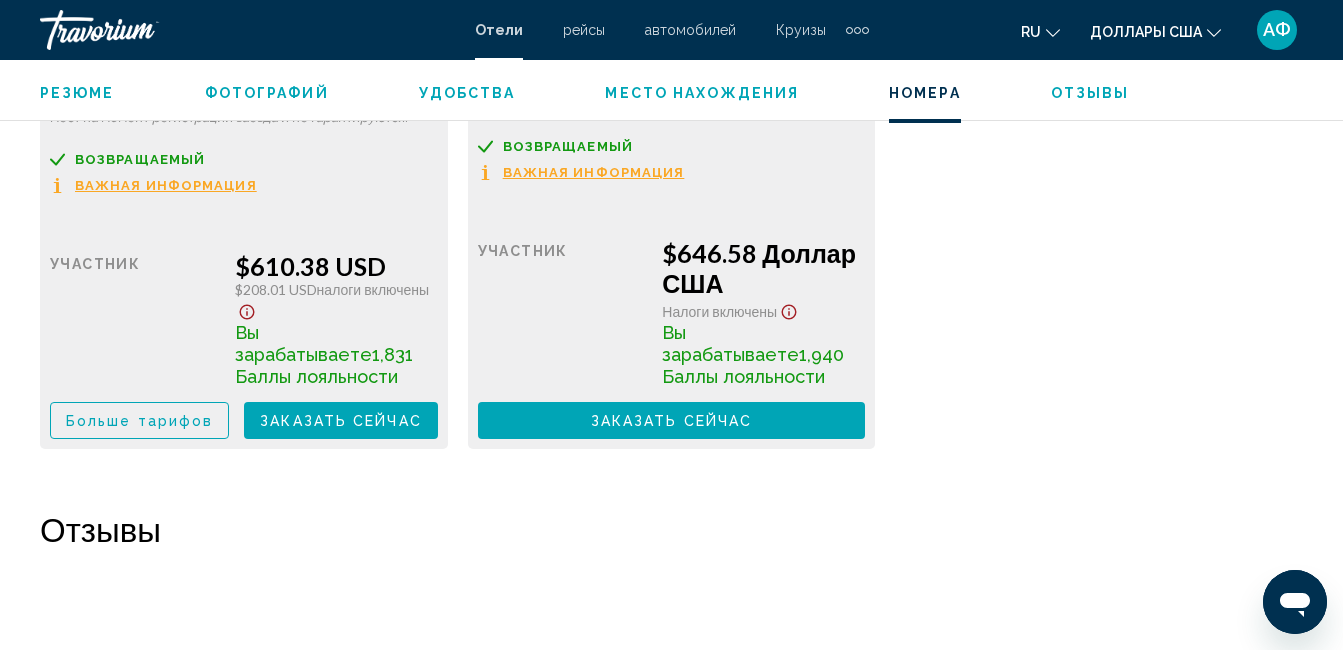 scroll, scrollTop: 4810, scrollLeft: 0, axis: vertical 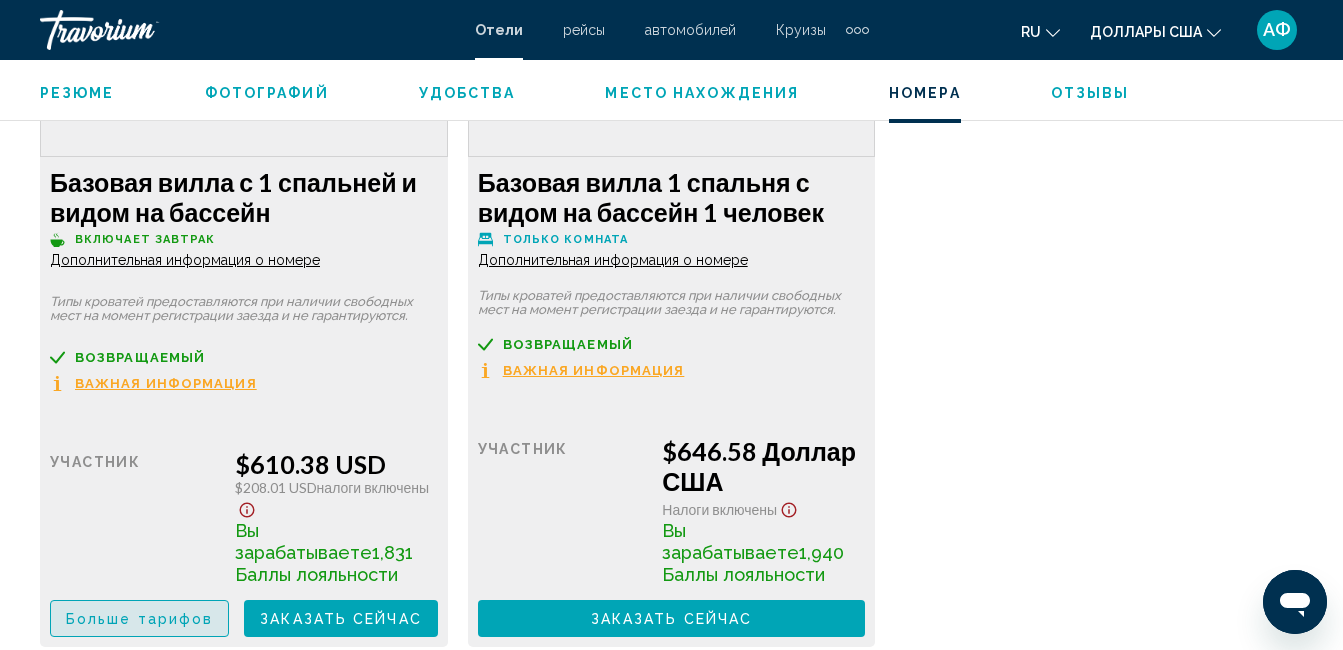 click on "Больше тарифов" at bounding box center [139, 618] 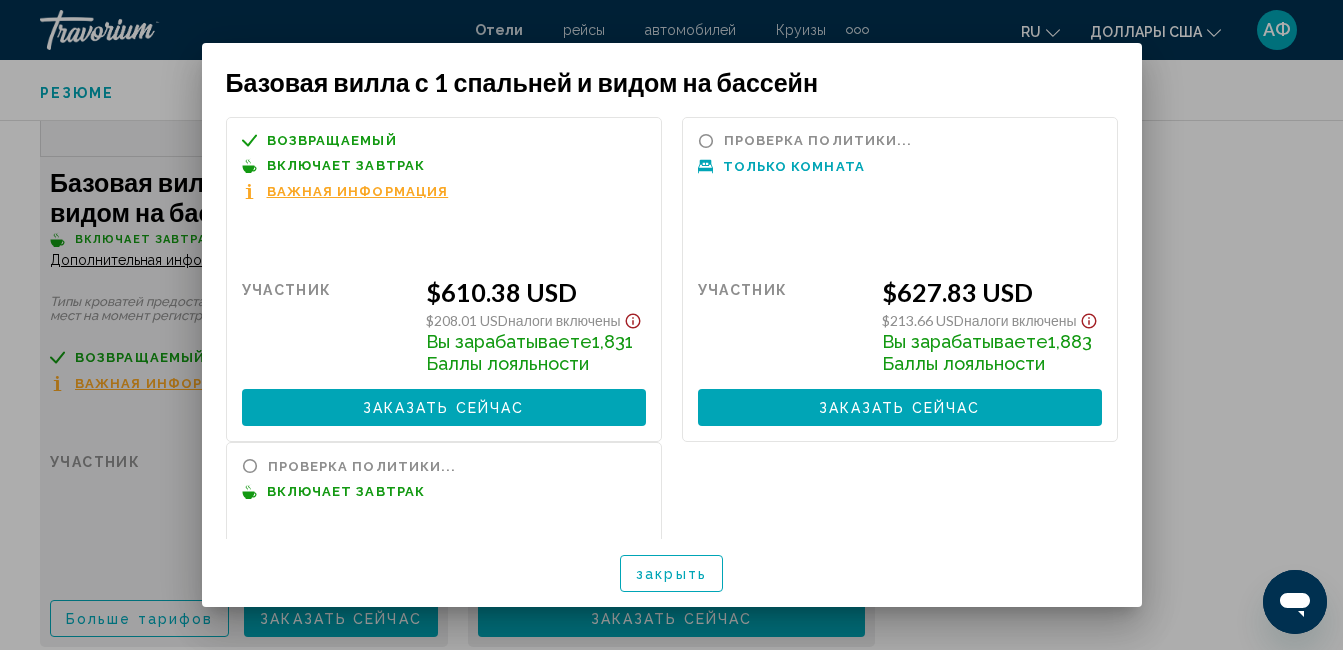 scroll, scrollTop: 0, scrollLeft: 0, axis: both 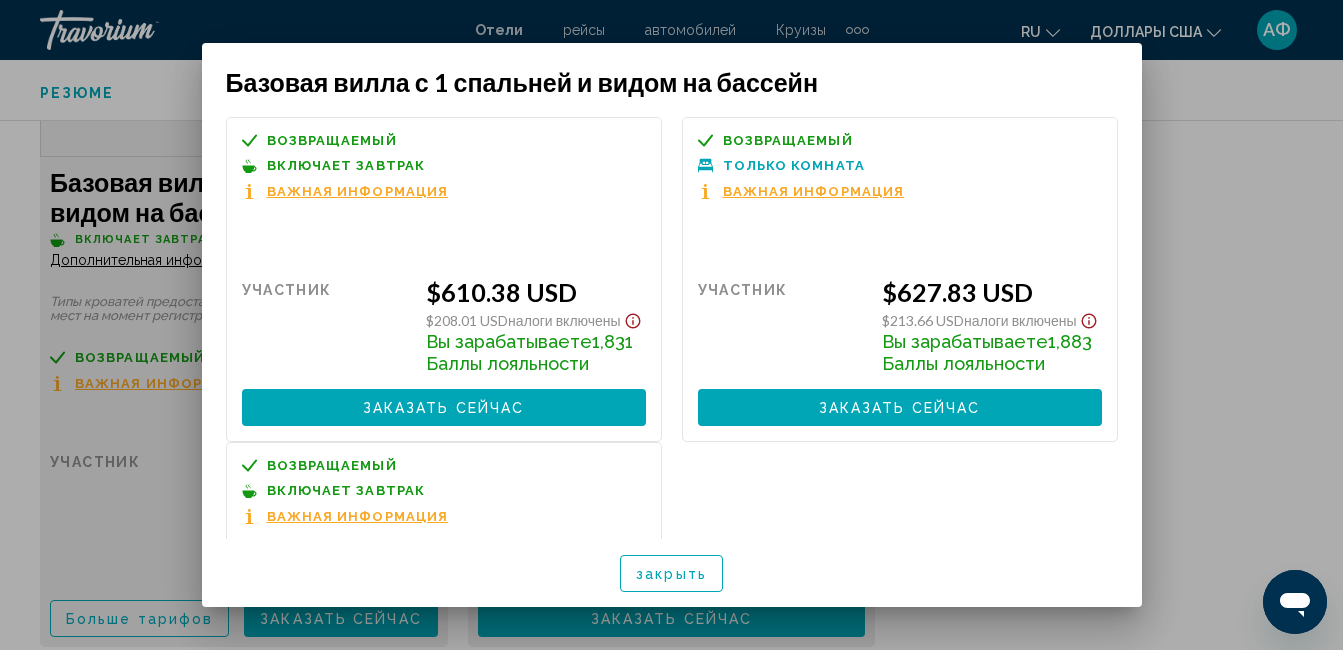 click at bounding box center [671, 325] 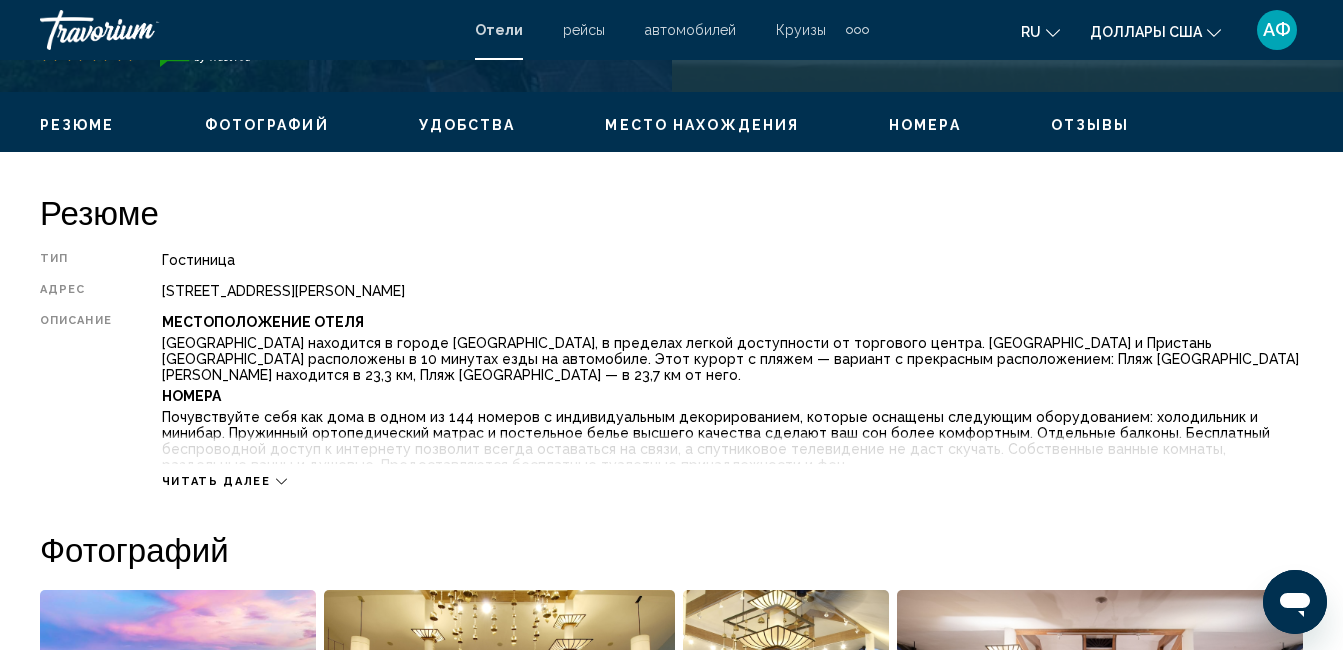 scroll, scrollTop: 710, scrollLeft: 0, axis: vertical 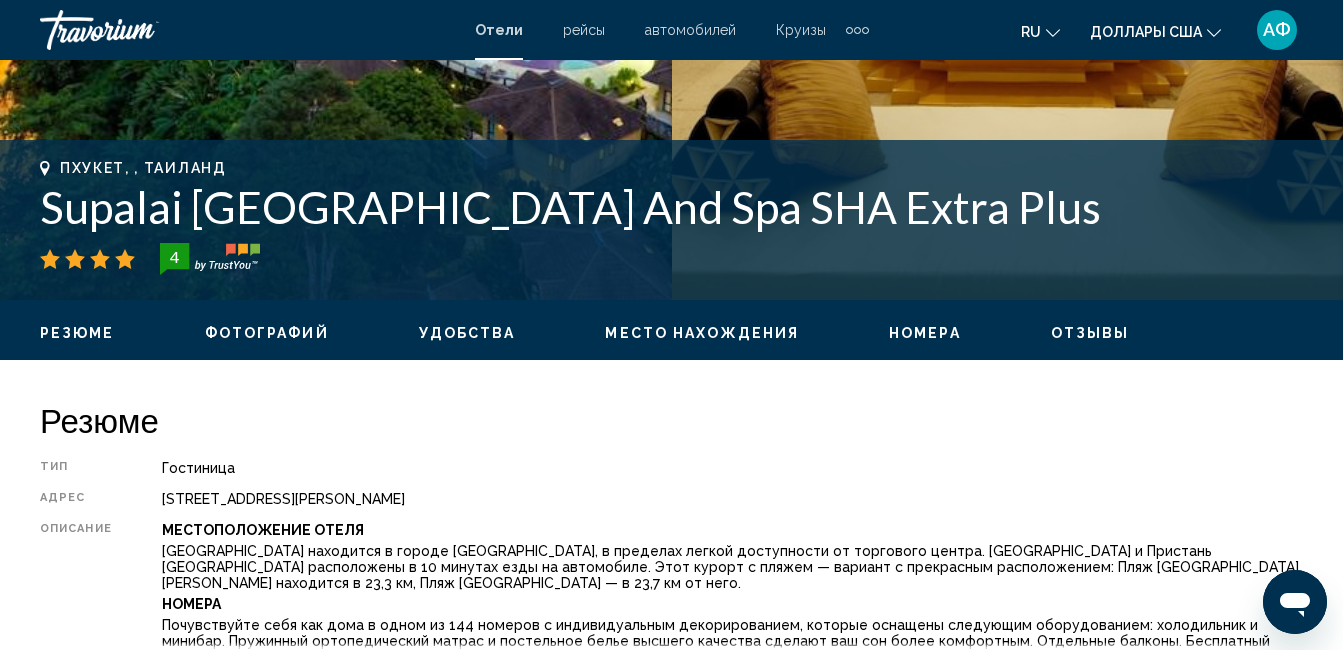 drag, startPoint x: 1009, startPoint y: 211, endPoint x: 40, endPoint y: 155, distance: 970.6168 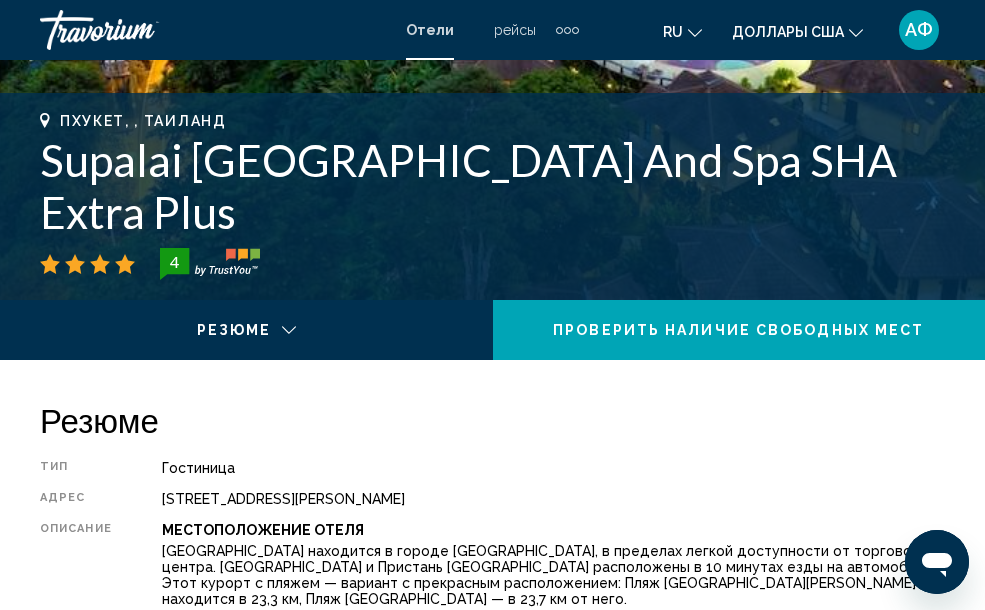 click on "Отели рейсы автомобилей Круизы деятельность Отели рейсы автомобилей Круизы деятельность ru
English Español Français Italiano Português русский Доллары [GEOGRAPHIC_DATA]
USD ($) MXN (Mex$) CAD (Can$) GBP (£) EUR (€) AUD (A$) NZD (NZ$) CNY (CN¥) АФ Авторизоваться" at bounding box center [492, 30] 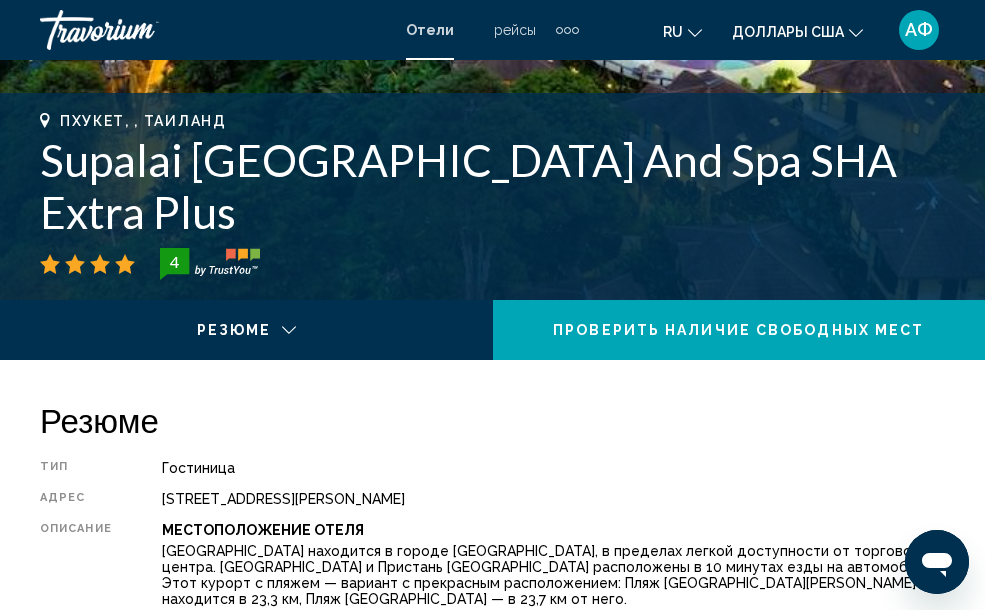 click on "4" at bounding box center [492, 264] 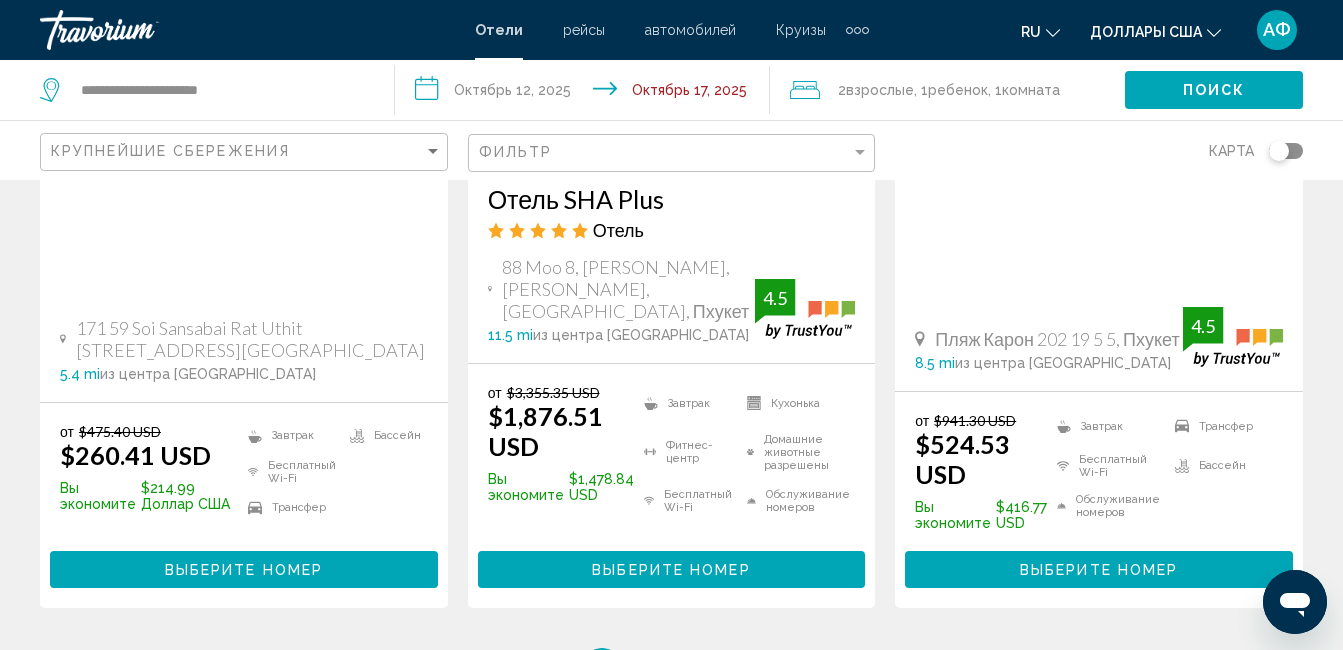 scroll, scrollTop: 2900, scrollLeft: 0, axis: vertical 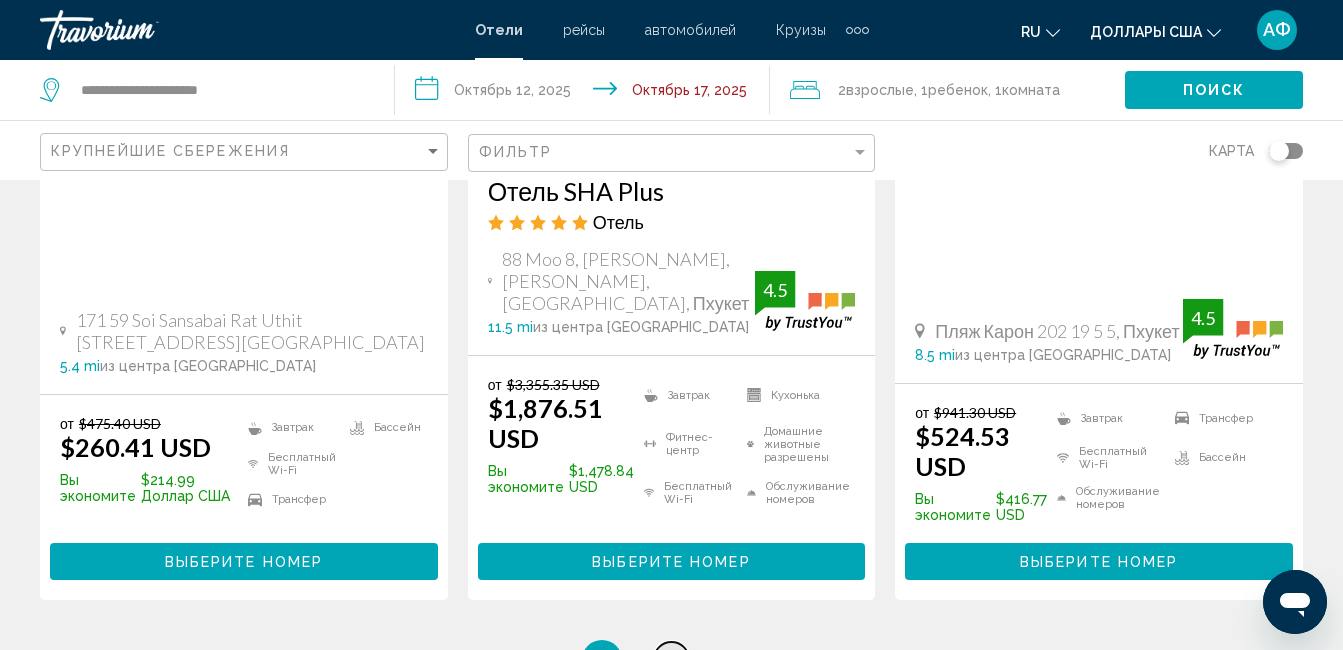 click on "4" at bounding box center (672, 660) 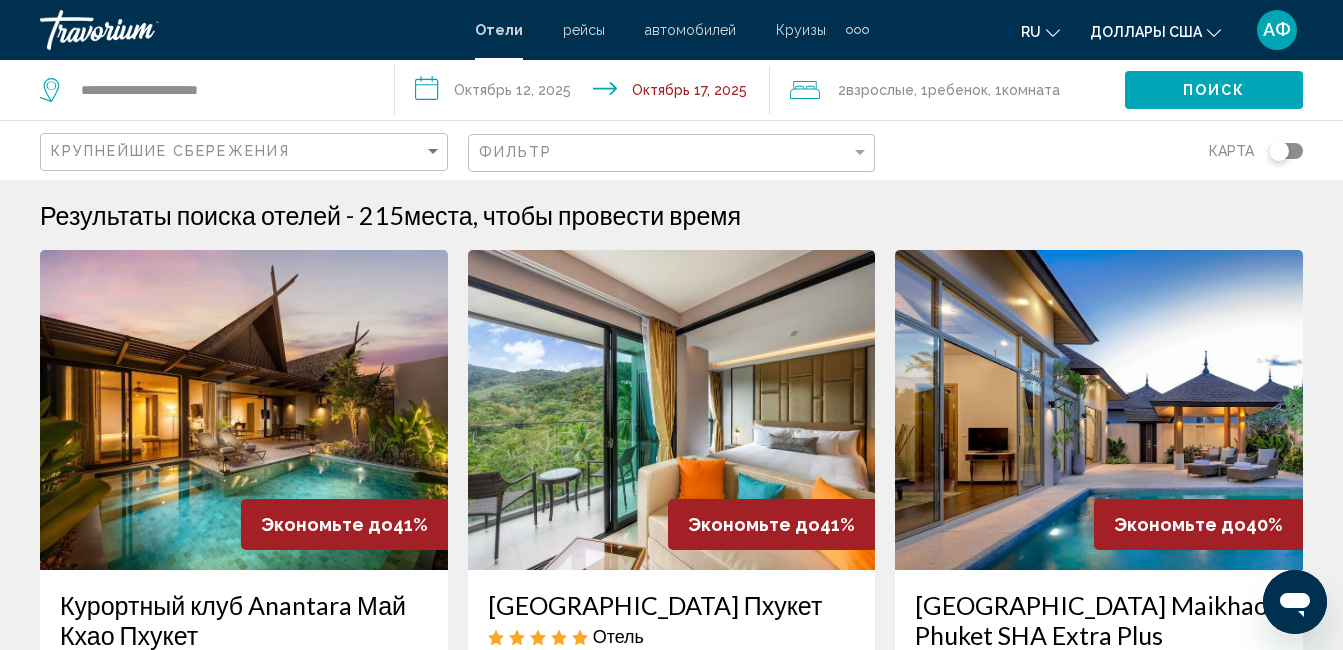 scroll, scrollTop: 200, scrollLeft: 0, axis: vertical 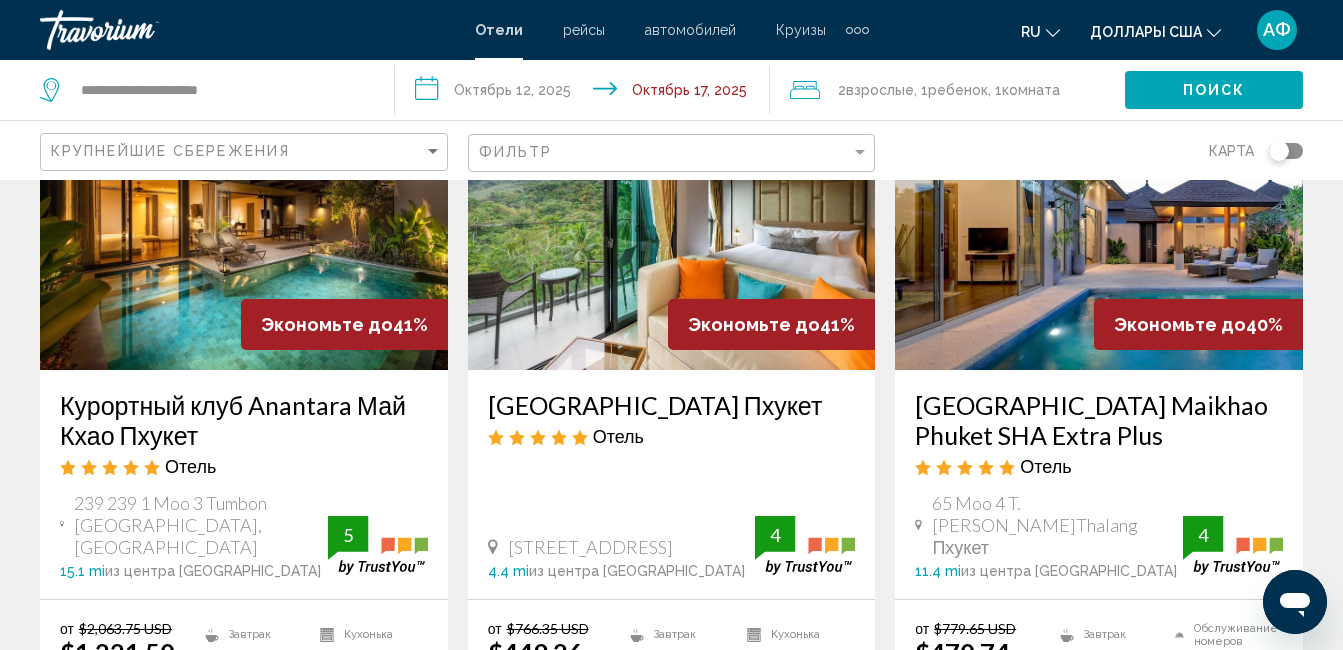 click at bounding box center (1099, 210) 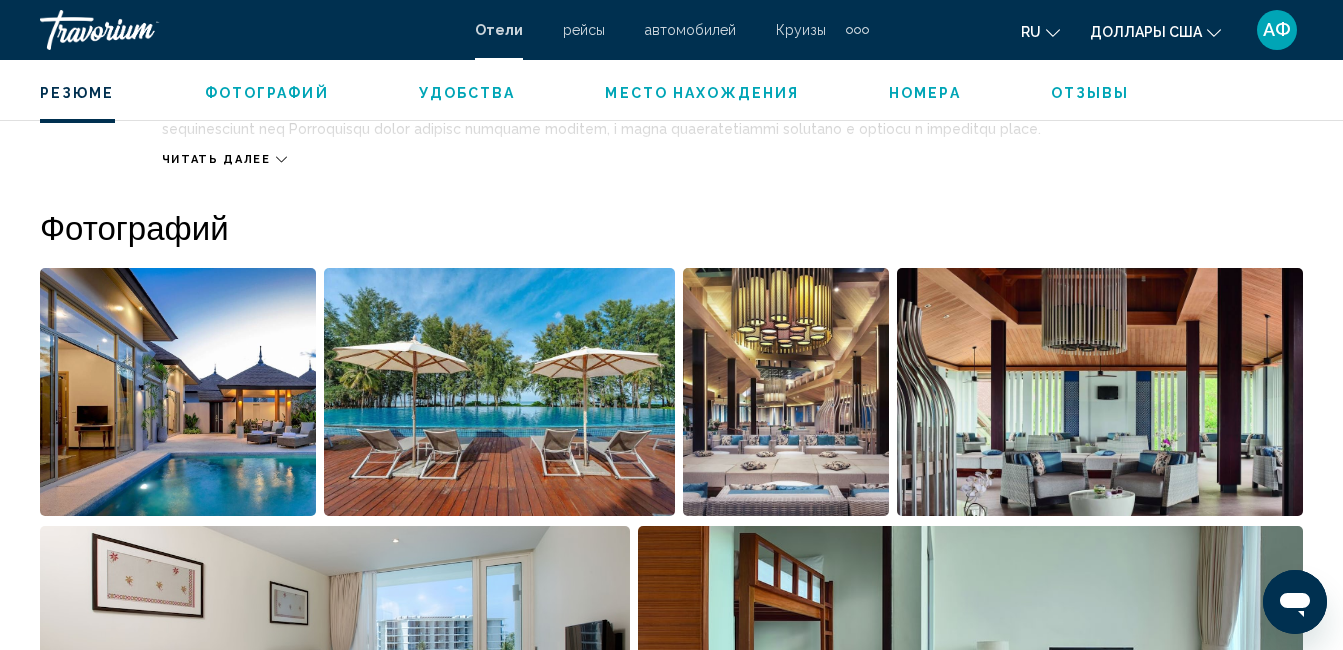 scroll, scrollTop: 1013, scrollLeft: 0, axis: vertical 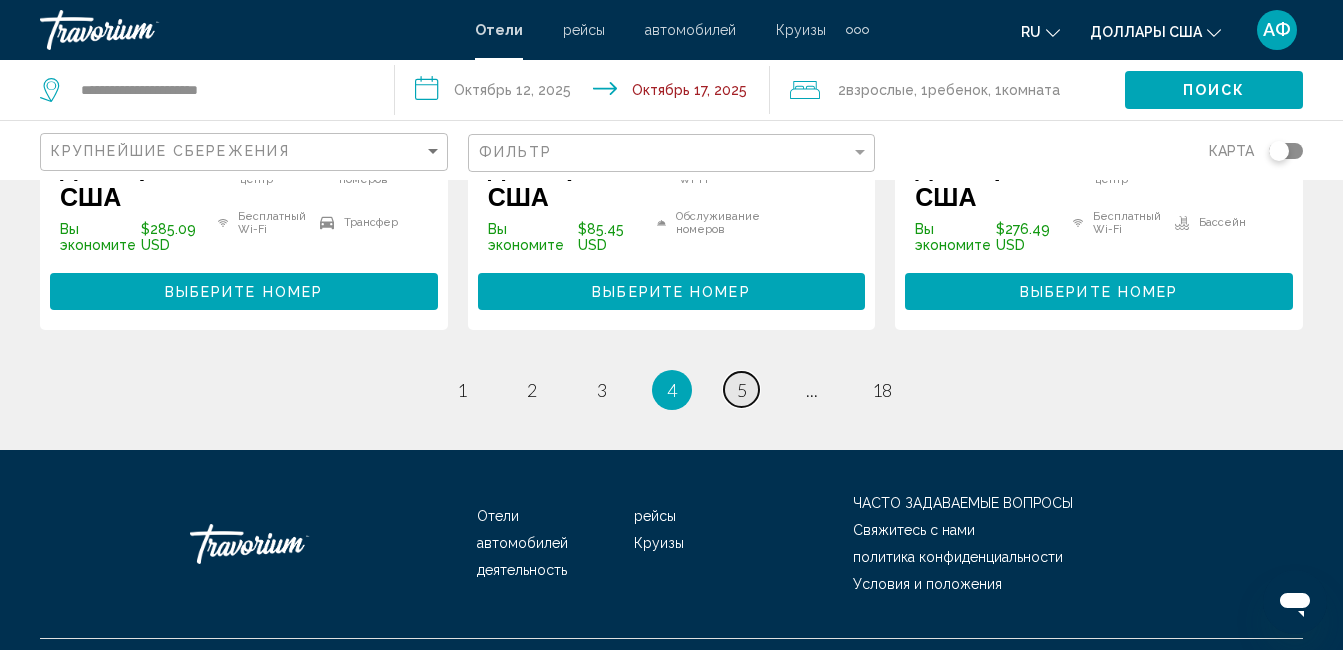 click on "страница  5" at bounding box center (741, 389) 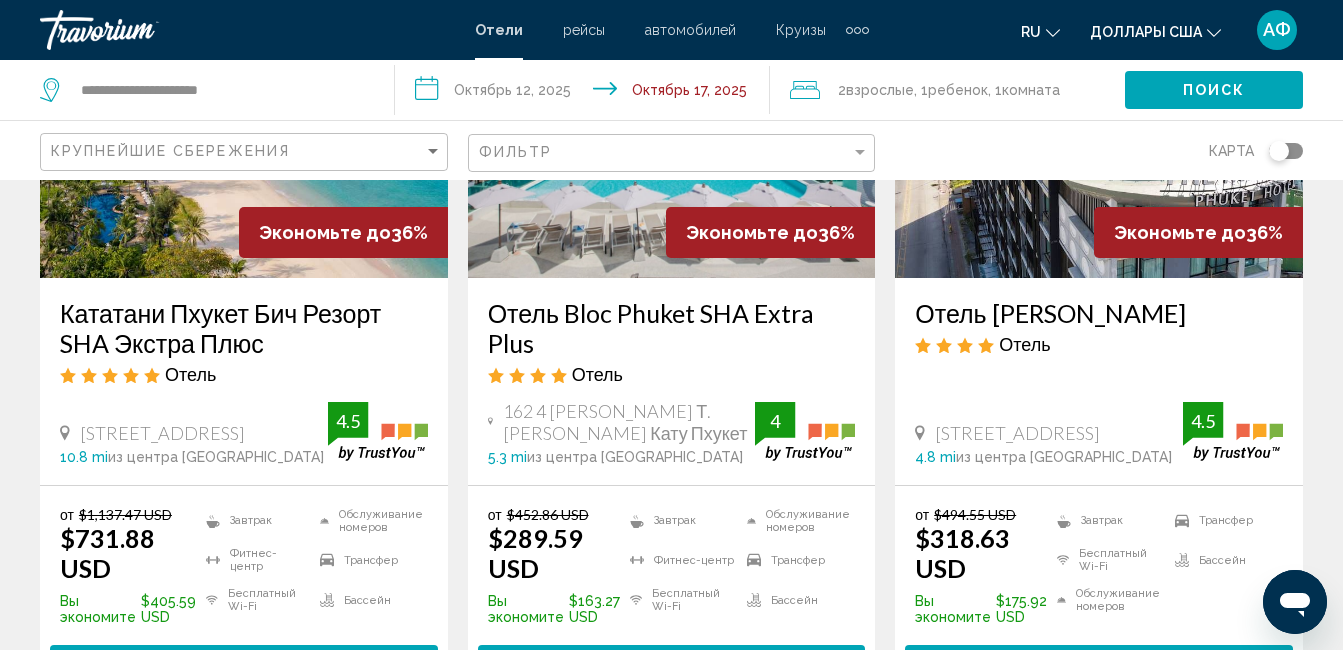 scroll, scrollTop: 300, scrollLeft: 0, axis: vertical 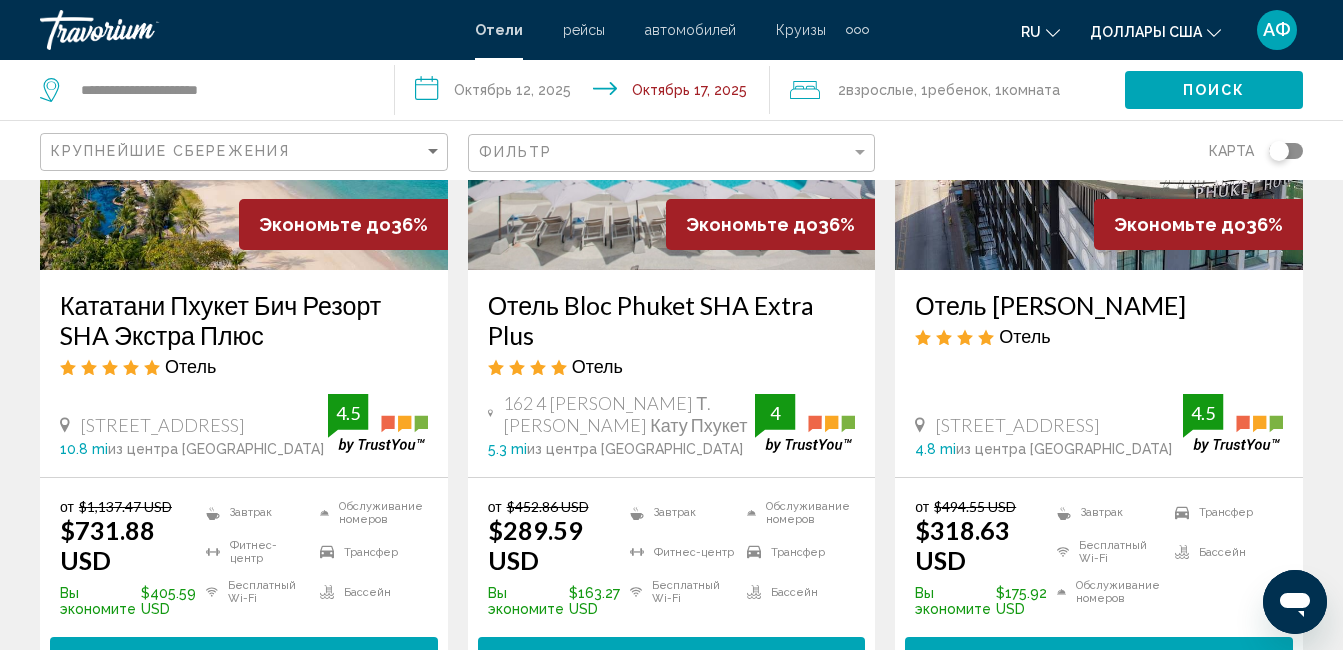 click on "Отель Bloc Phuket SHA Extra Plus" at bounding box center [672, 320] 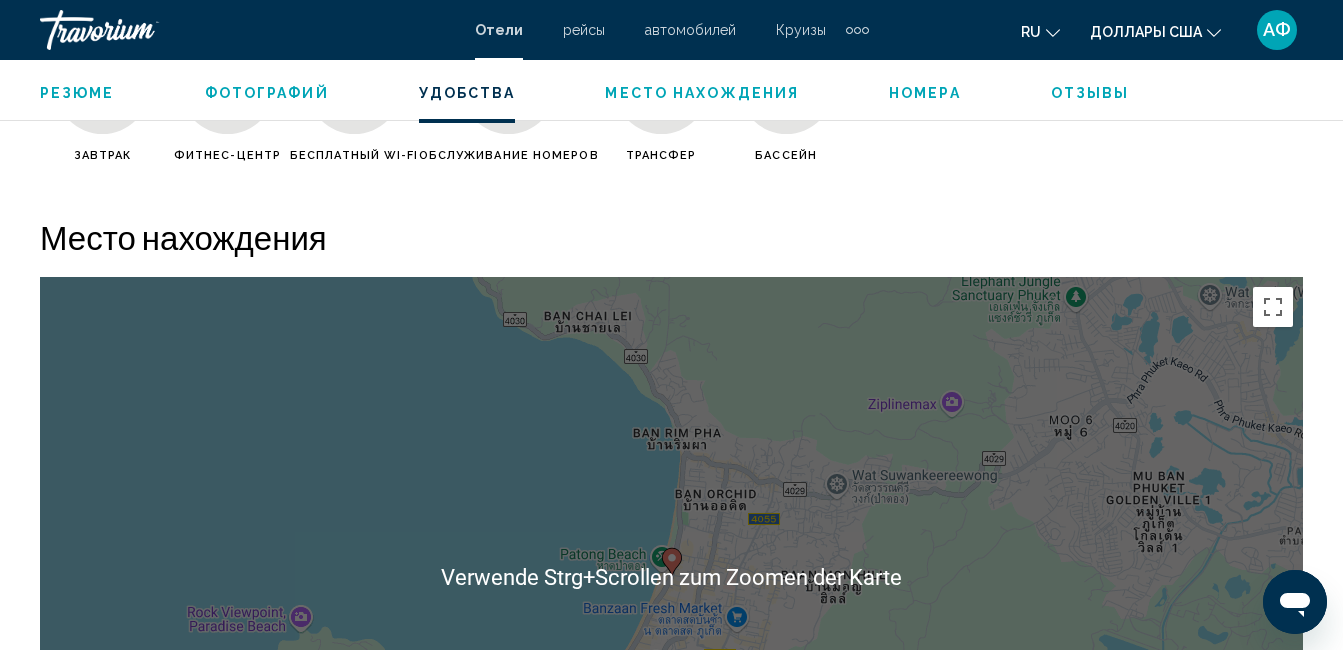 scroll, scrollTop: 2110, scrollLeft: 0, axis: vertical 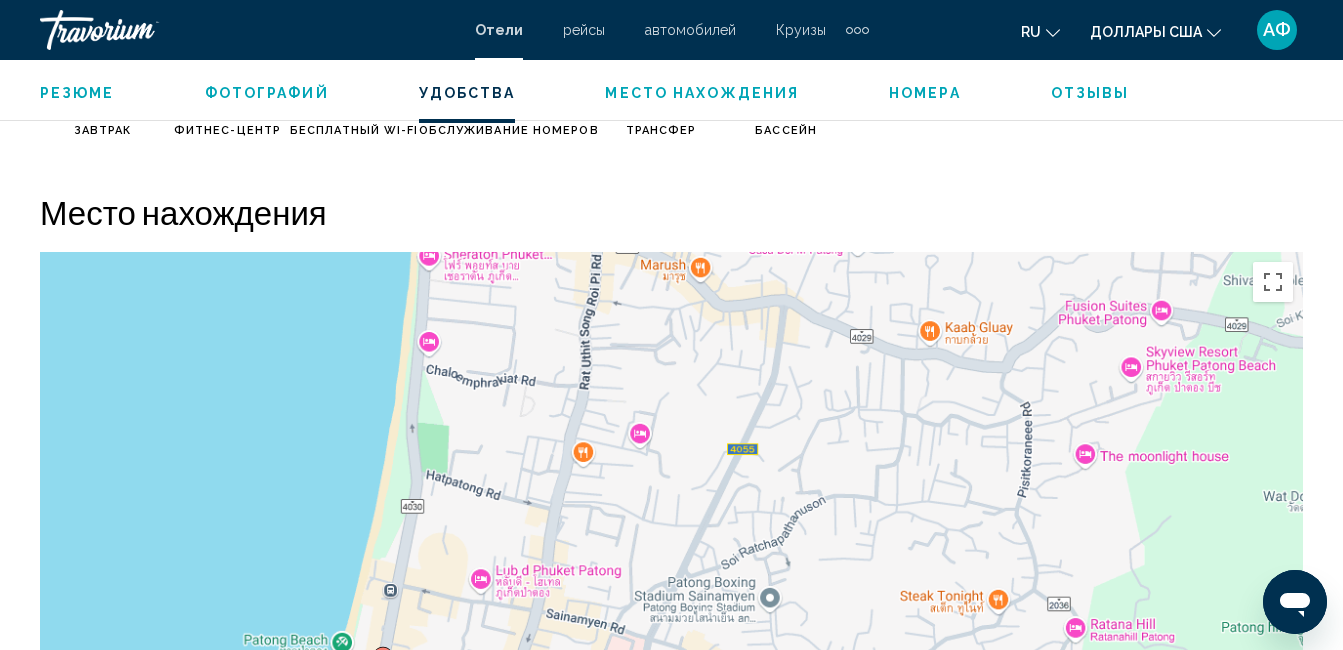 click on "Um von einem Element zum anderen zu gelangen, drückst du die Pfeiltasten entsprechend. Um den Modus zum Ziehen mit der Tastatur zu aktivieren, drückst du Alt + Eingabetaste. Wenn du den Modus aktiviert hast, kannst du die Markierung mit den Pfeiltasten verschieben. Nachdem du sie an die gewünschte Stelle gezogen bzw. verschoben hast, drückst du einfach die Eingabetaste. Durch Drücken der Esc-Taste kannst du den Vorgang abbrechen." at bounding box center (671, 552) 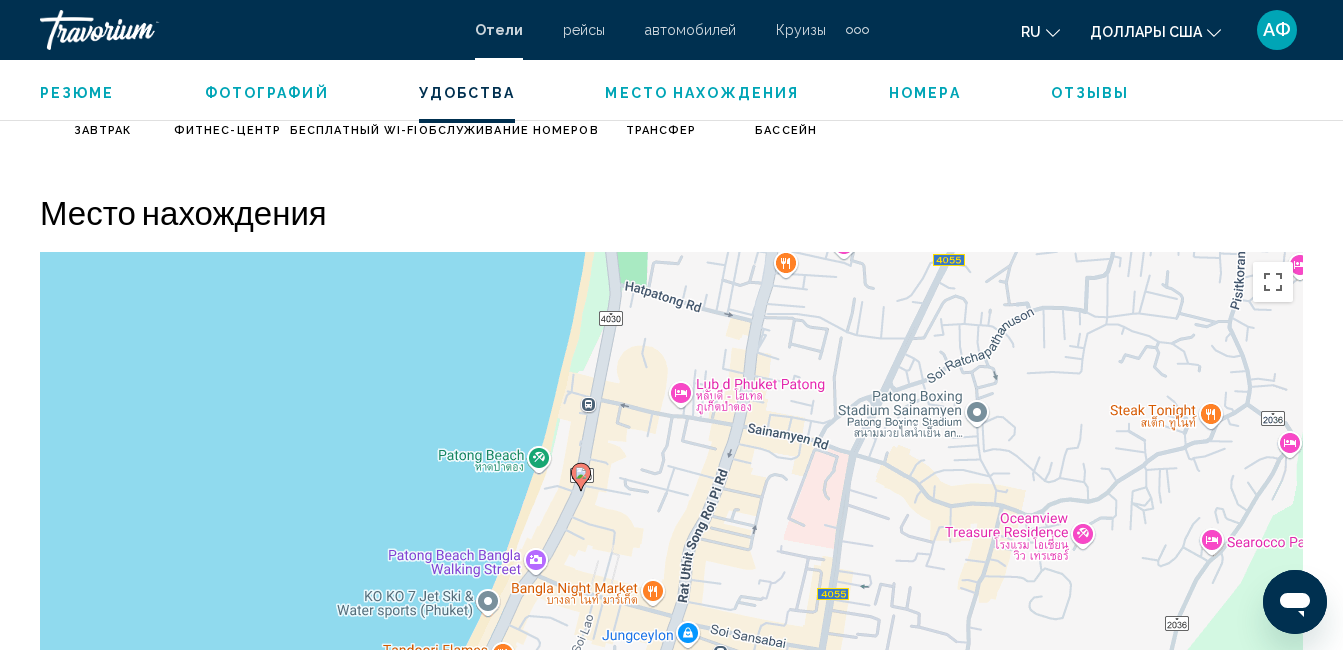 drag, startPoint x: 727, startPoint y: 520, endPoint x: 935, endPoint y: 325, distance: 285.11224 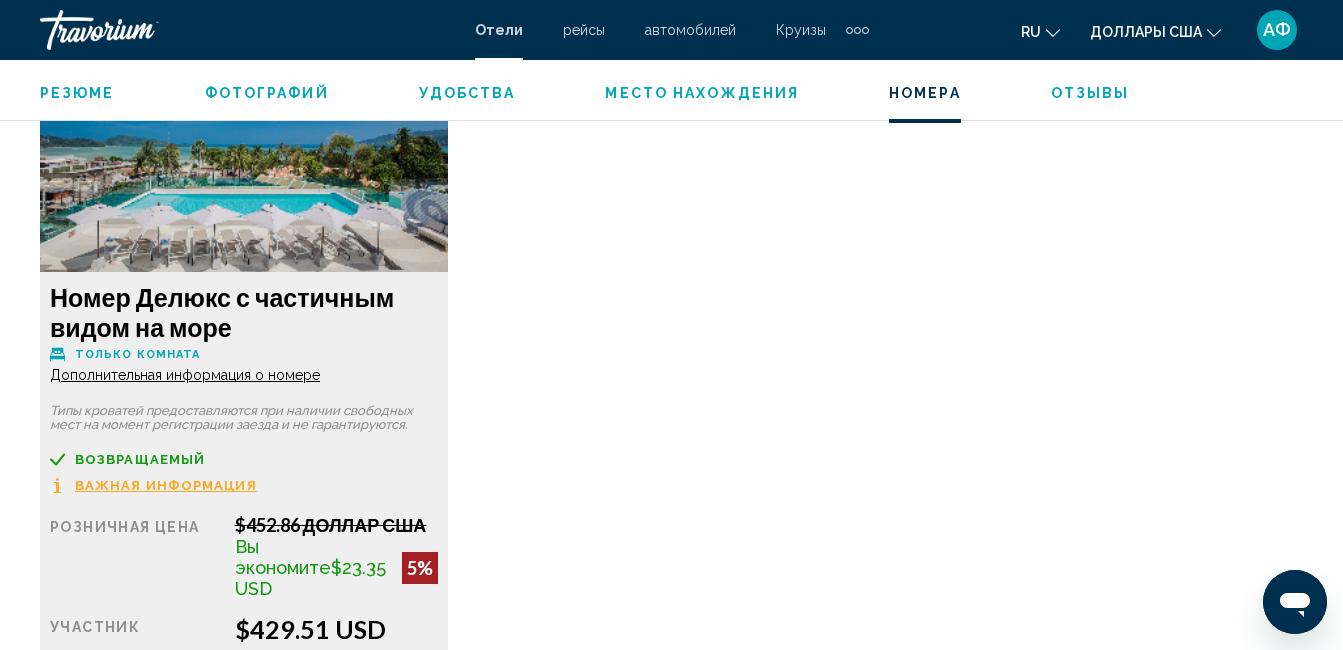 scroll, scrollTop: 3910, scrollLeft: 0, axis: vertical 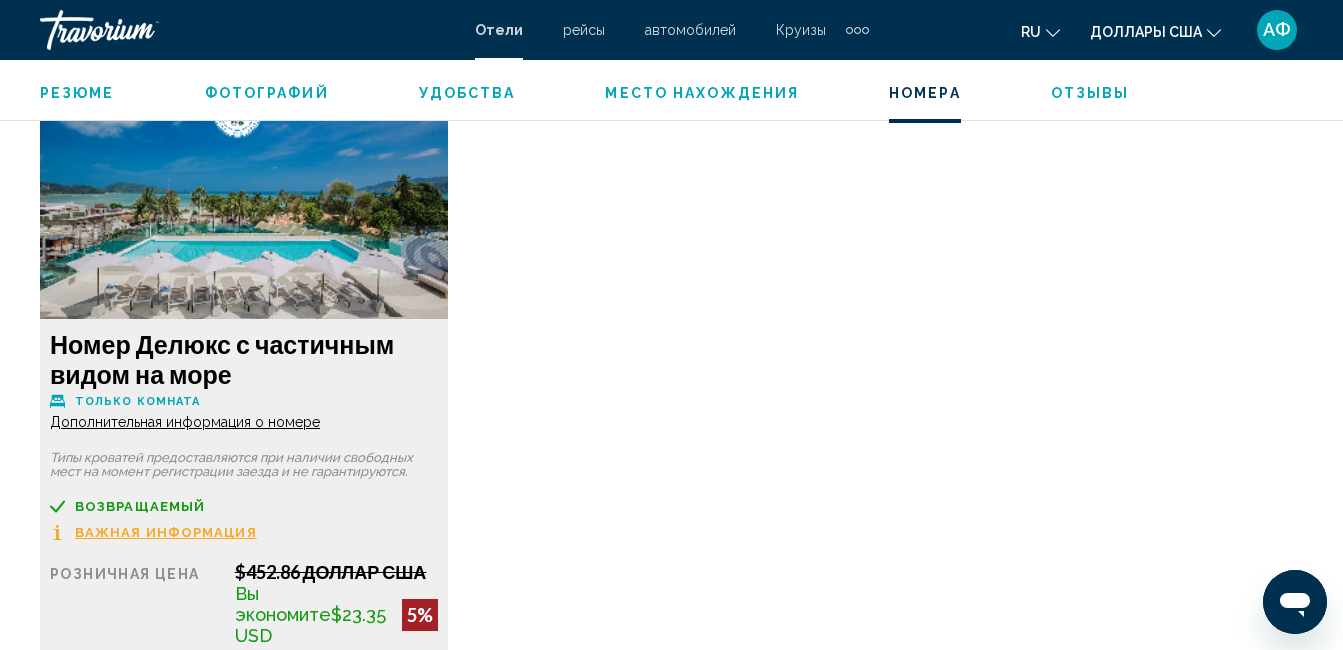click on "Дополнительная информация о номере" at bounding box center (185, -375) 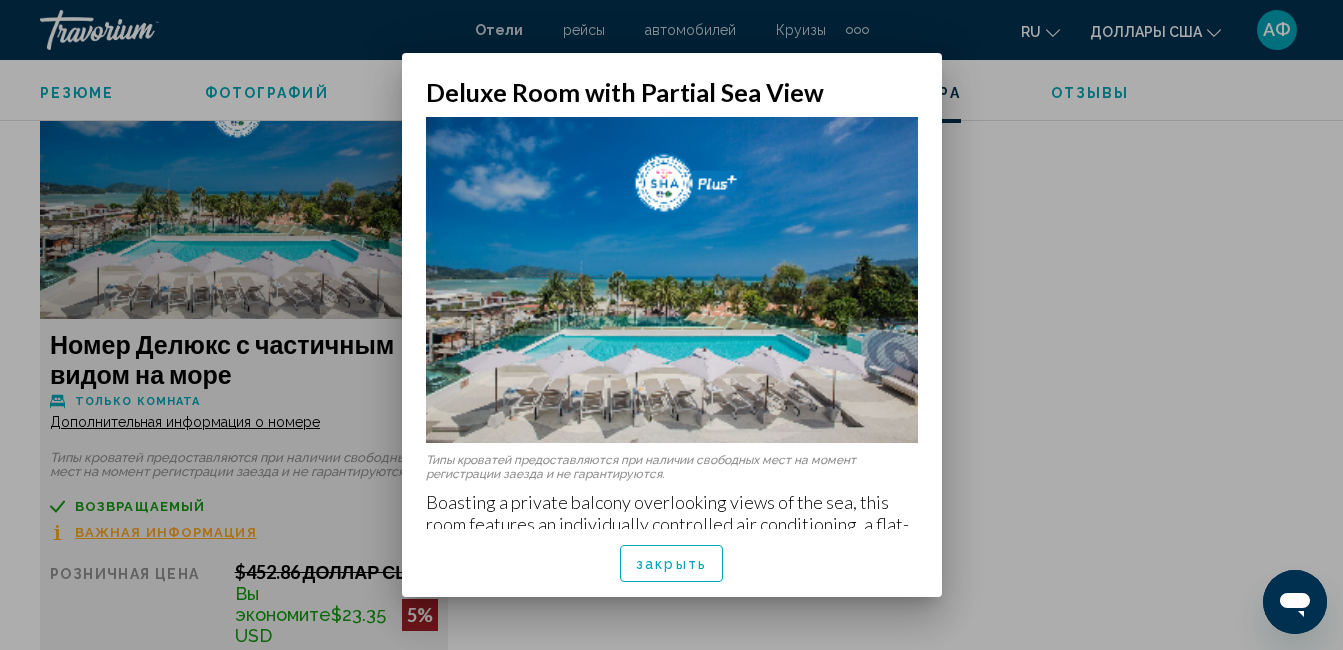 scroll, scrollTop: 0, scrollLeft: 0, axis: both 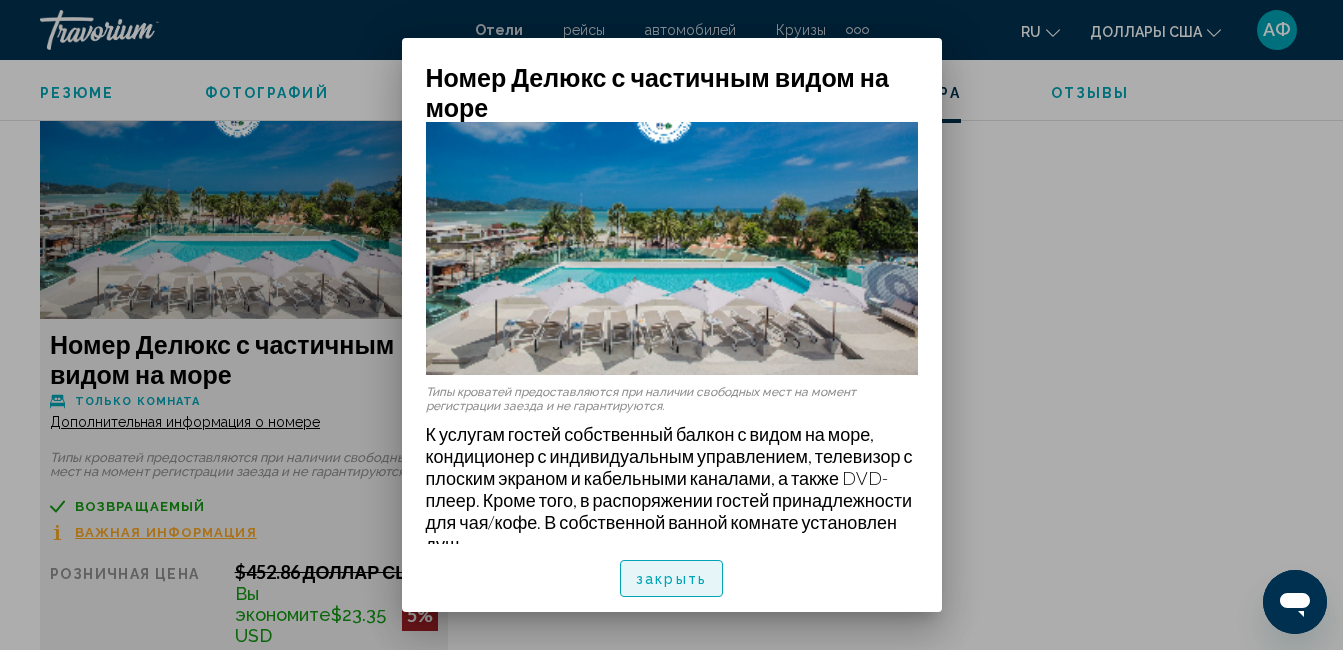 click on "закрыть" at bounding box center (671, 578) 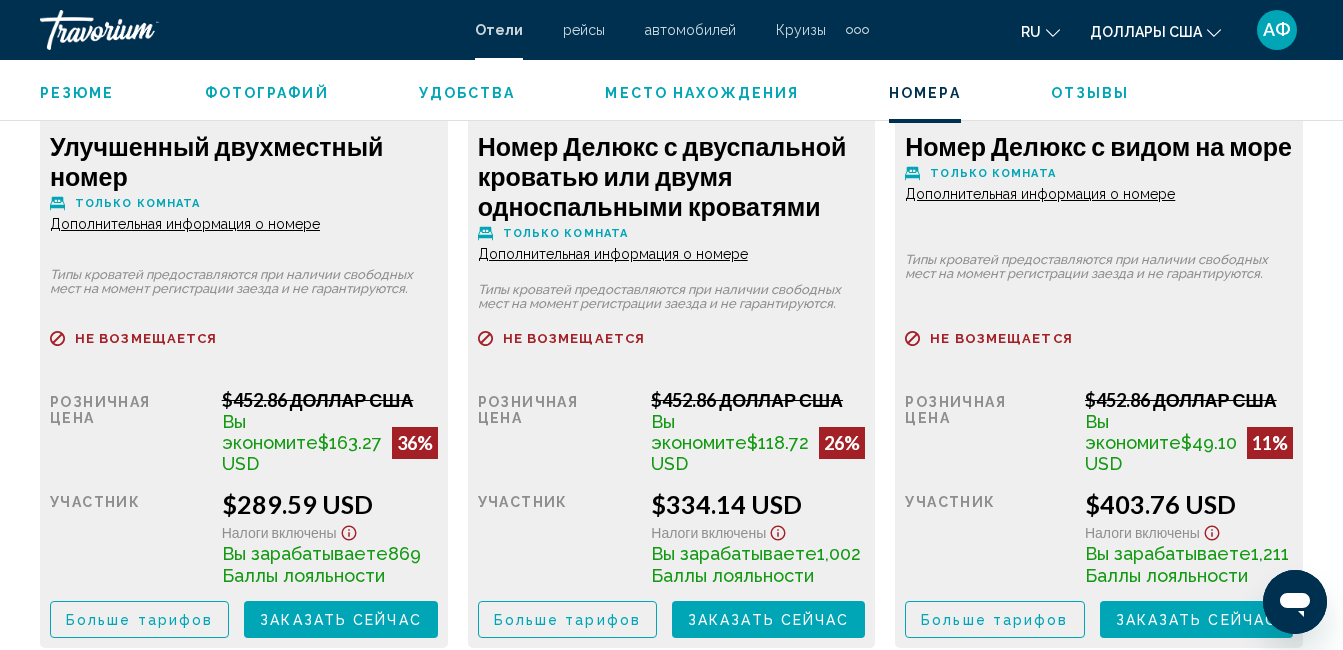 scroll, scrollTop: 3310, scrollLeft: 0, axis: vertical 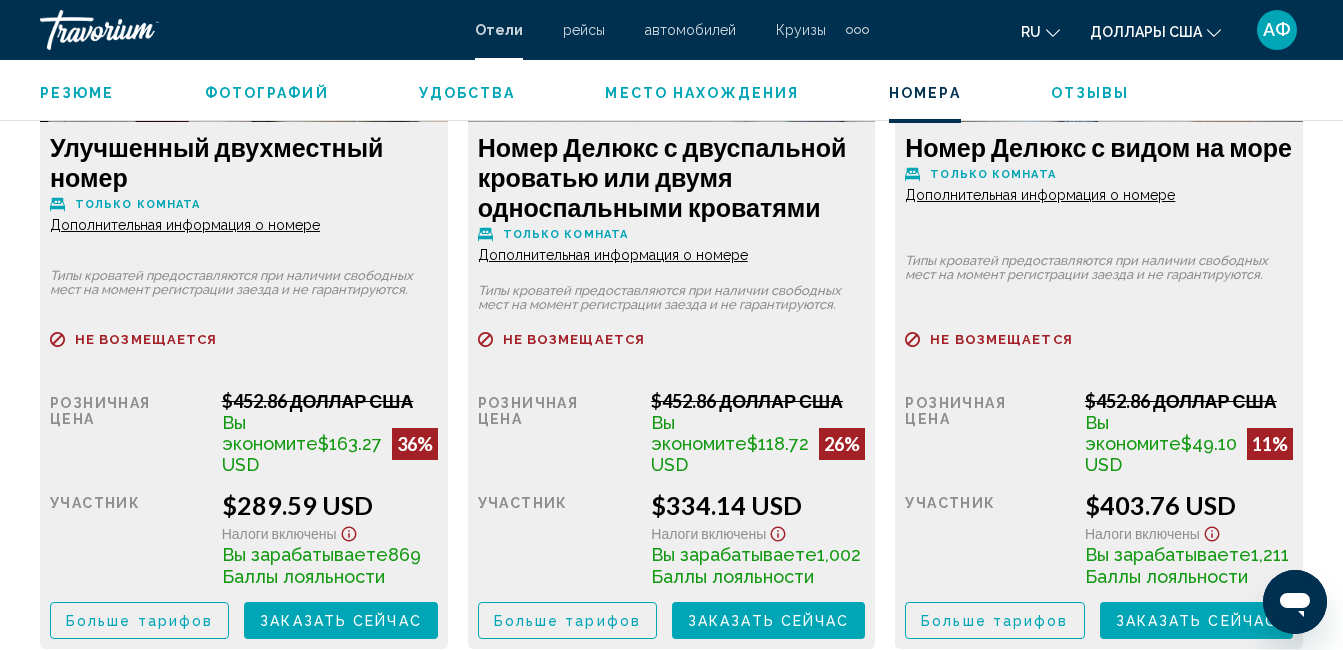 click on "Дополнительная информация о номере" at bounding box center (185, 225) 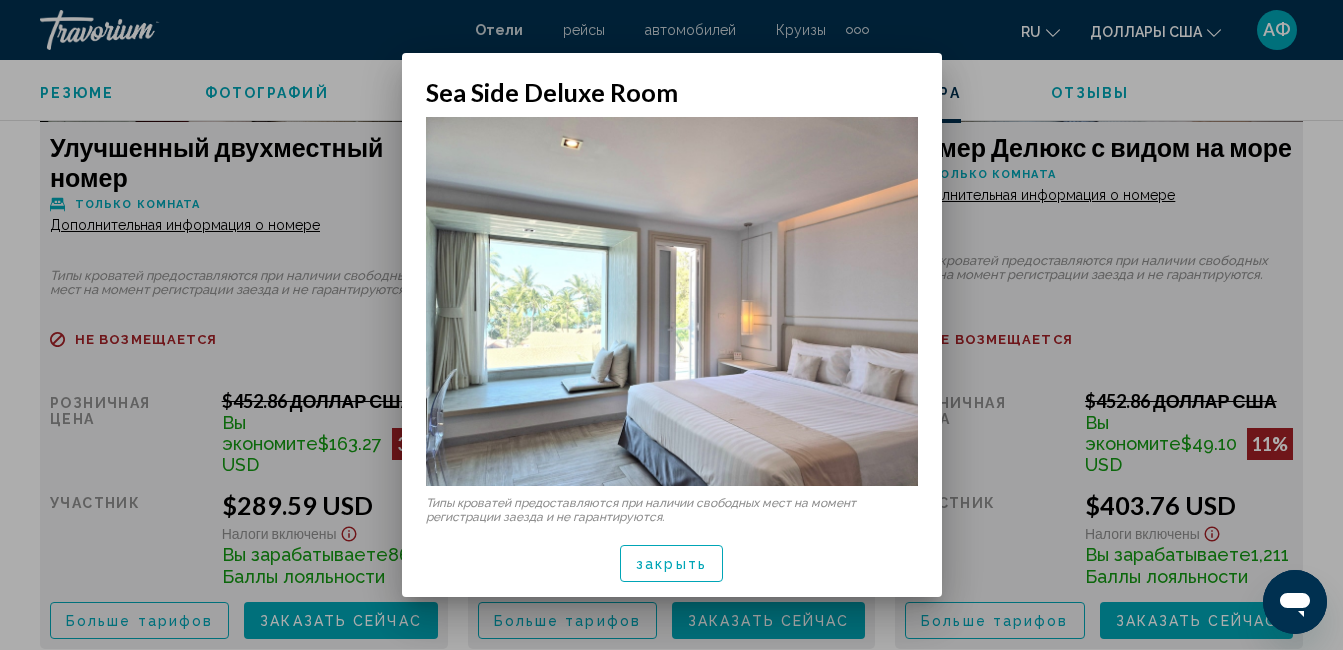 scroll, scrollTop: 0, scrollLeft: 0, axis: both 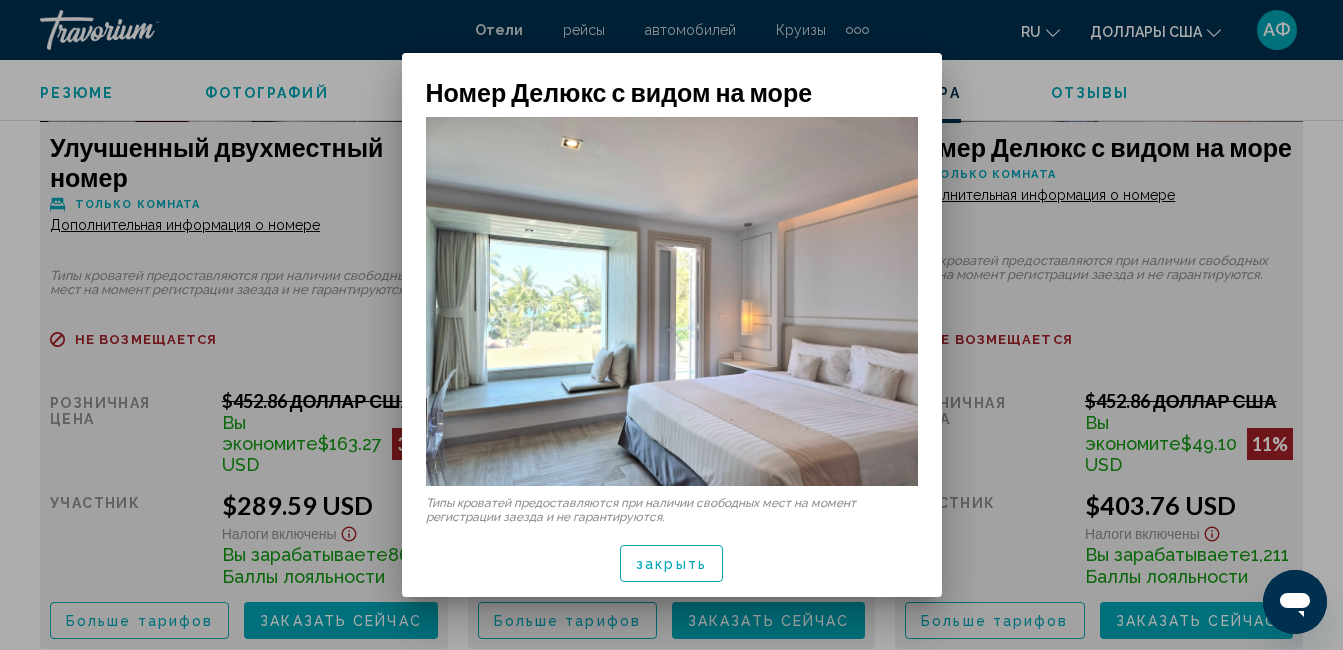 click at bounding box center (671, 325) 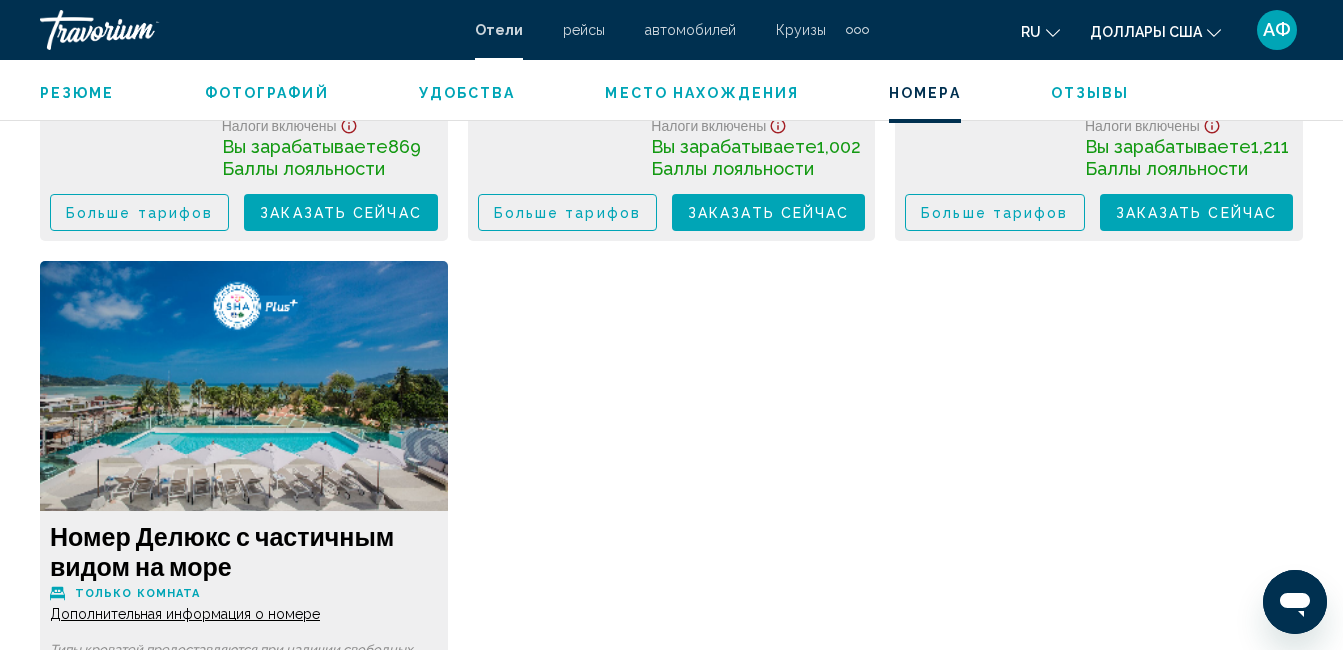 scroll, scrollTop: 3910, scrollLeft: 0, axis: vertical 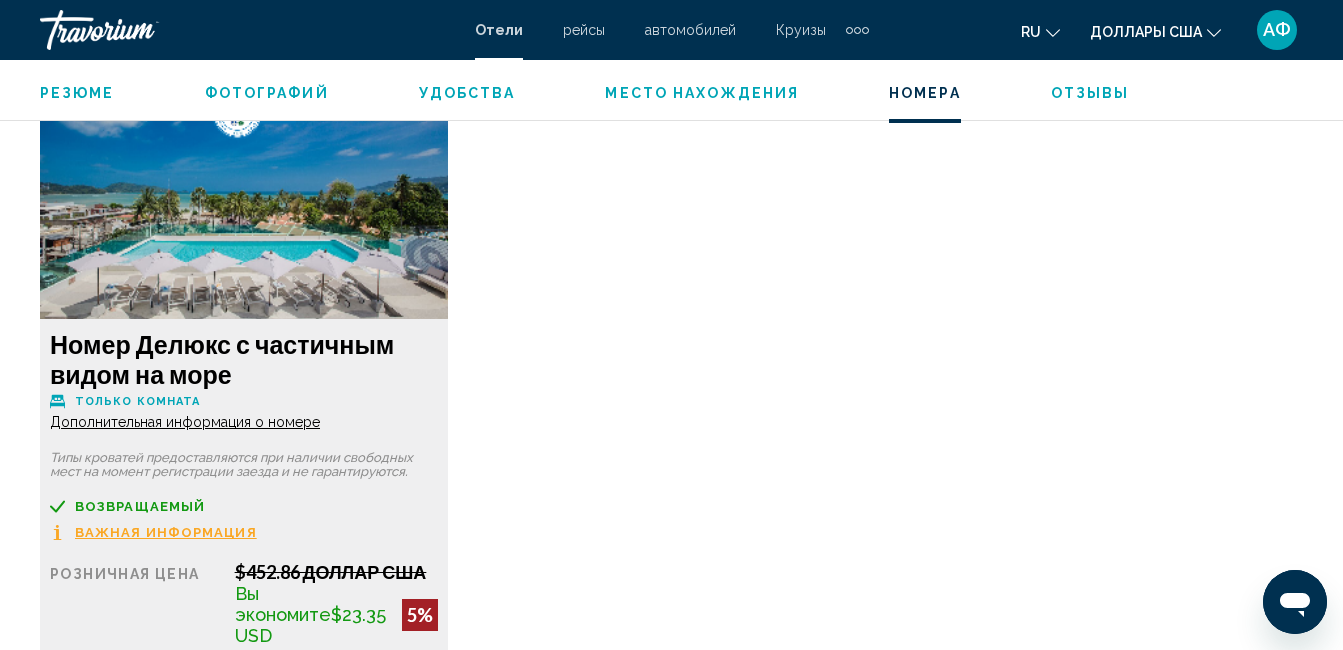 click on "Дополнительная информация о номере" at bounding box center [185, -375] 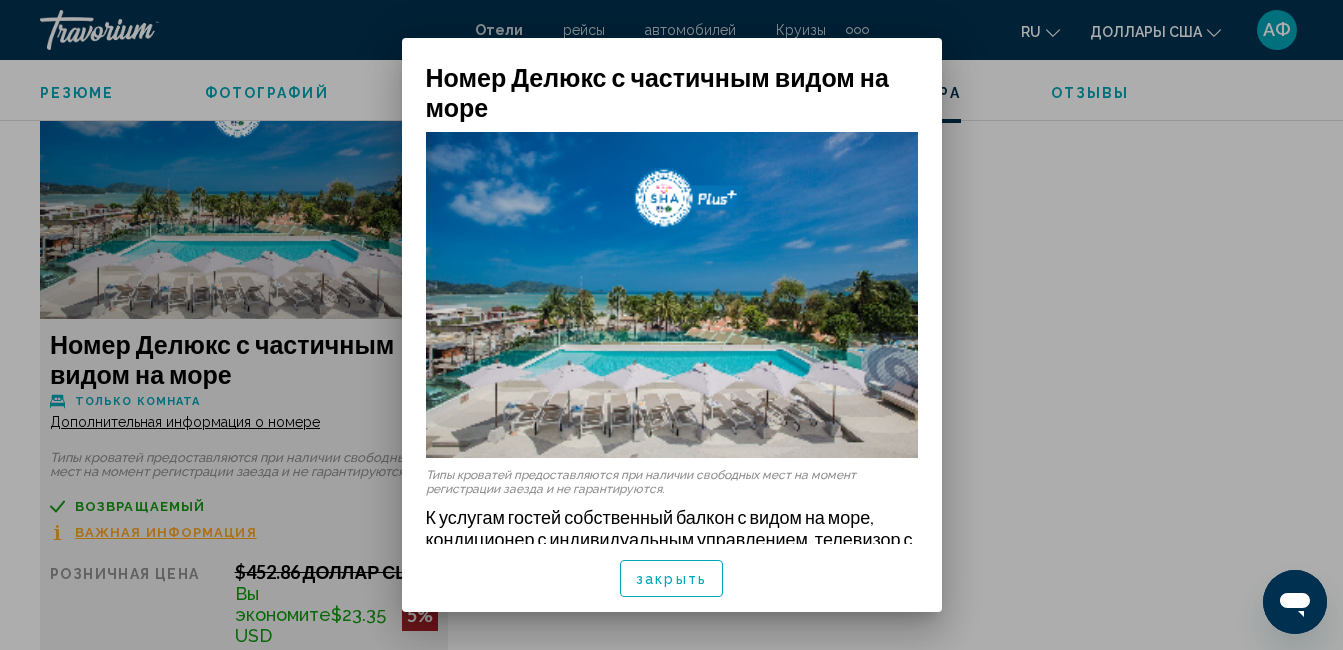 scroll, scrollTop: 0, scrollLeft: 0, axis: both 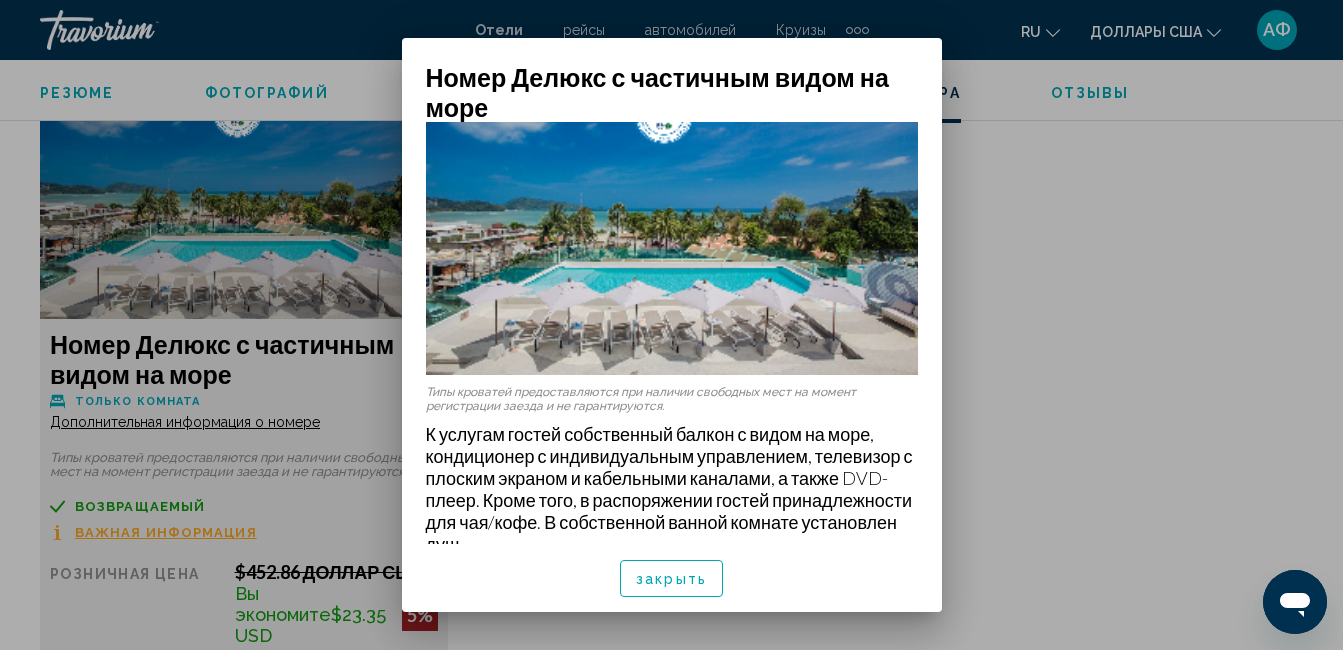 click at bounding box center (671, 325) 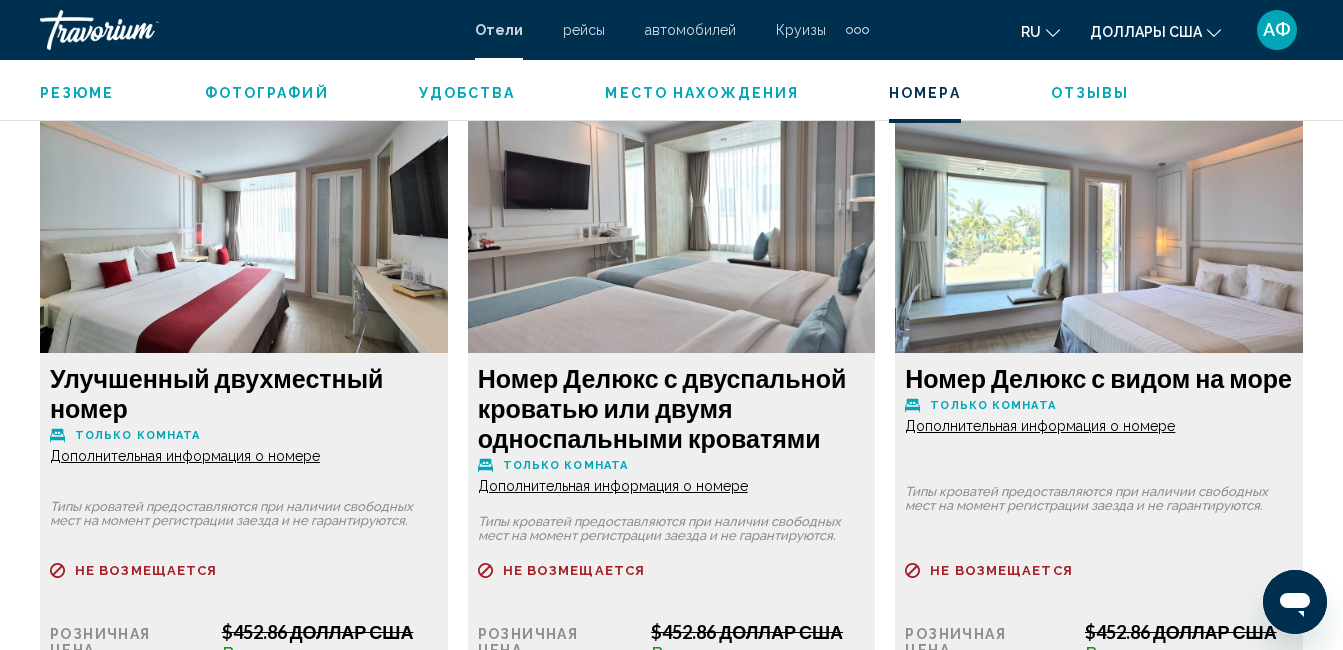 scroll, scrollTop: 3110, scrollLeft: 0, axis: vertical 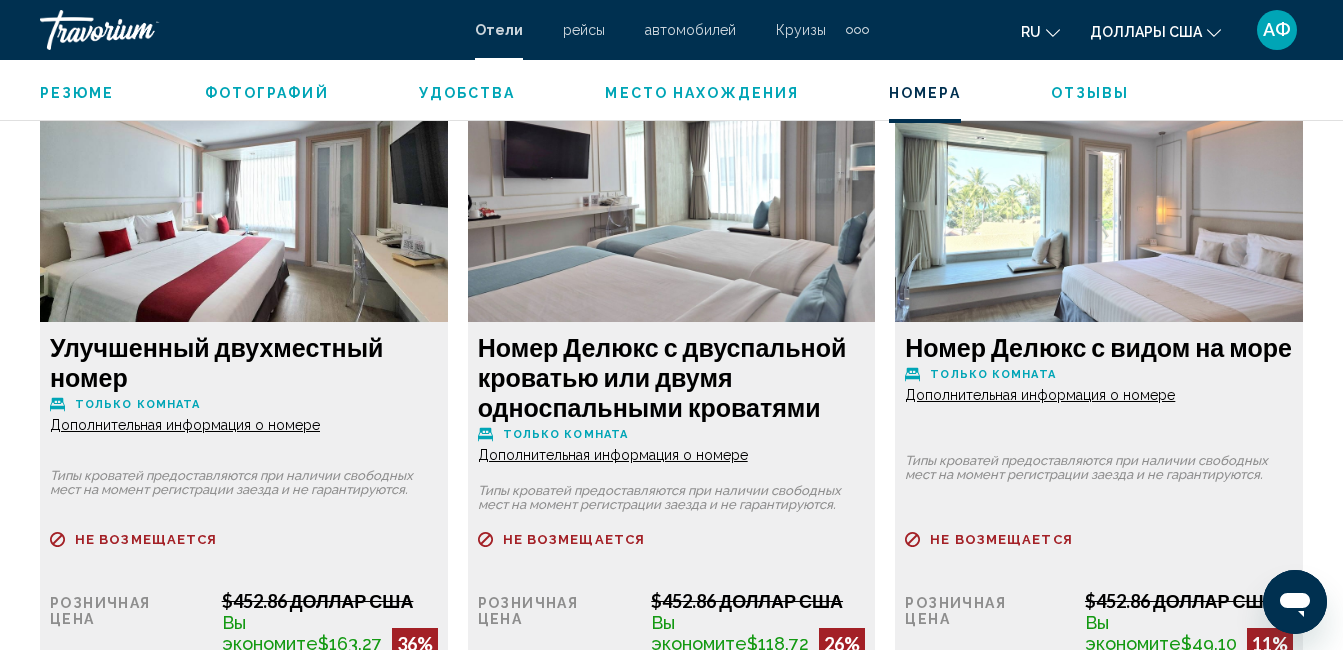 click on "Дополнительная информация о номере" at bounding box center (185, 425) 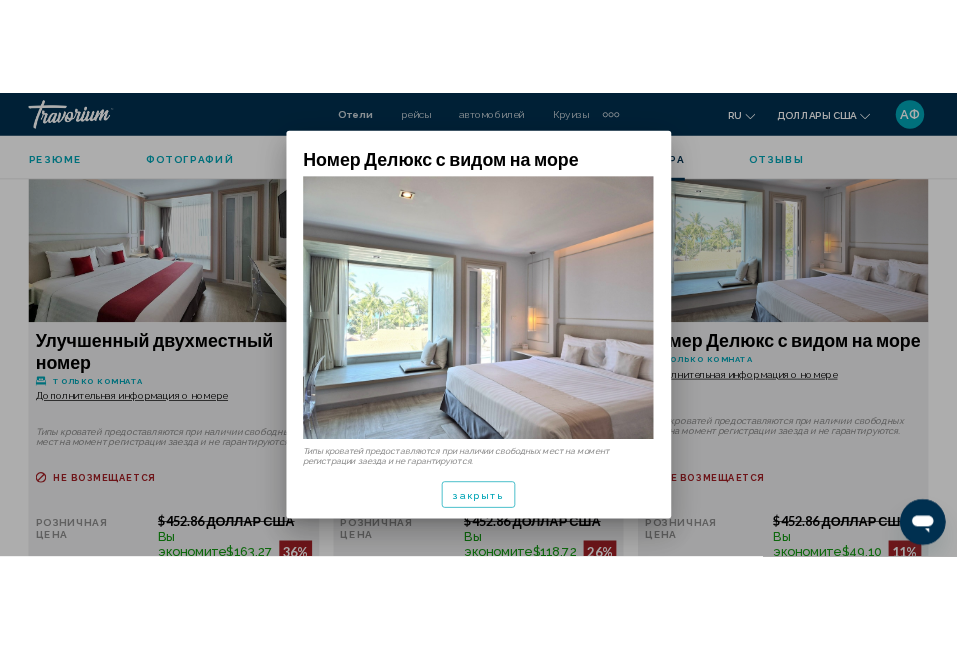 scroll, scrollTop: 0, scrollLeft: 0, axis: both 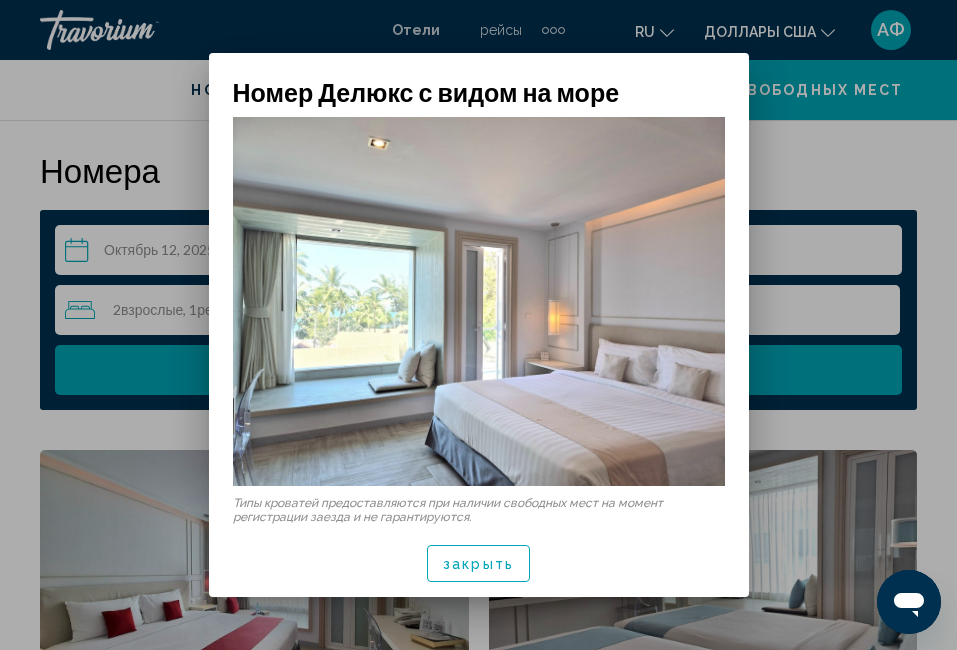 click on "закрыть" at bounding box center [478, 564] 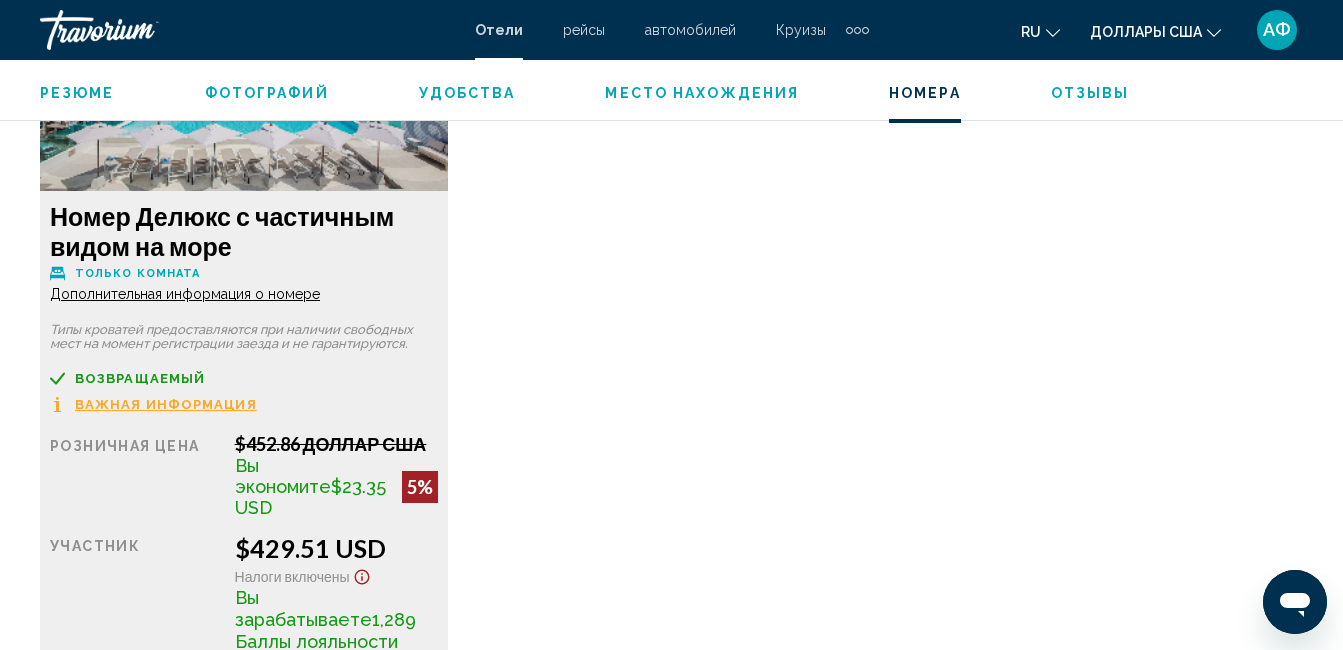 scroll, scrollTop: 4152, scrollLeft: 0, axis: vertical 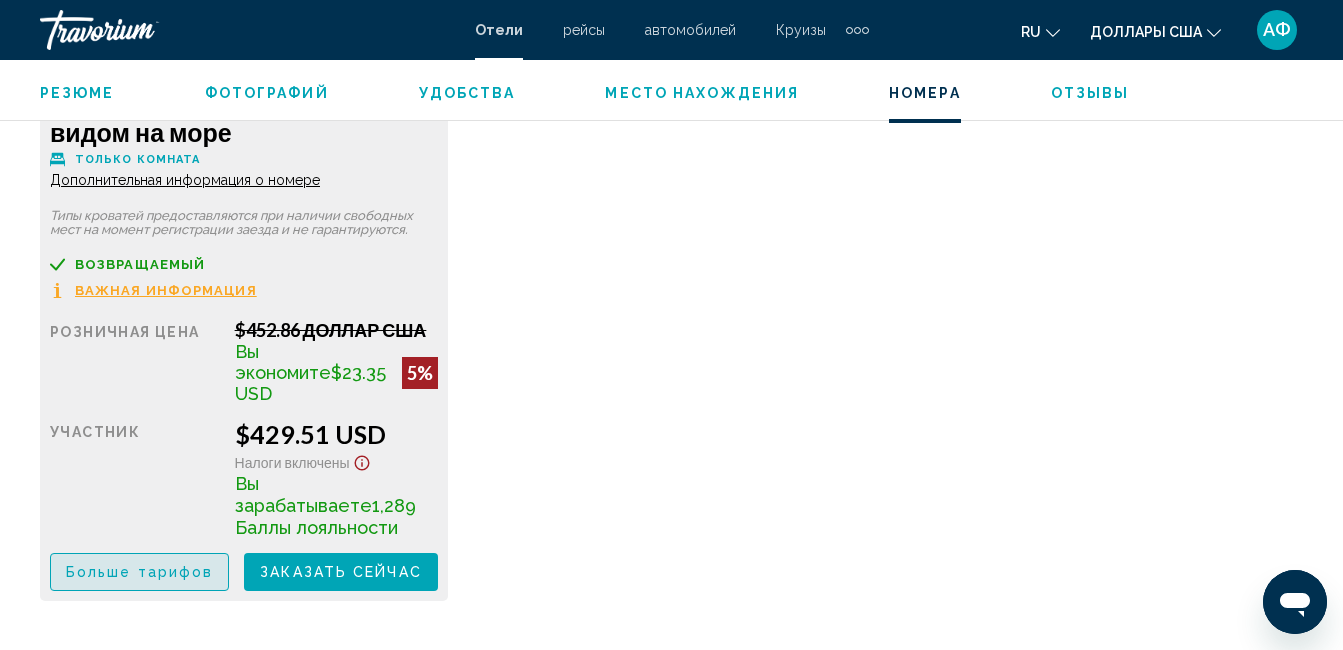 click on "Больше тарифов" at bounding box center (139, 573) 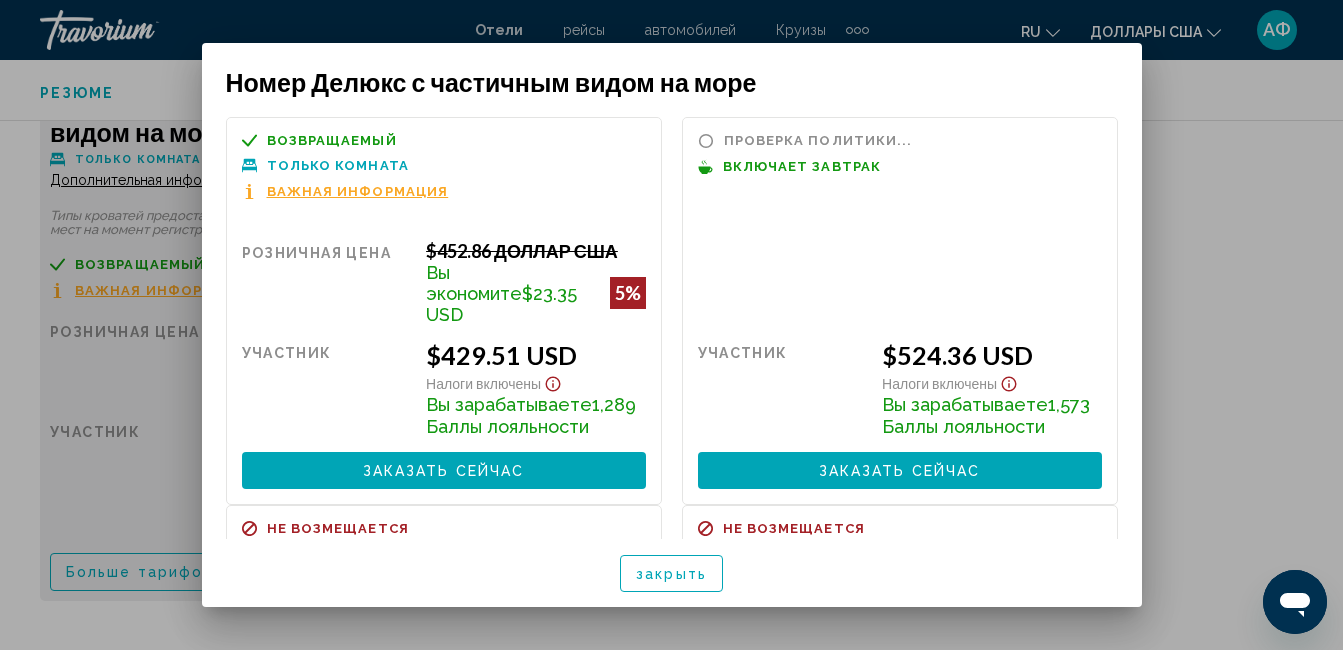 scroll, scrollTop: 0, scrollLeft: 0, axis: both 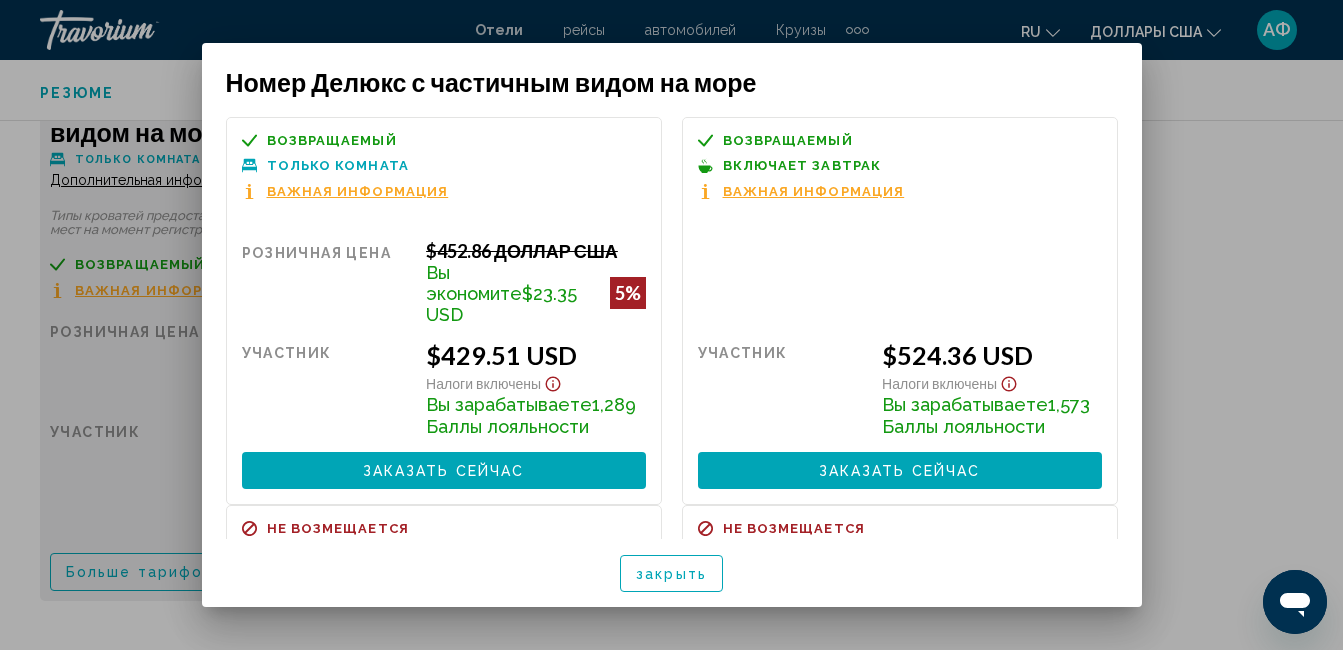 click at bounding box center (671, 325) 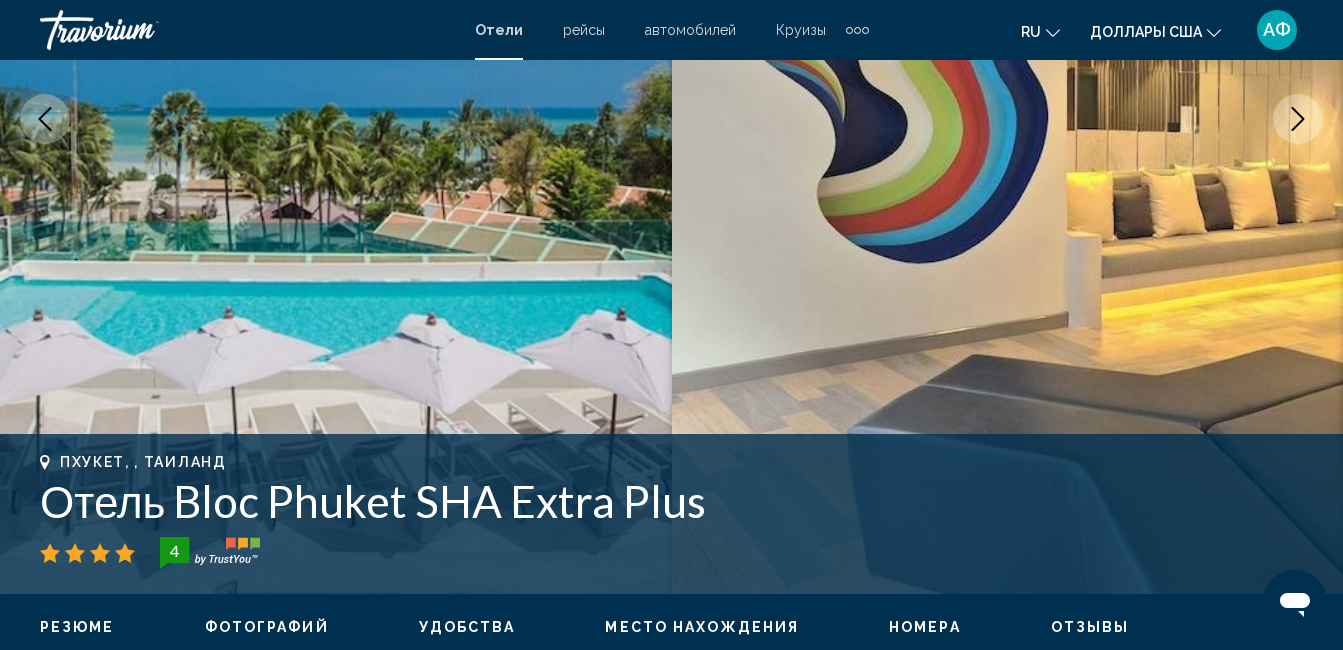 scroll, scrollTop: 452, scrollLeft: 0, axis: vertical 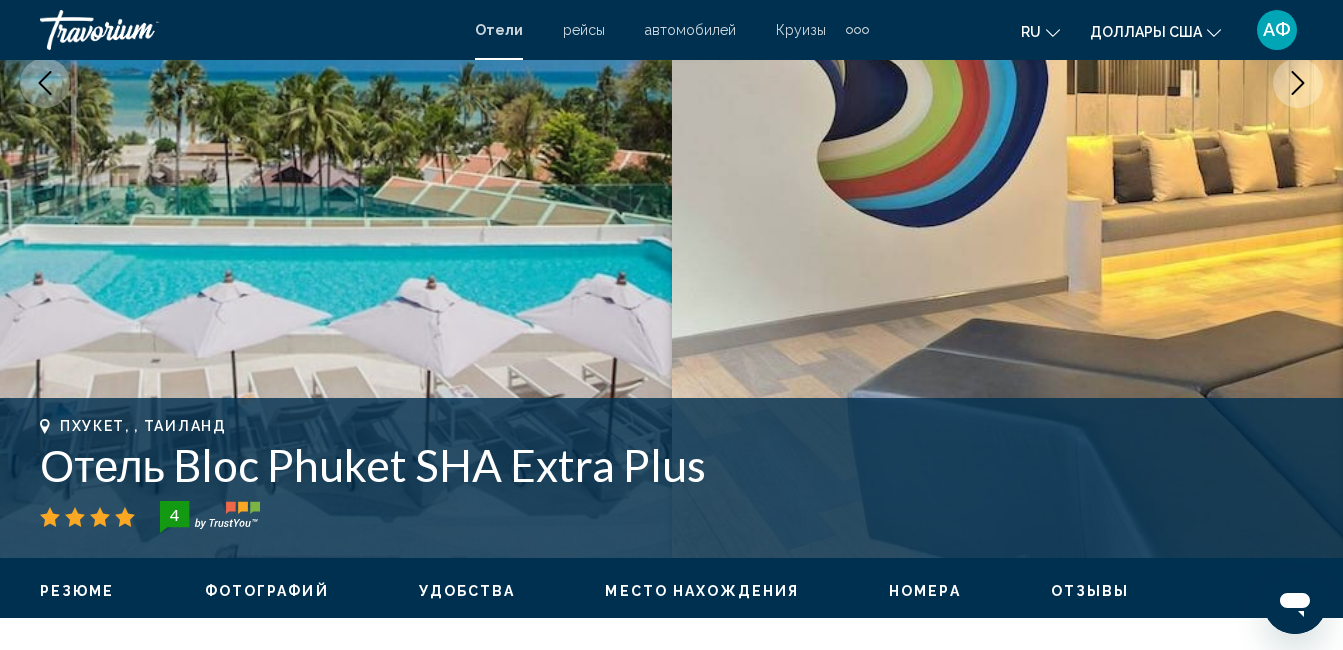 drag, startPoint x: 701, startPoint y: 461, endPoint x: 35, endPoint y: 465, distance: 666.012 